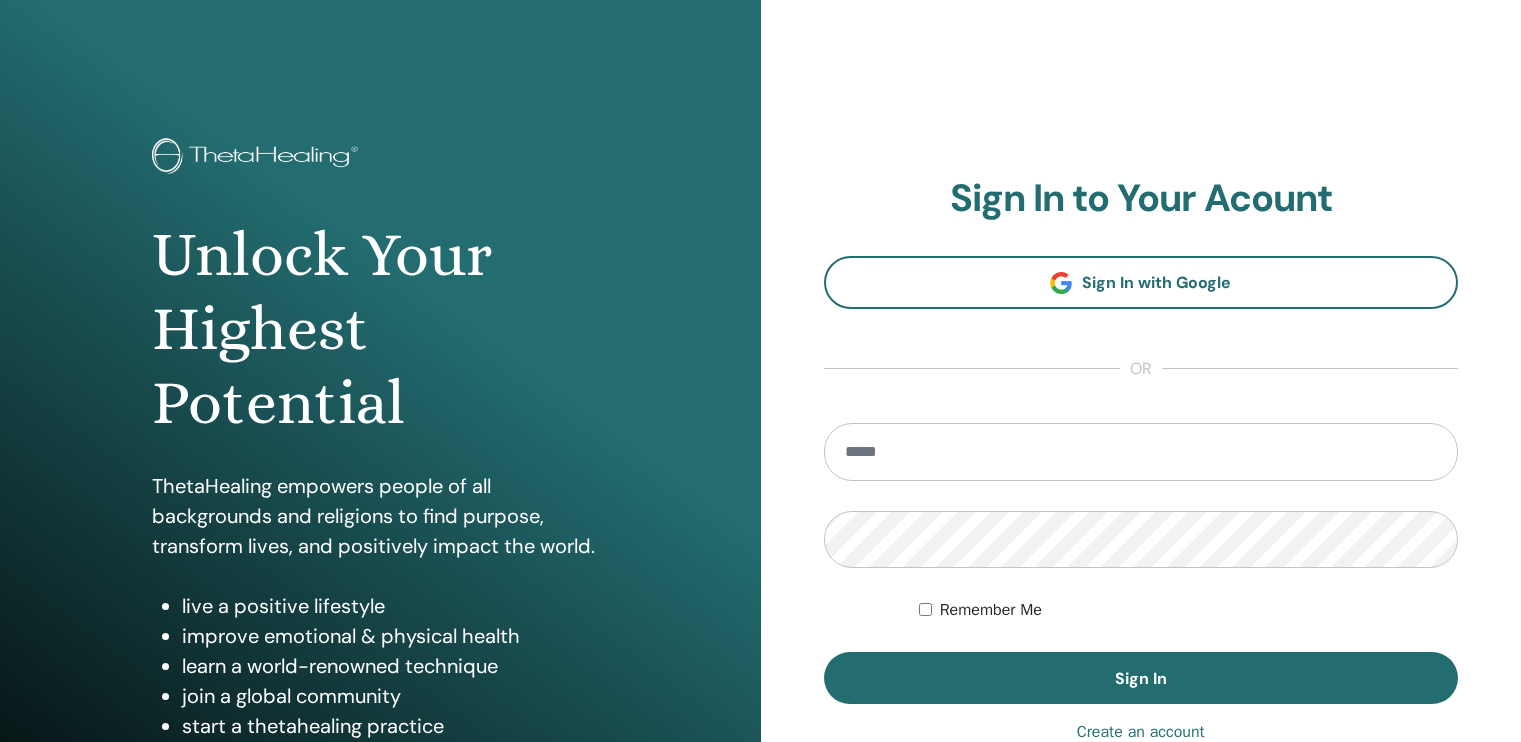 scroll, scrollTop: 0, scrollLeft: 0, axis: both 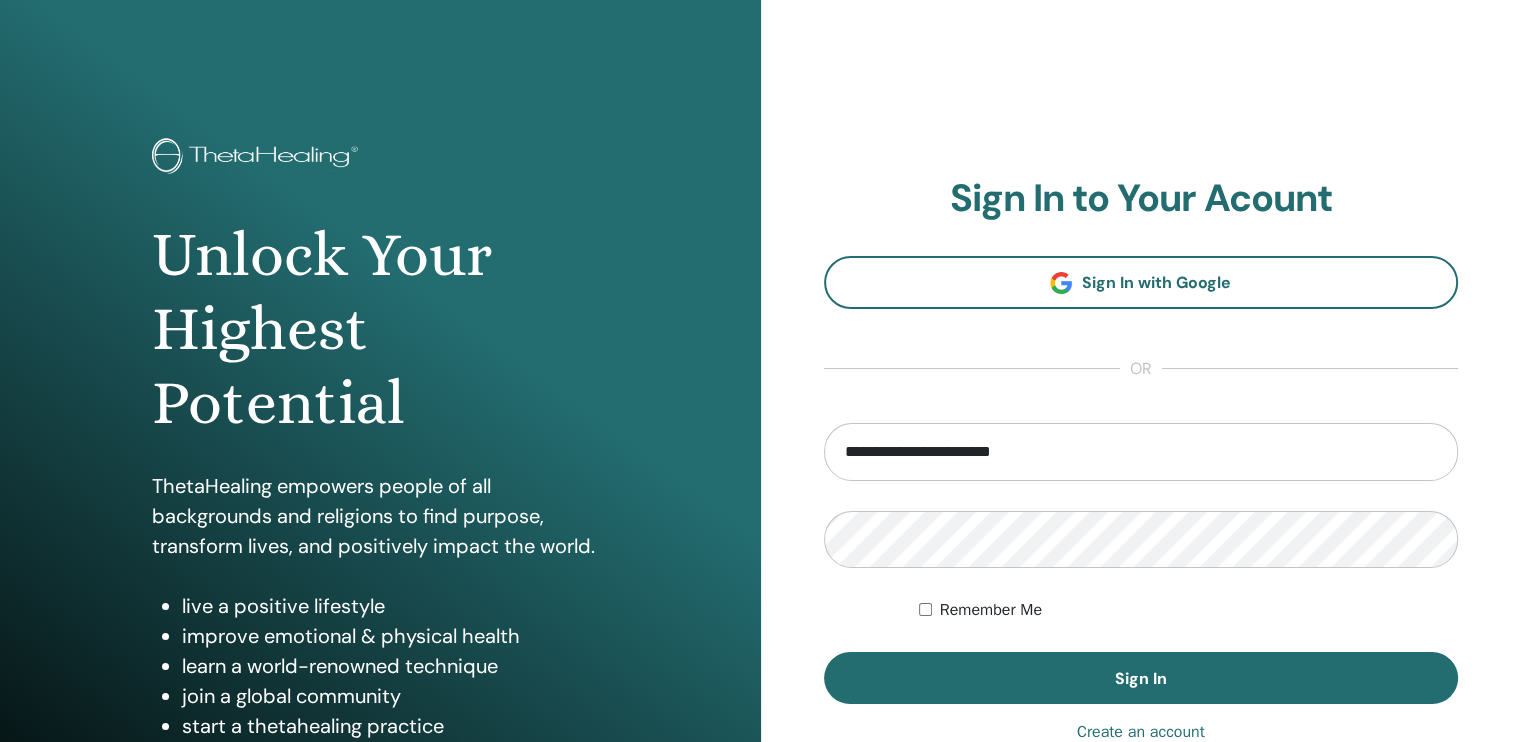 type on "**********" 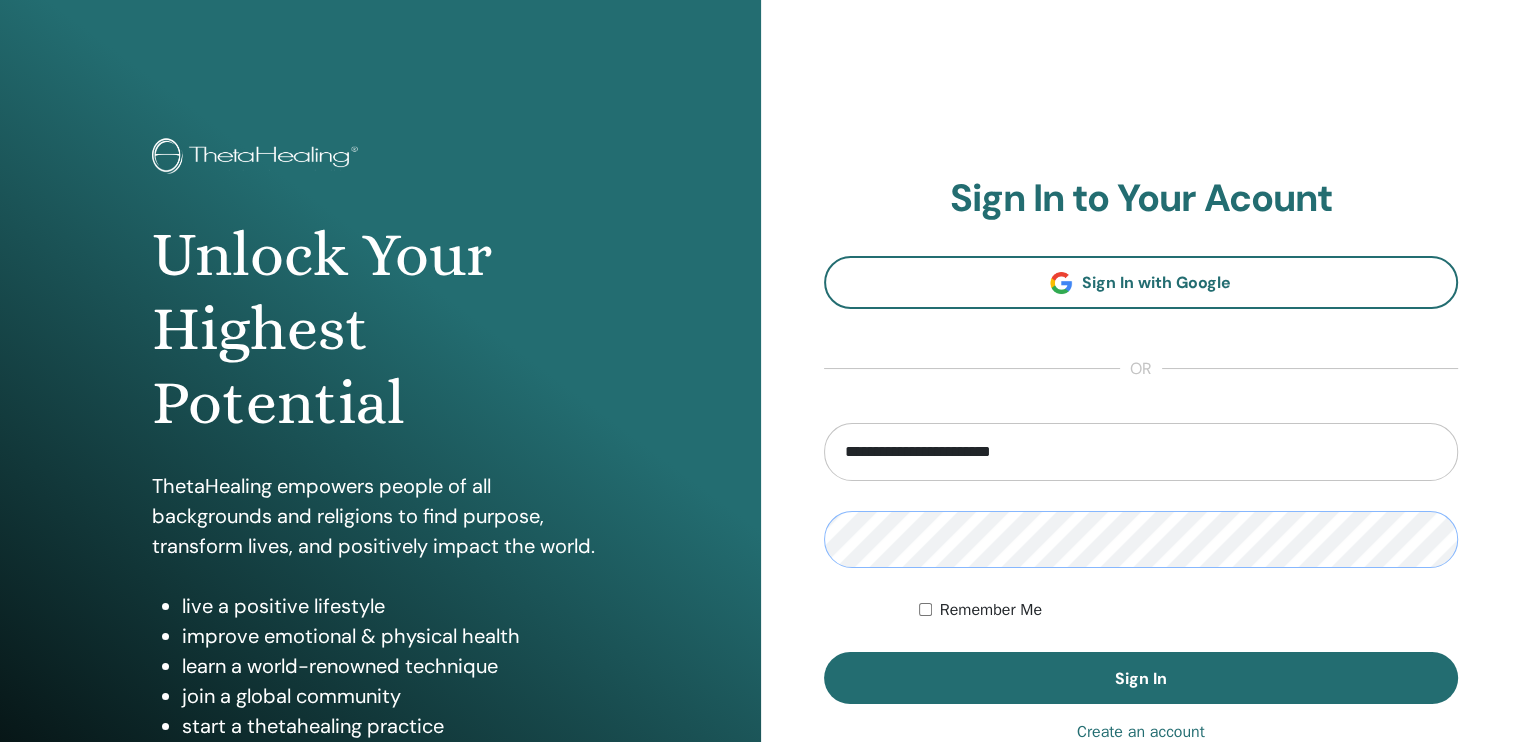 click on "Sign In" at bounding box center [1141, 678] 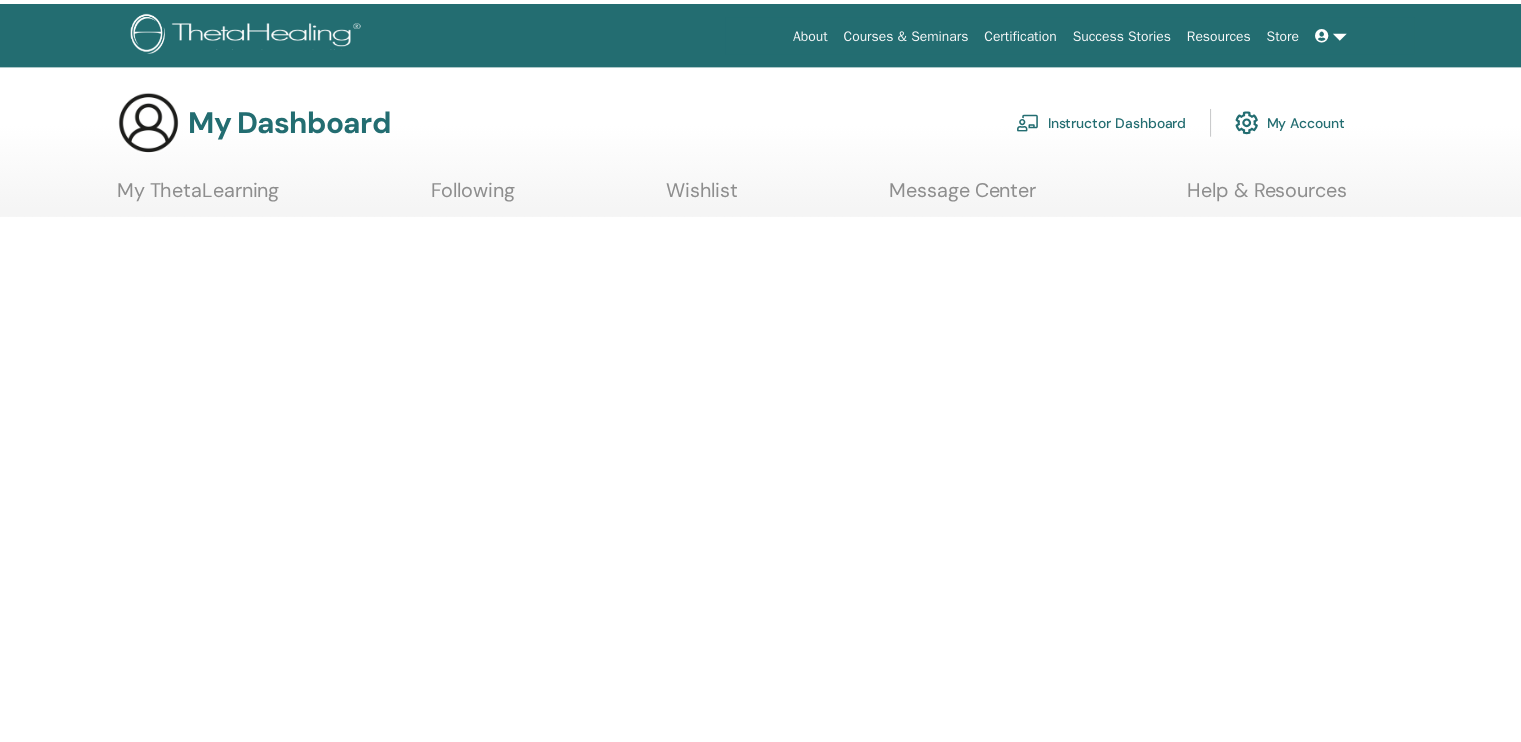 scroll, scrollTop: 0, scrollLeft: 0, axis: both 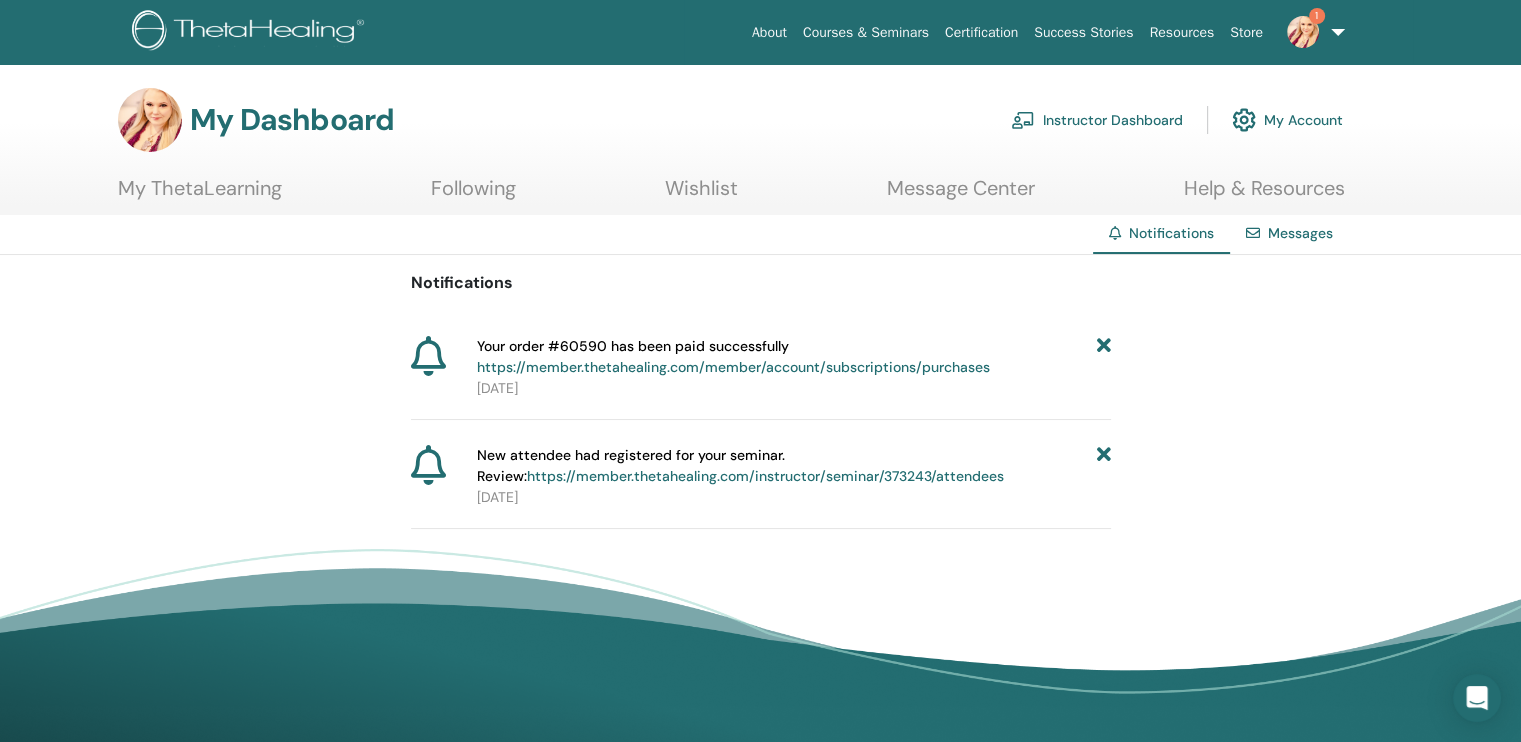 click on "Instructor Dashboard" at bounding box center (1097, 120) 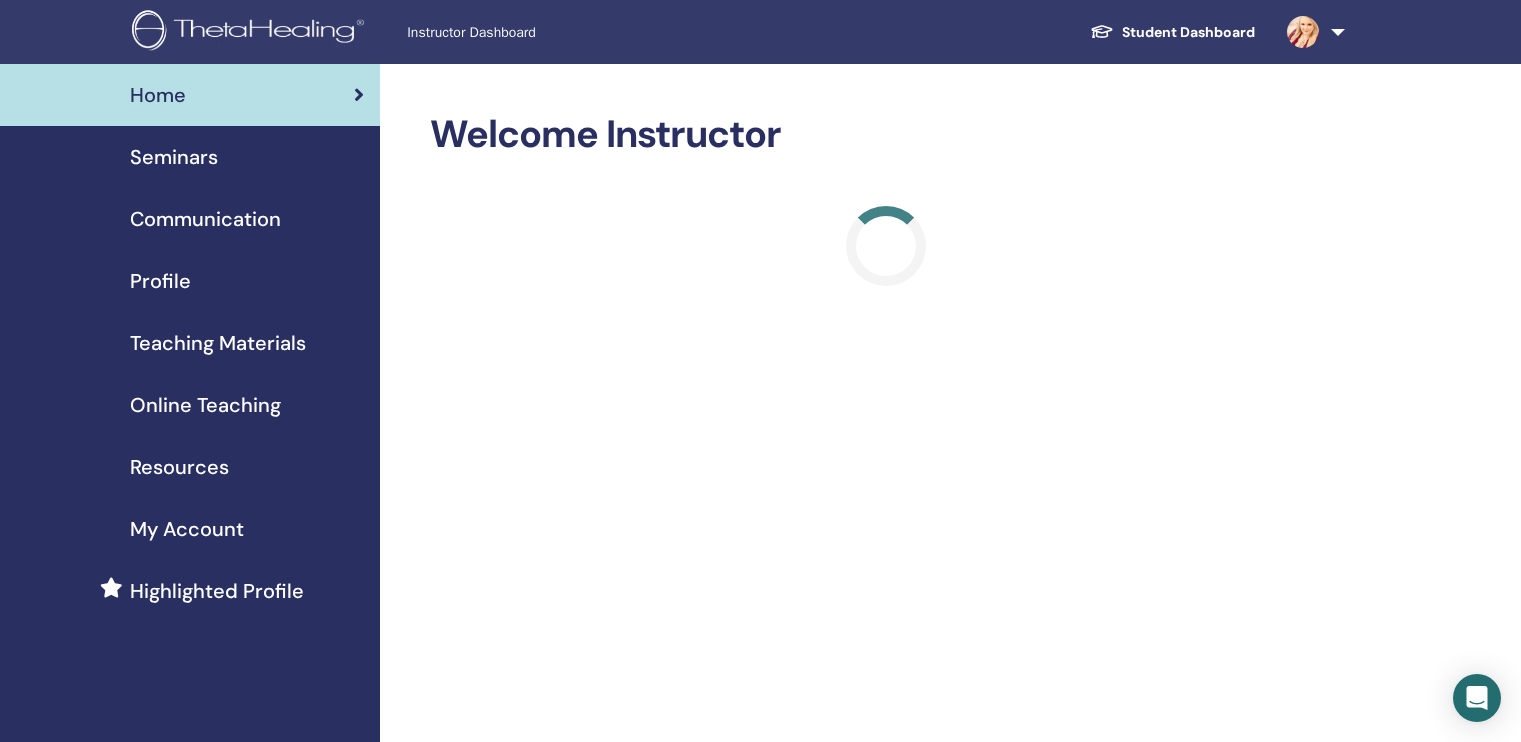 scroll, scrollTop: 0, scrollLeft: 0, axis: both 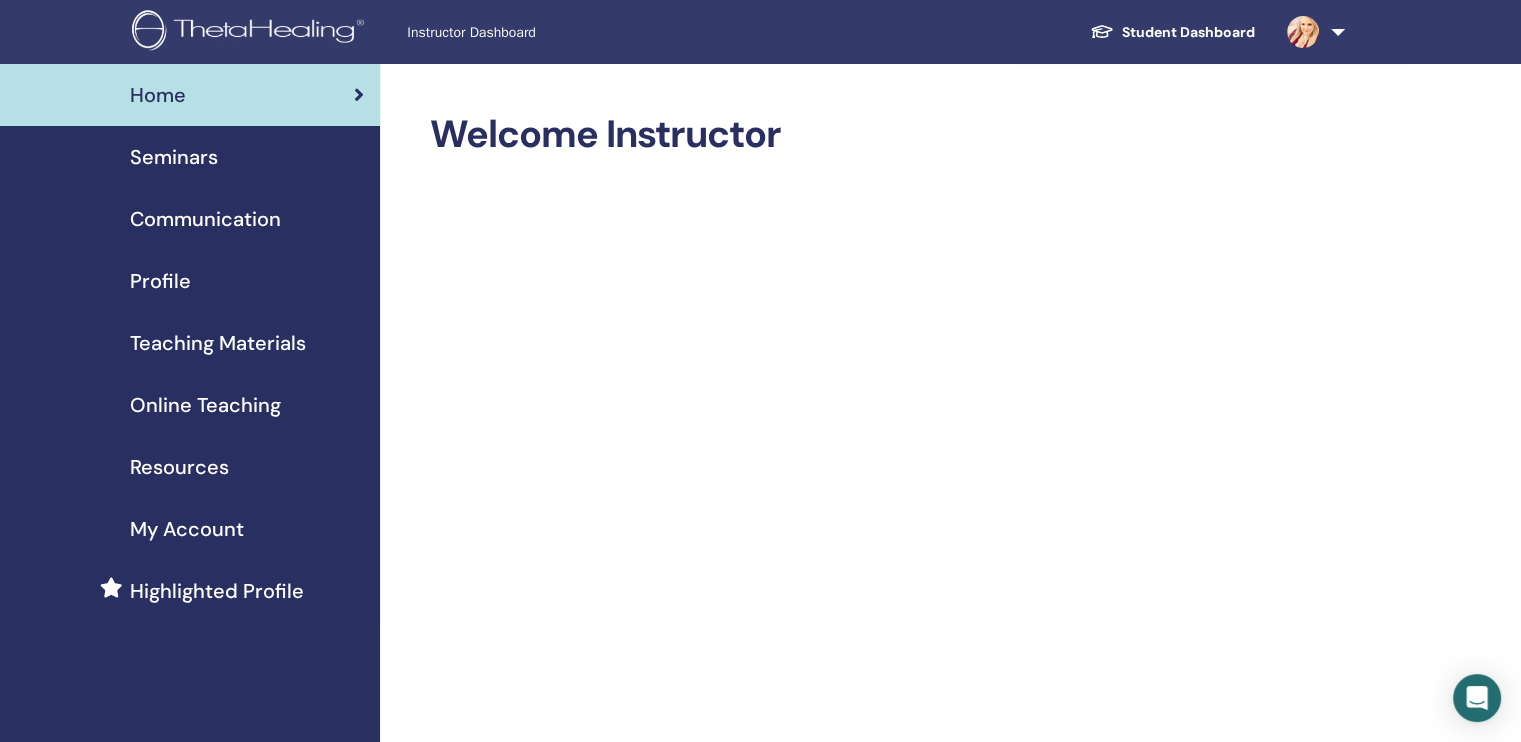 click on "Teaching Materials" at bounding box center [218, 343] 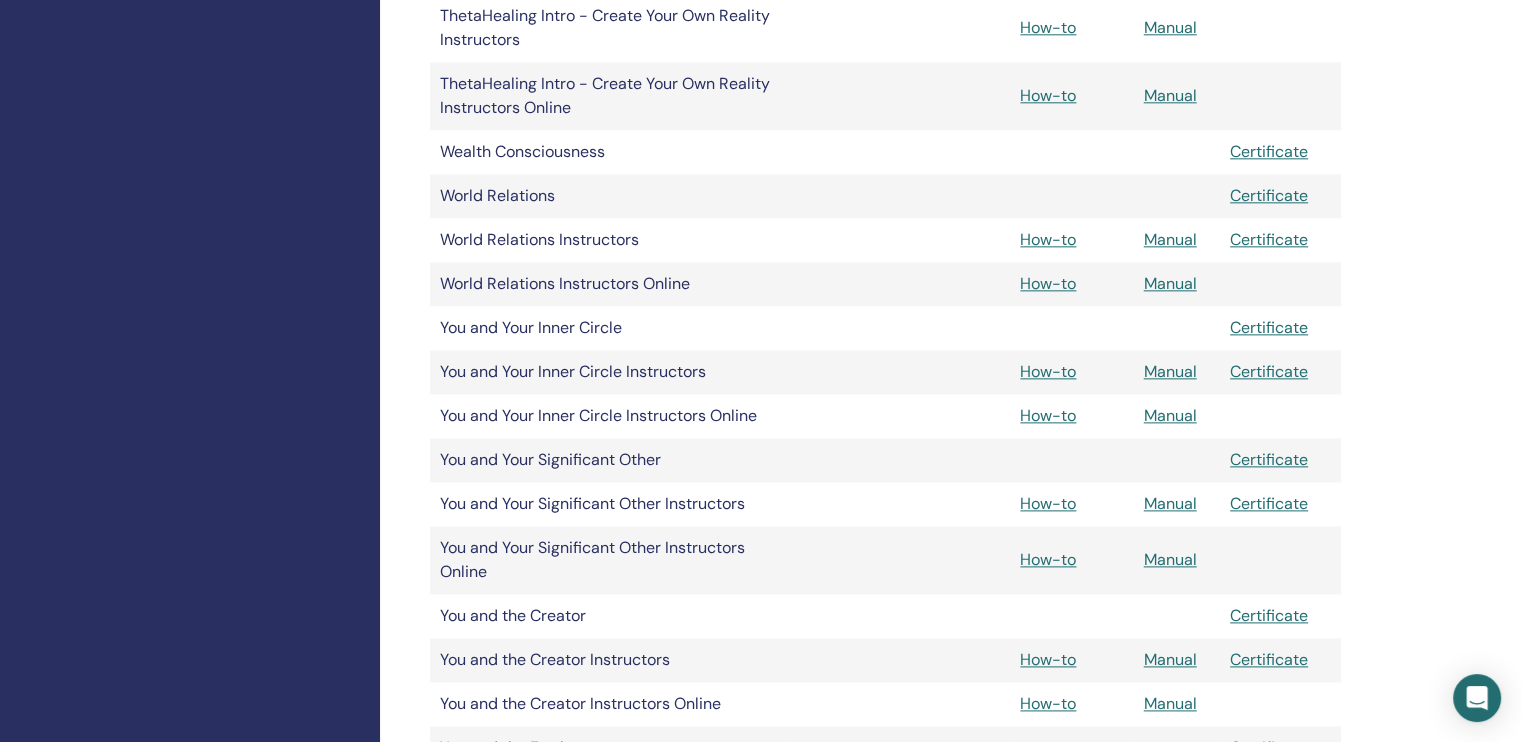 scroll, scrollTop: 2500, scrollLeft: 0, axis: vertical 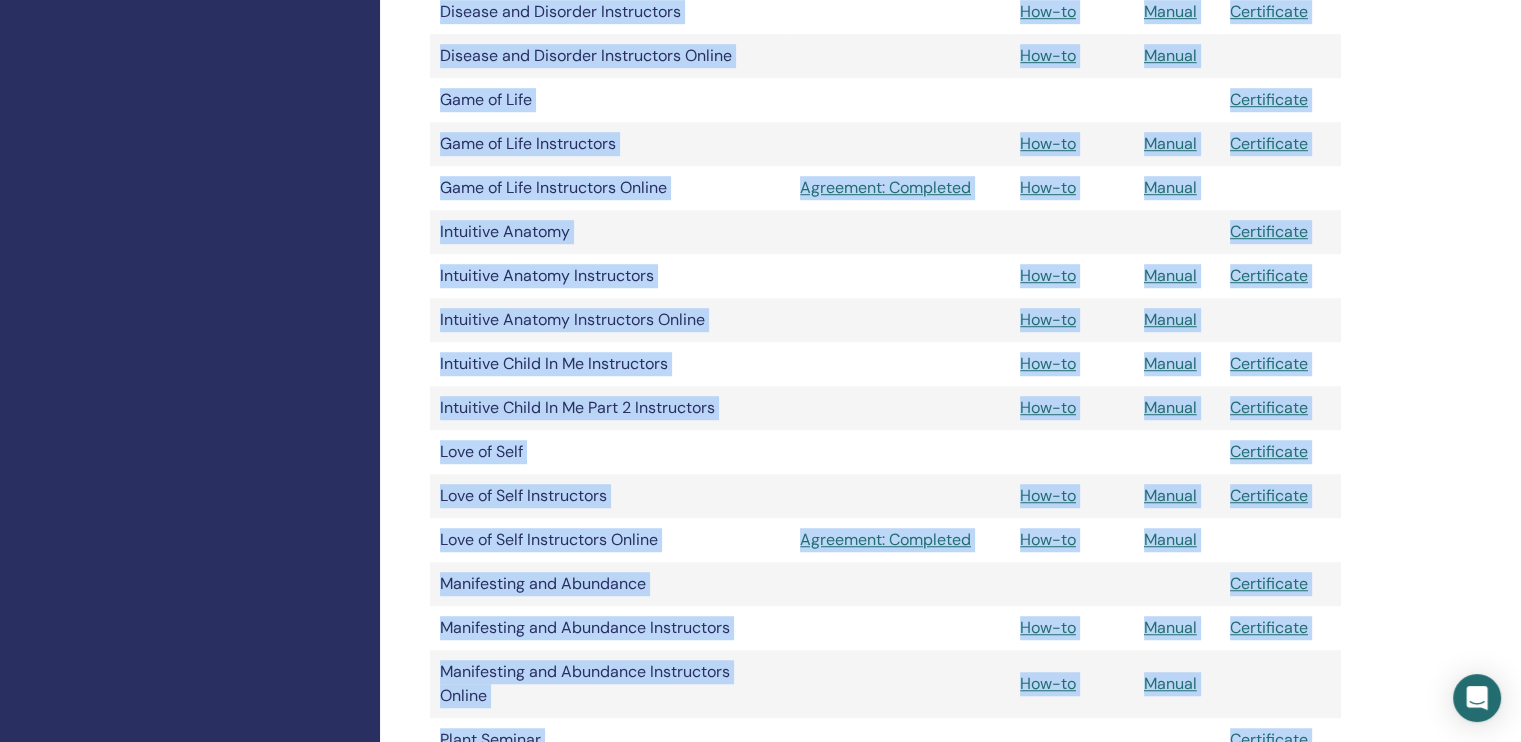 drag, startPoint x: 554, startPoint y: 633, endPoint x: 426, endPoint y: 306, distance: 351.15952 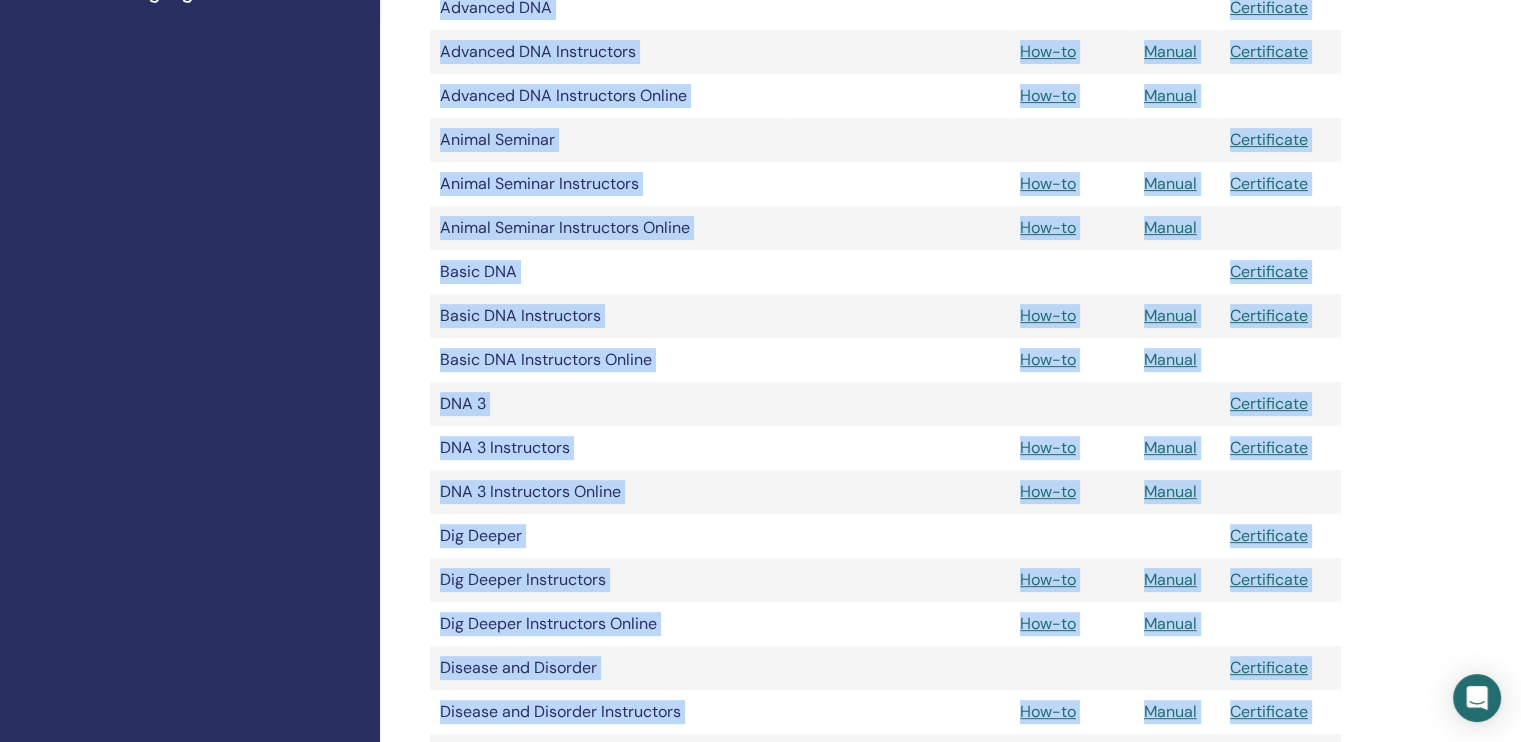 scroll, scrollTop: 100, scrollLeft: 0, axis: vertical 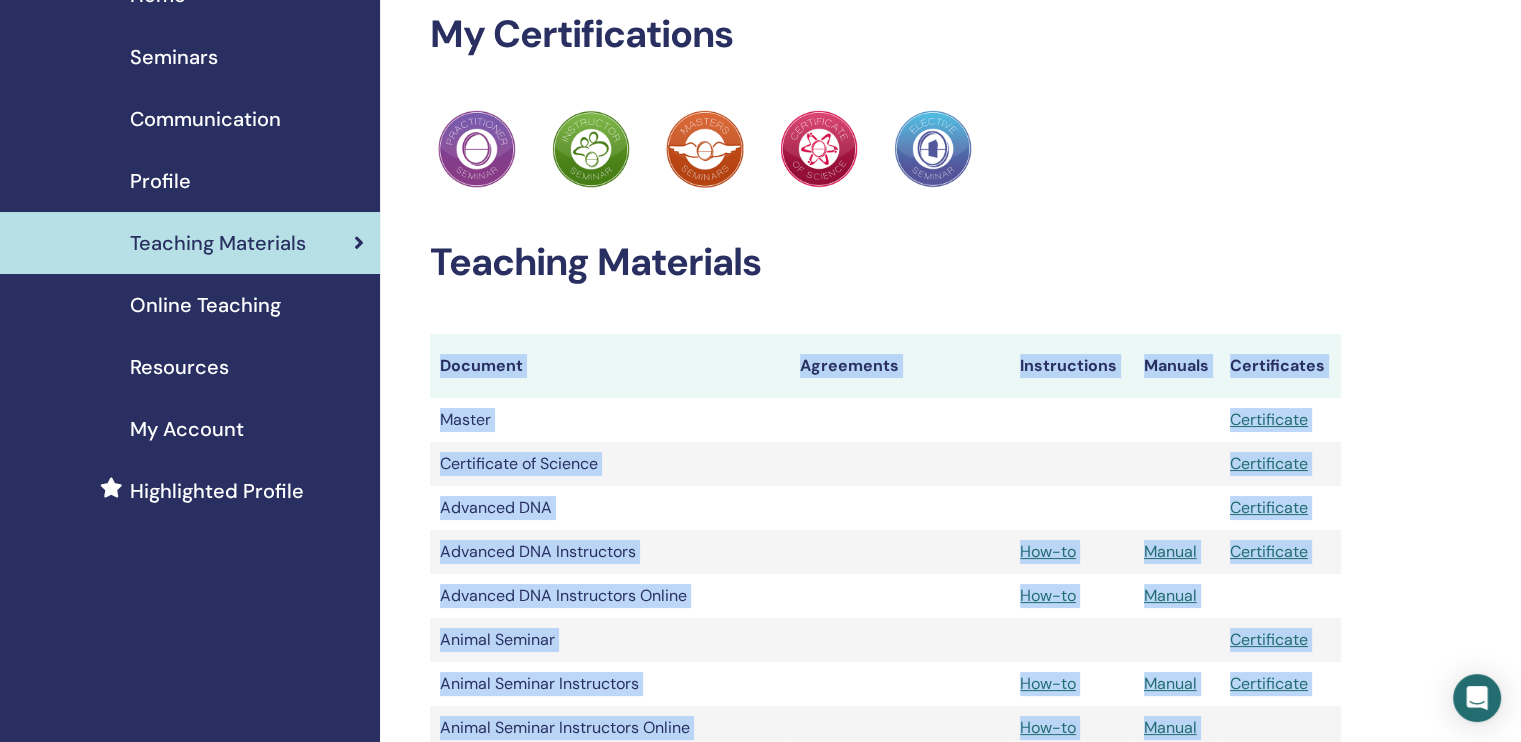 click on "Advanced DNA Instructors" at bounding box center (610, 552) 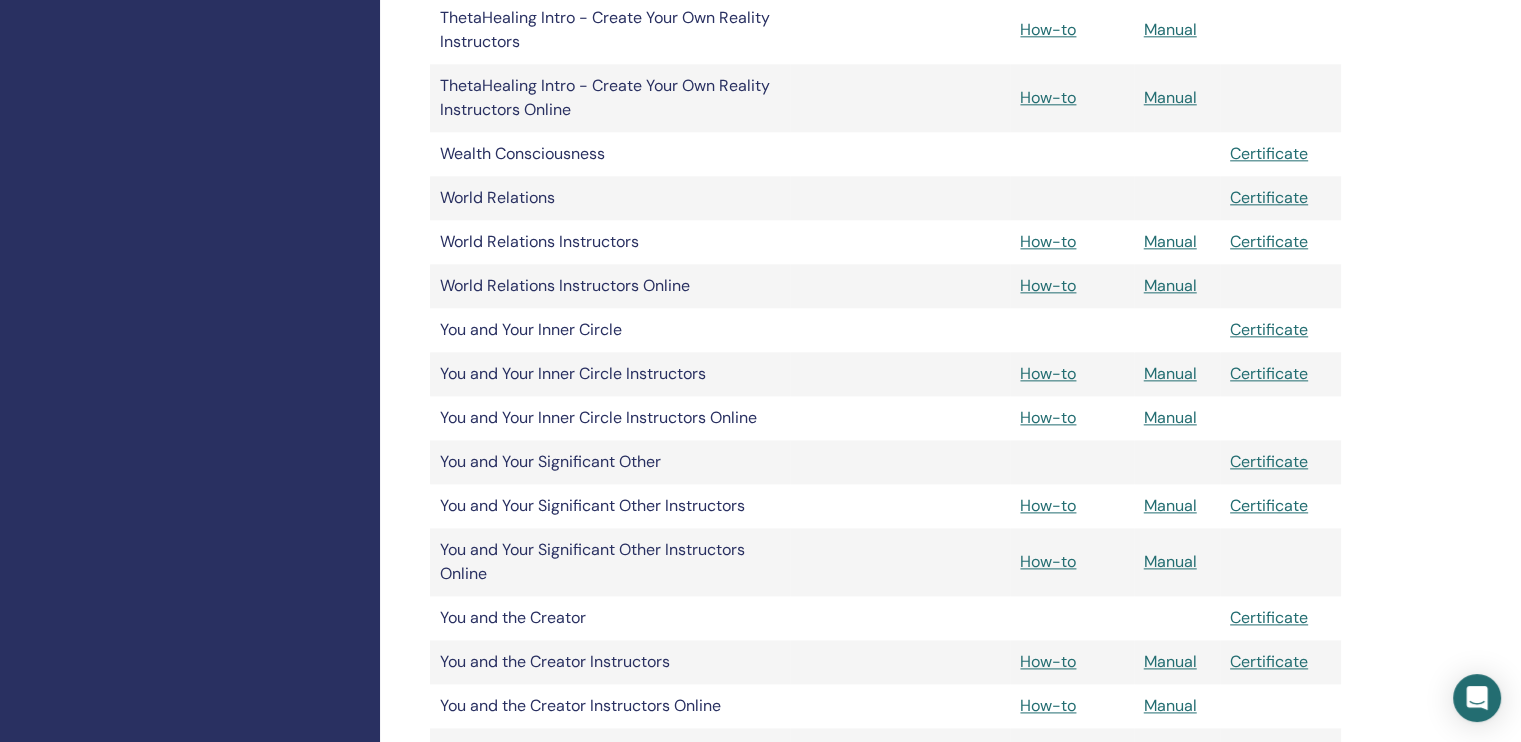 scroll, scrollTop: 2600, scrollLeft: 0, axis: vertical 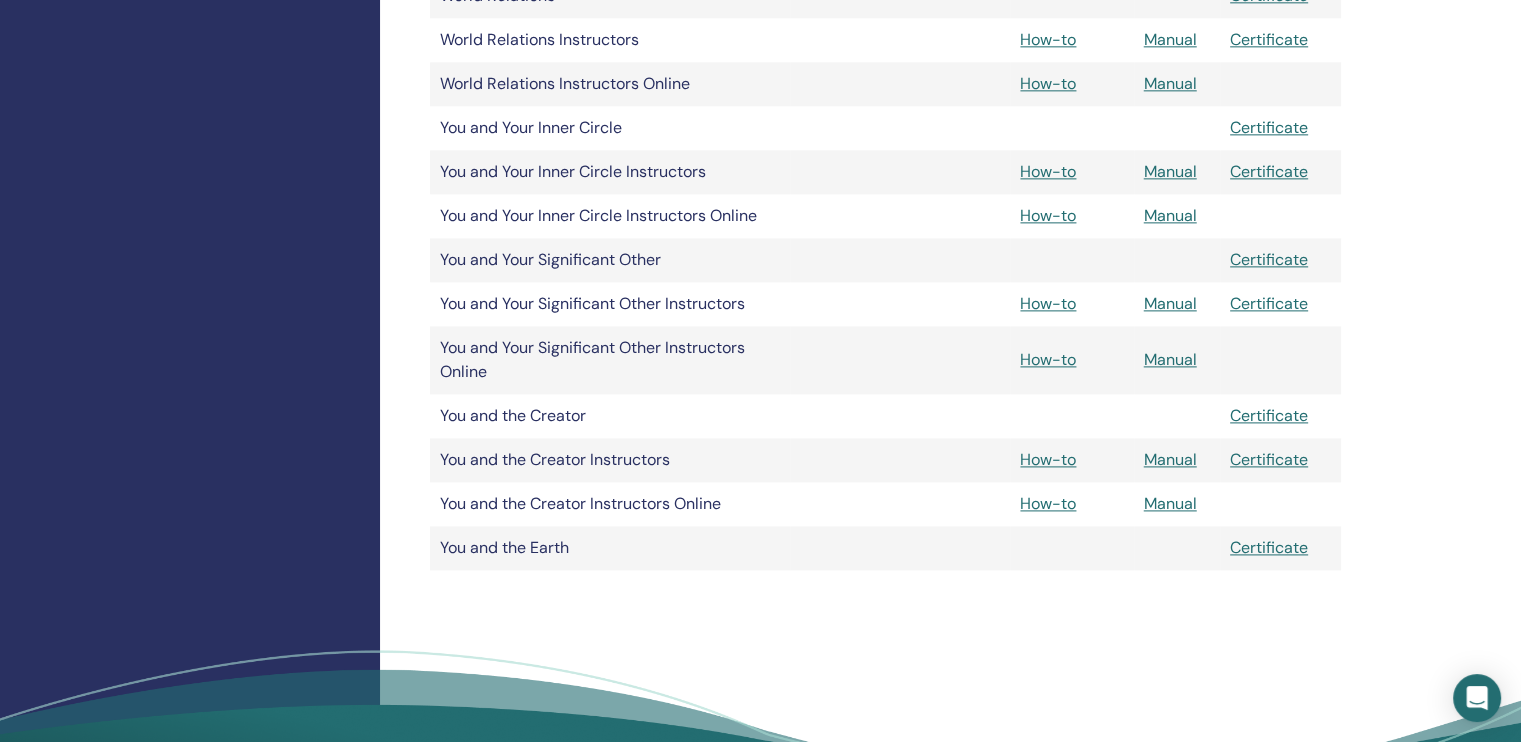 click on "Home
Seminars
Communication
Profile
Teaching Materials
Online Teaching" at bounding box center [190, -843] 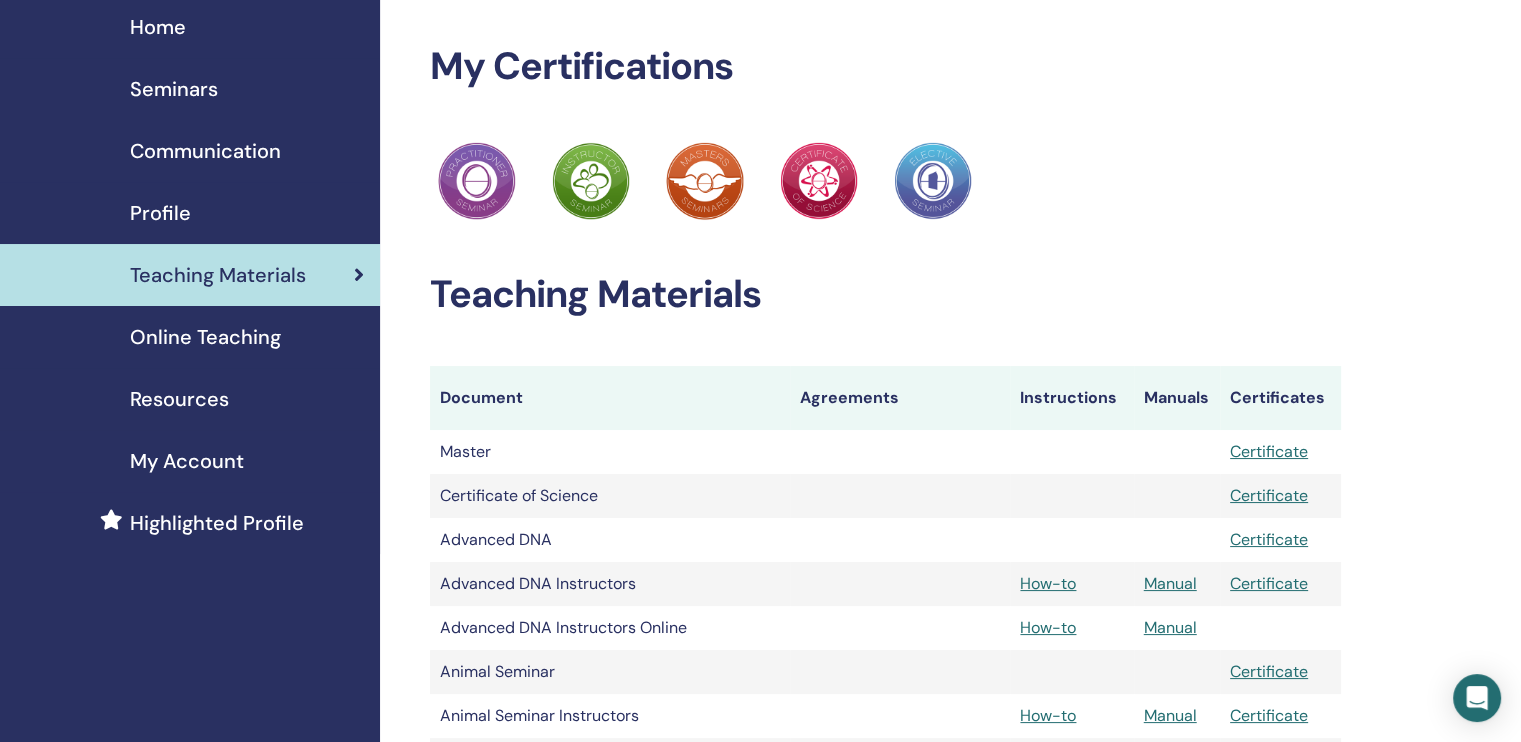 scroll, scrollTop: 0, scrollLeft: 0, axis: both 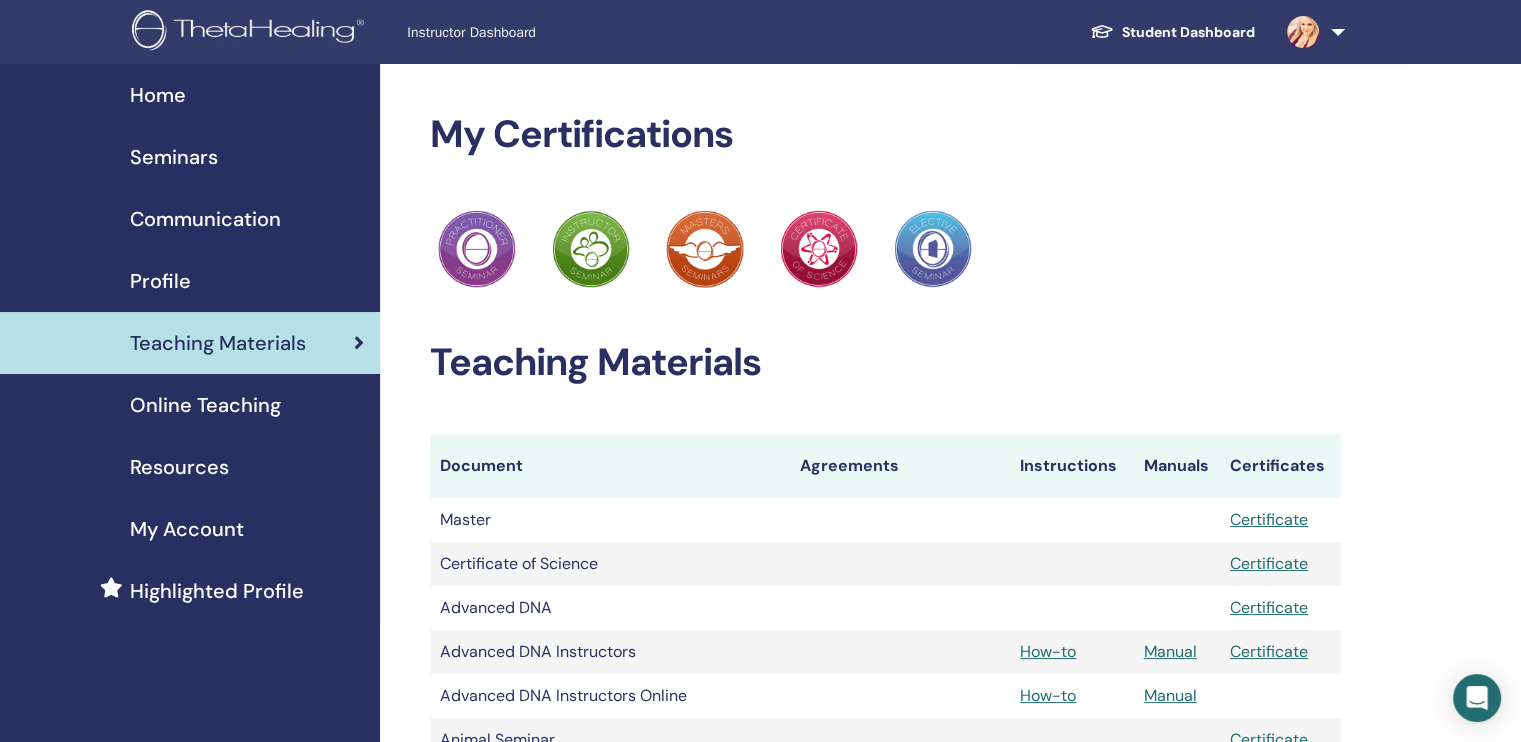 click on "My Certifications" at bounding box center [885, 135] 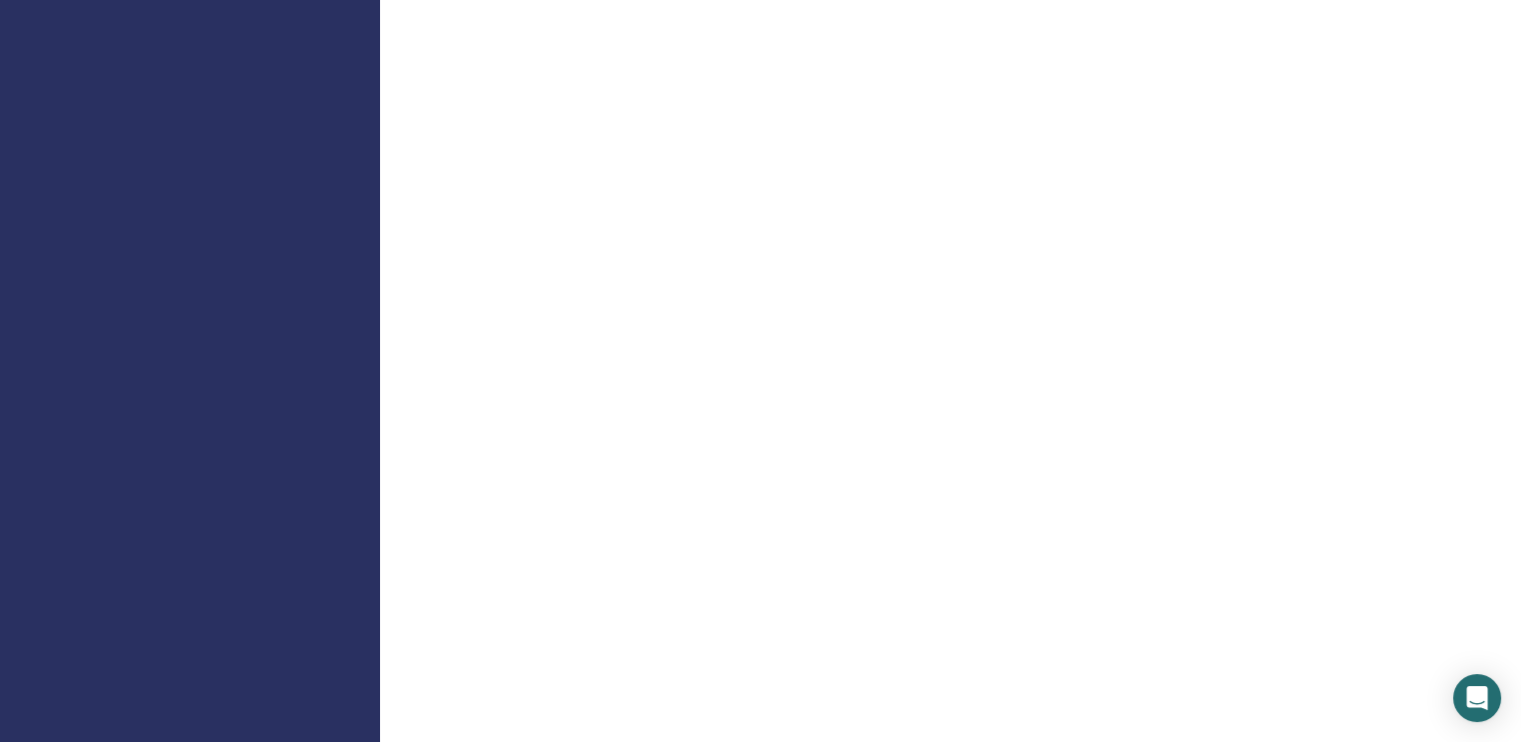 scroll, scrollTop: 1600, scrollLeft: 0, axis: vertical 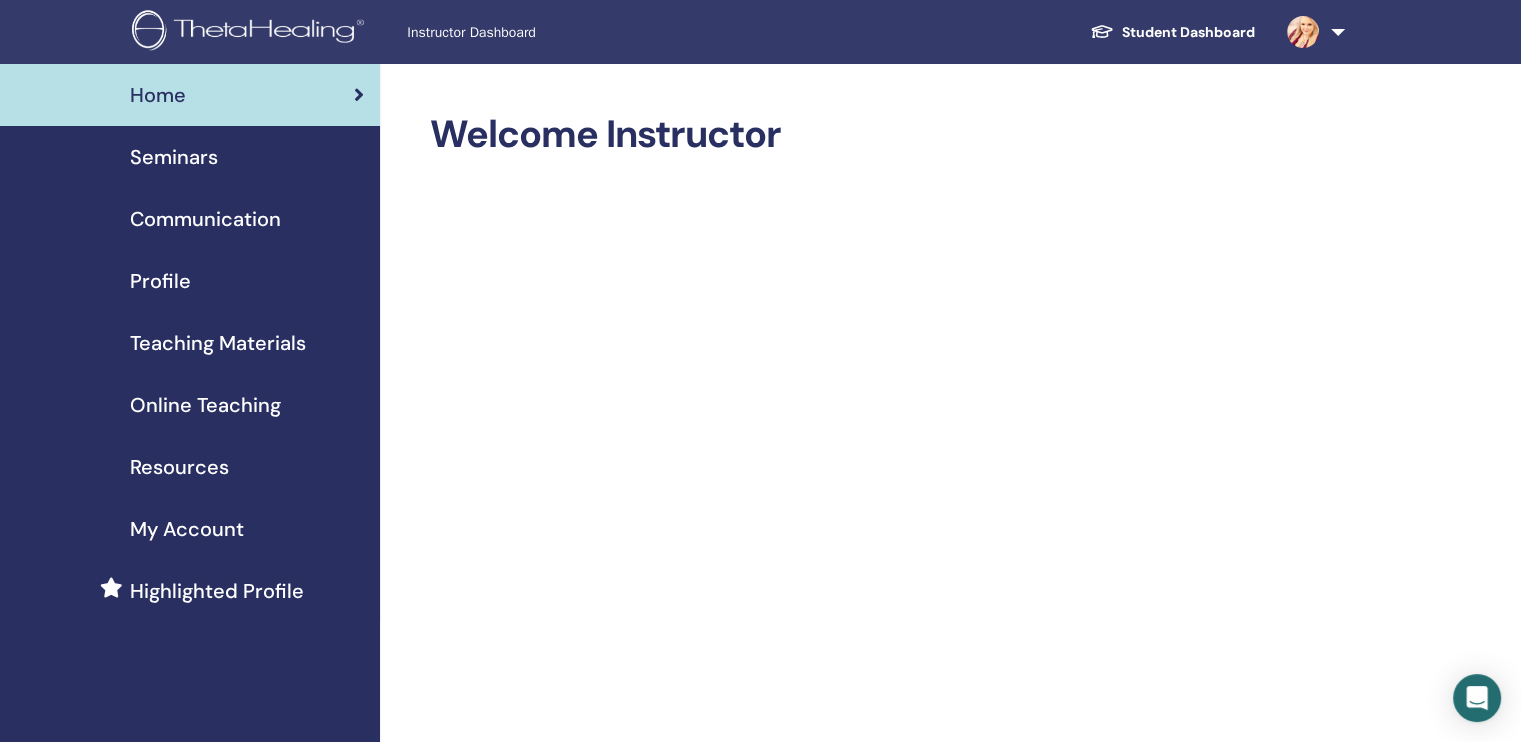 click at bounding box center (251, 32) 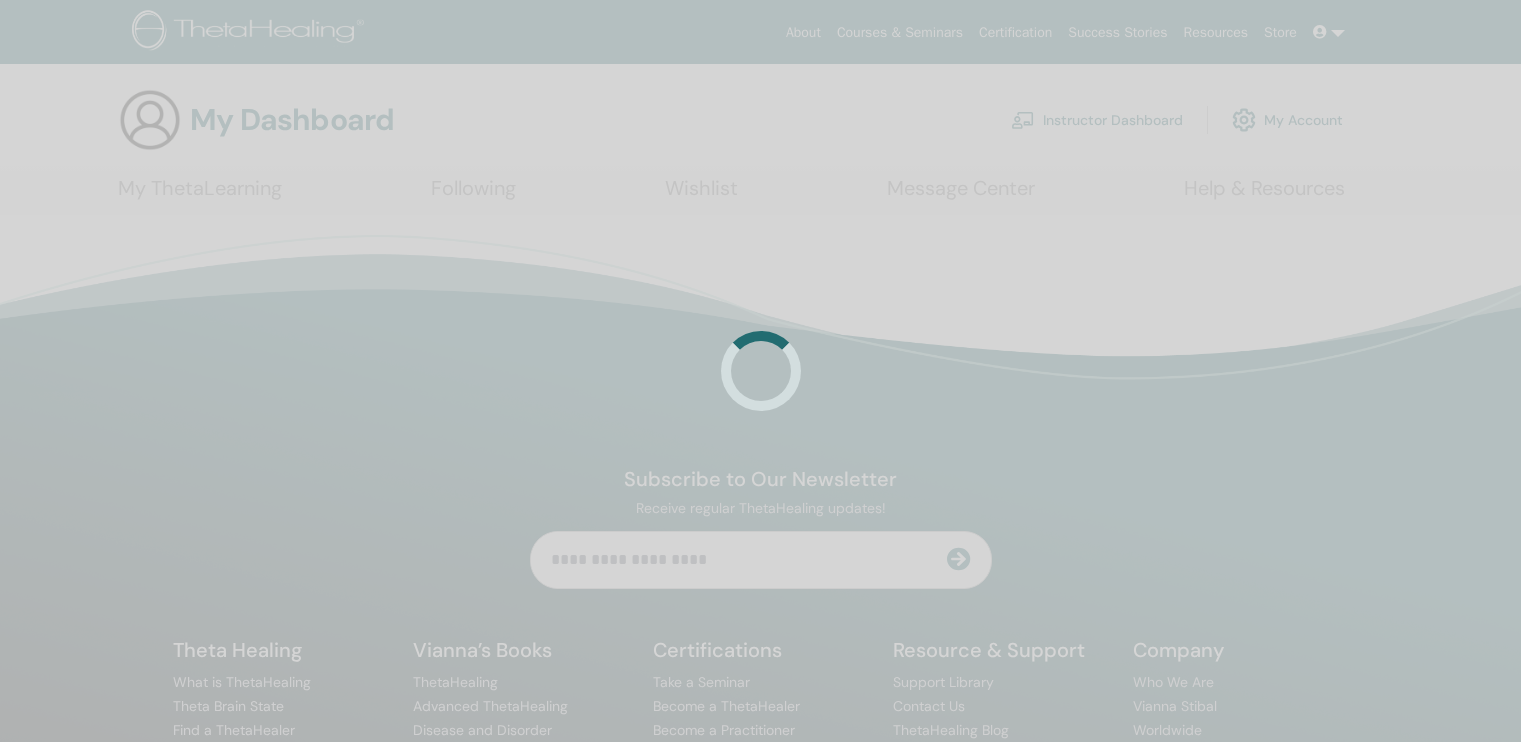 scroll, scrollTop: 0, scrollLeft: 0, axis: both 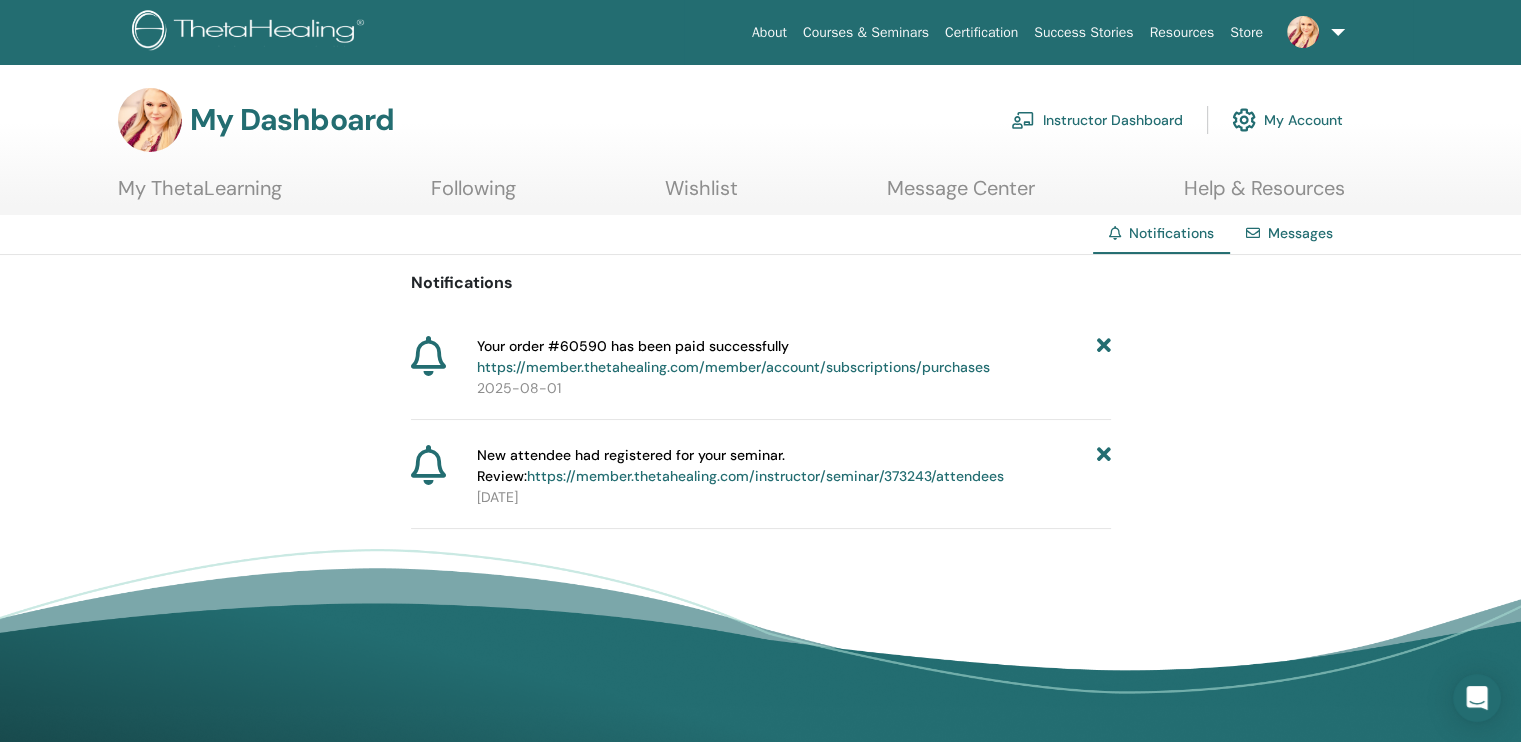 click on "Instructor Dashboard" at bounding box center [1097, 120] 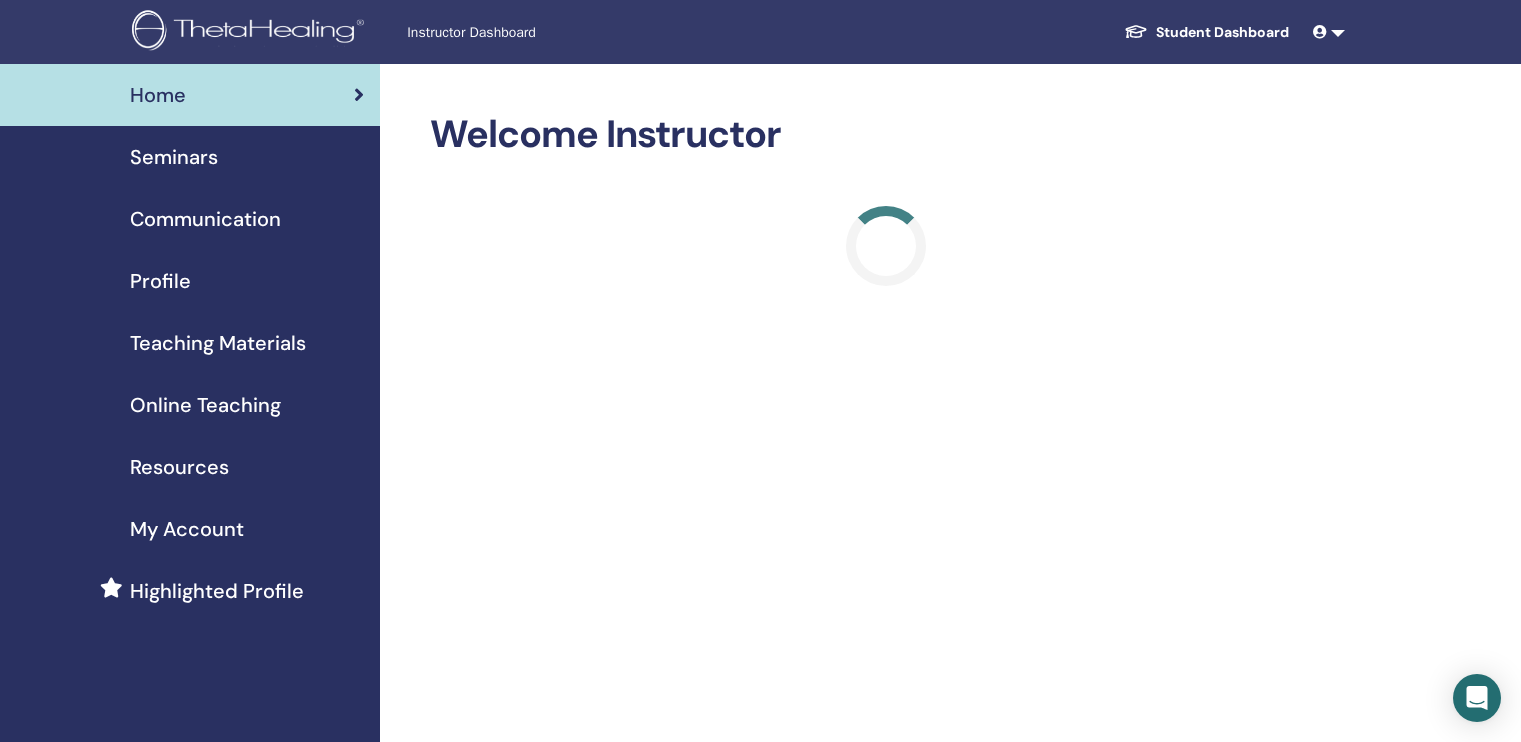 scroll, scrollTop: 0, scrollLeft: 0, axis: both 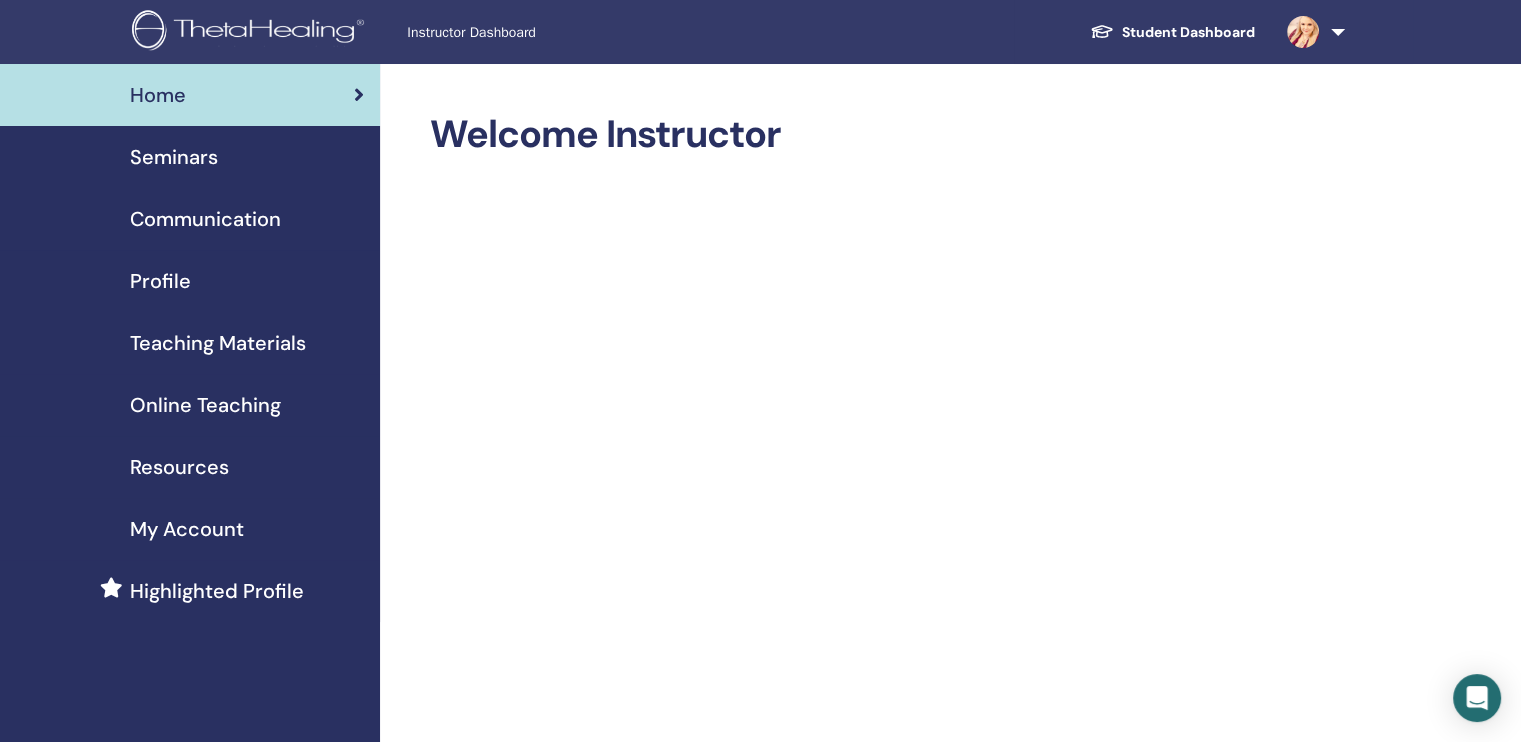 click on "Teaching Materials" at bounding box center [218, 343] 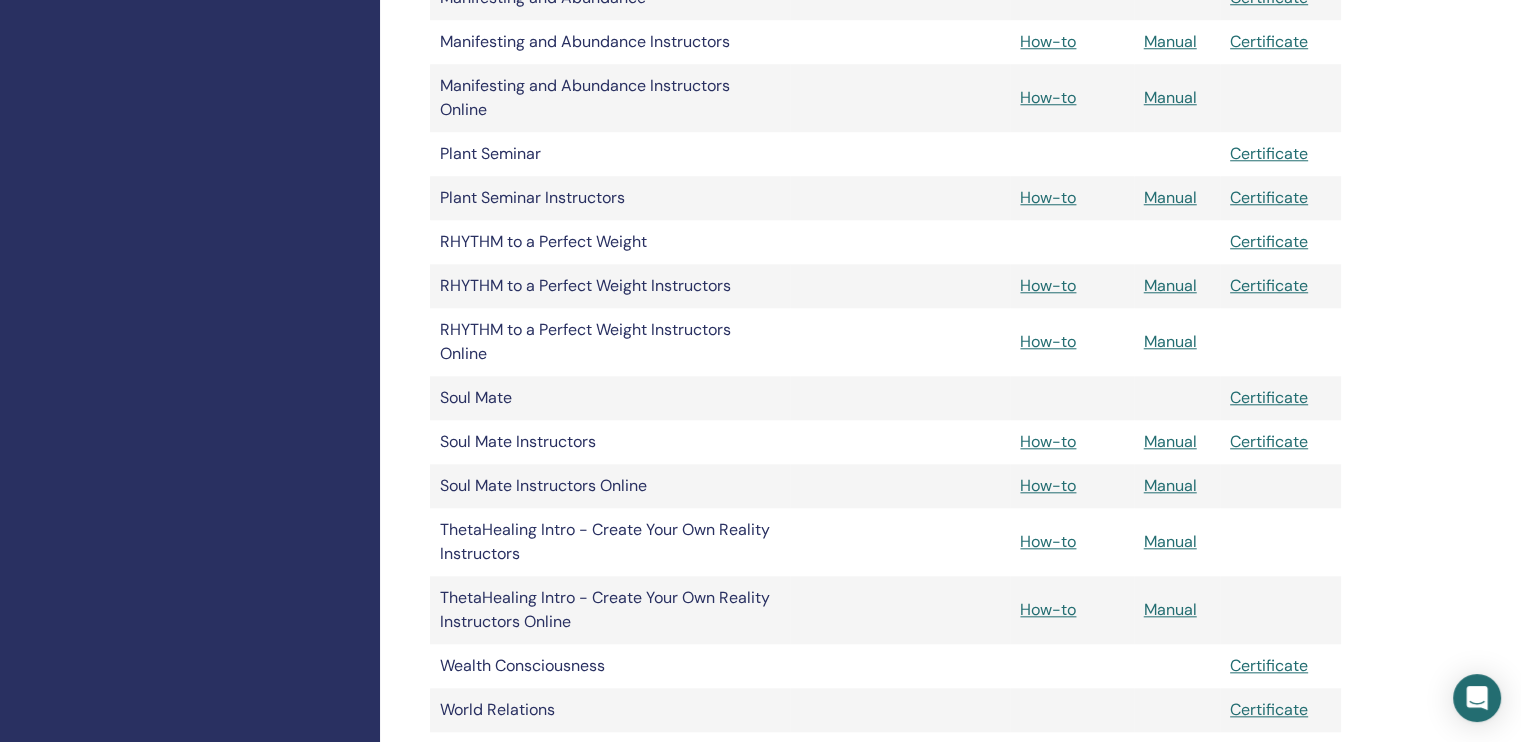 scroll, scrollTop: 1900, scrollLeft: 0, axis: vertical 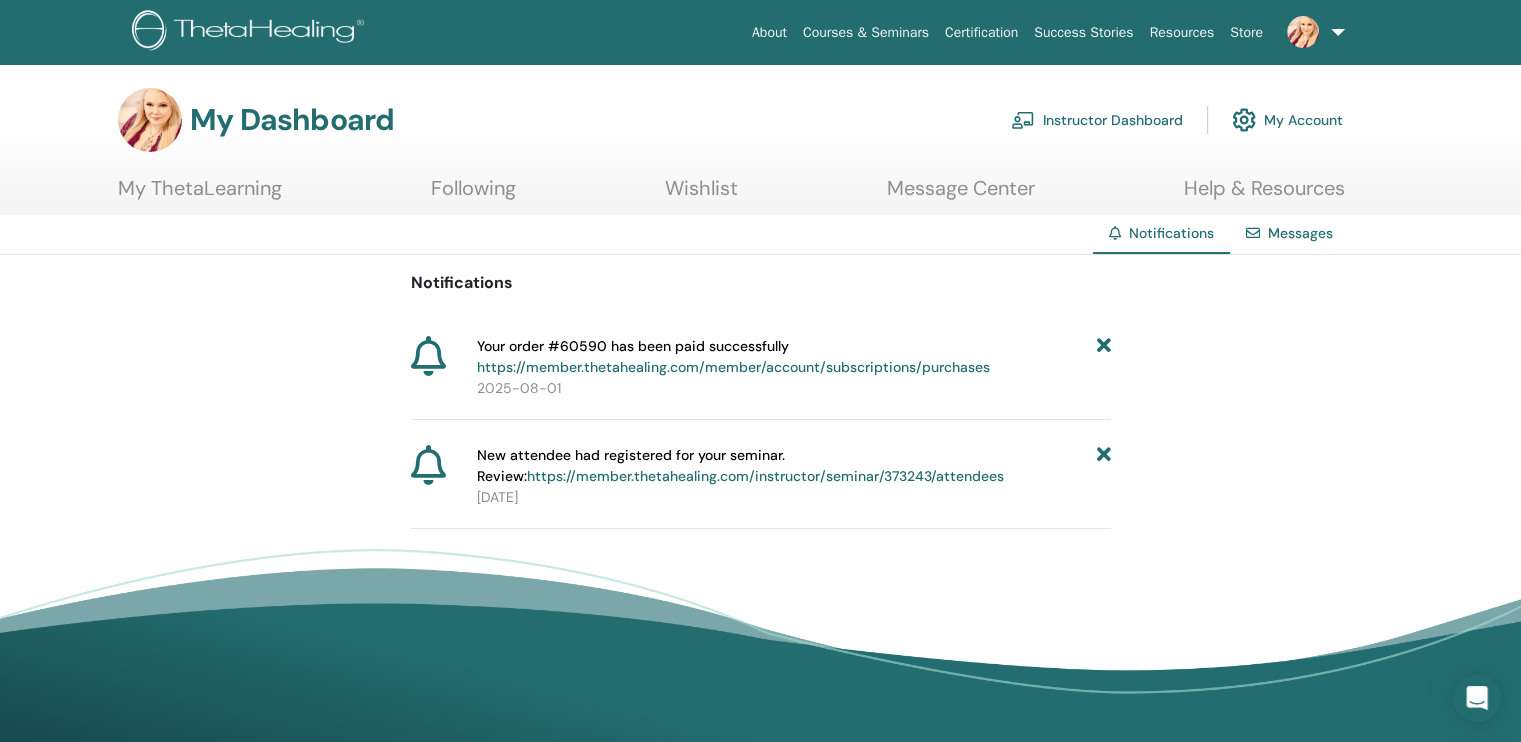 click on "Instructor Dashboard" at bounding box center [1097, 120] 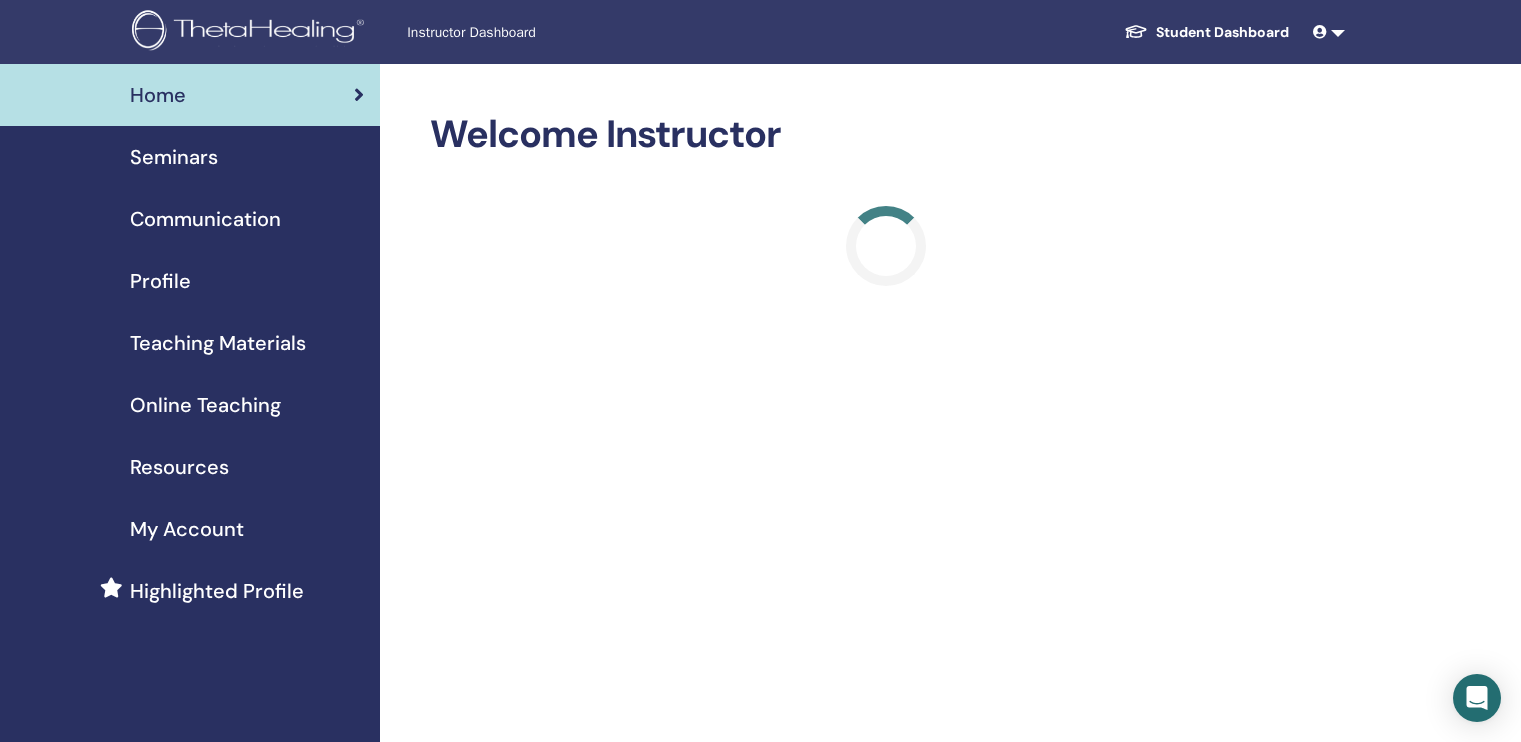 scroll, scrollTop: 0, scrollLeft: 0, axis: both 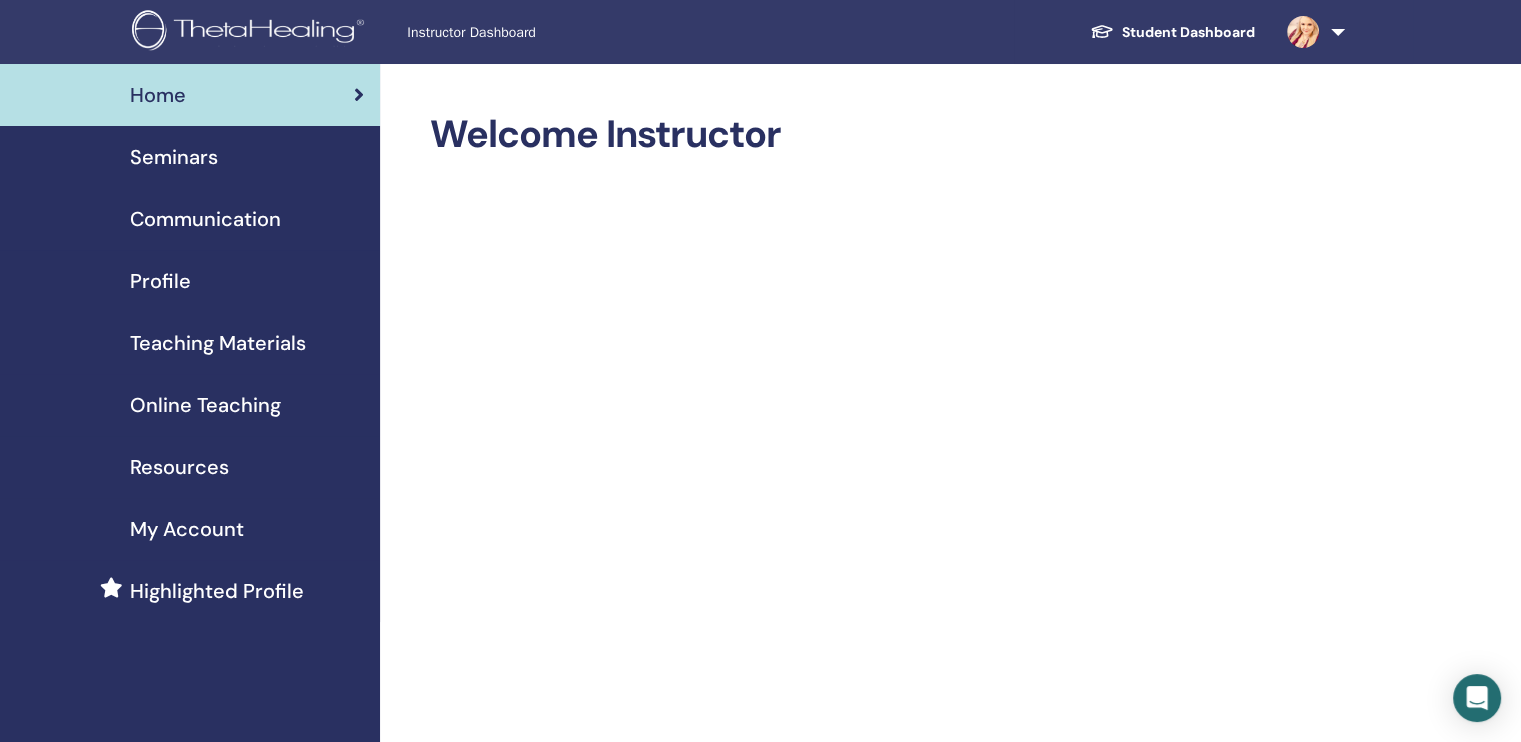 click on "Resources" at bounding box center (179, 467) 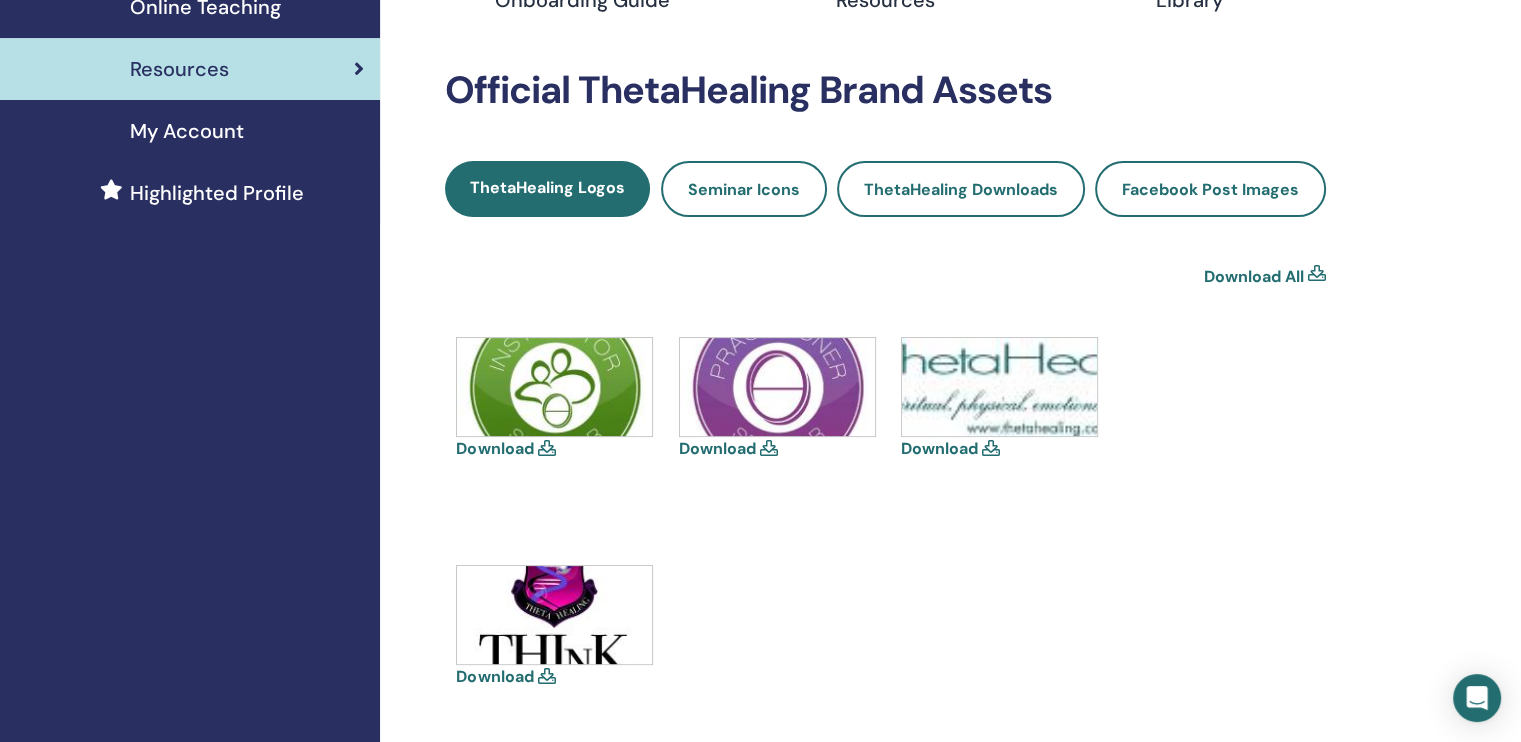 scroll, scrollTop: 400, scrollLeft: 0, axis: vertical 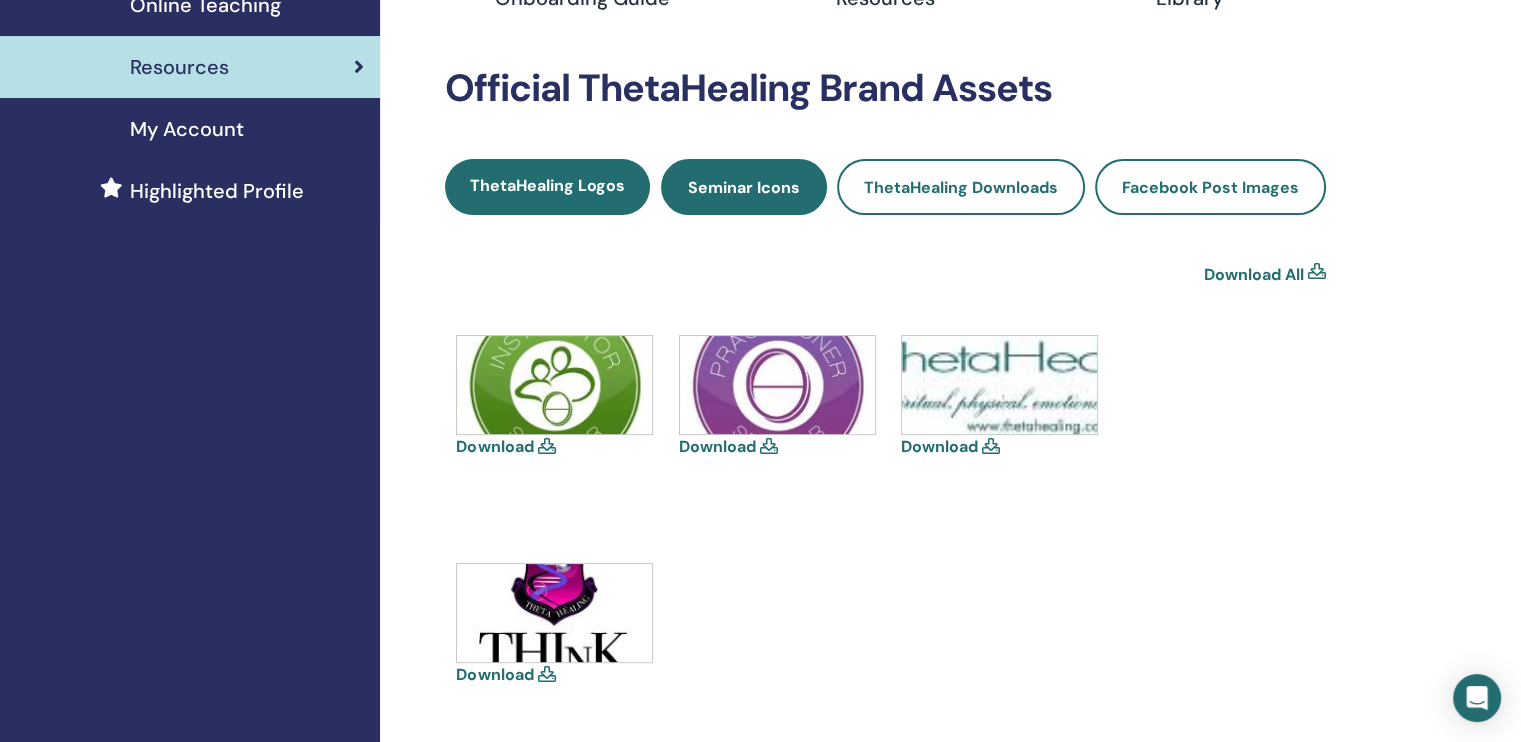 click on "Seminar Icons" at bounding box center (744, 187) 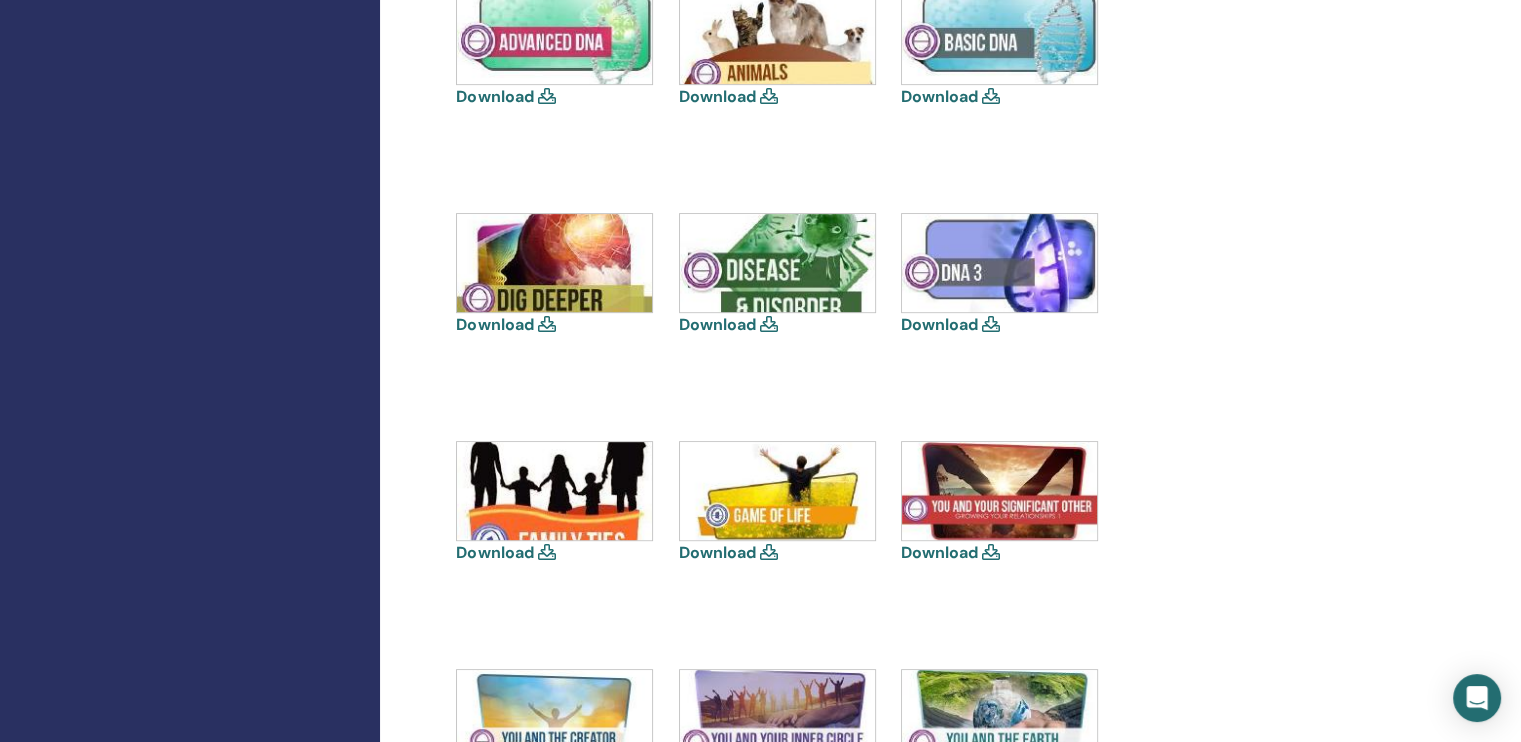 scroll, scrollTop: 500, scrollLeft: 0, axis: vertical 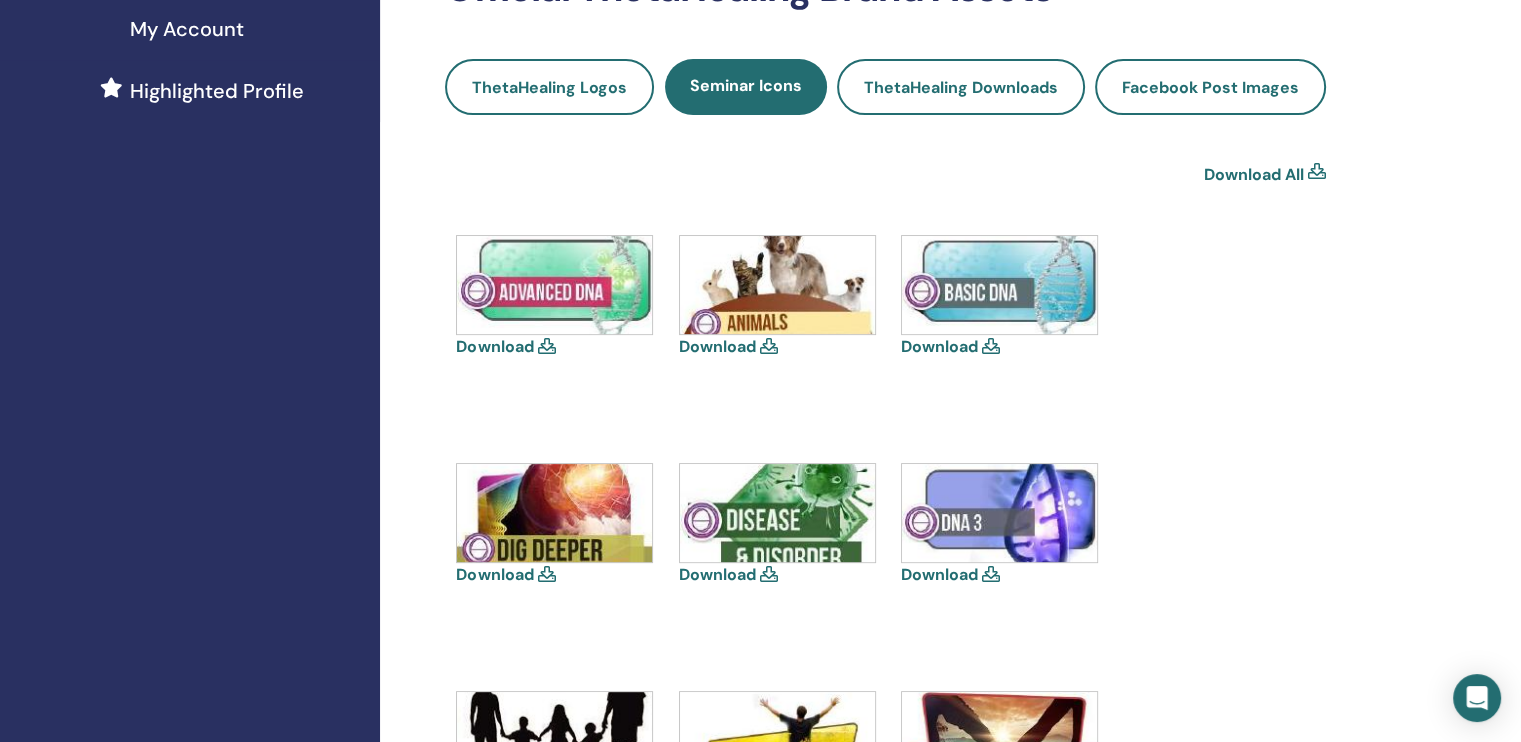 click on "Download All" at bounding box center [1254, 175] 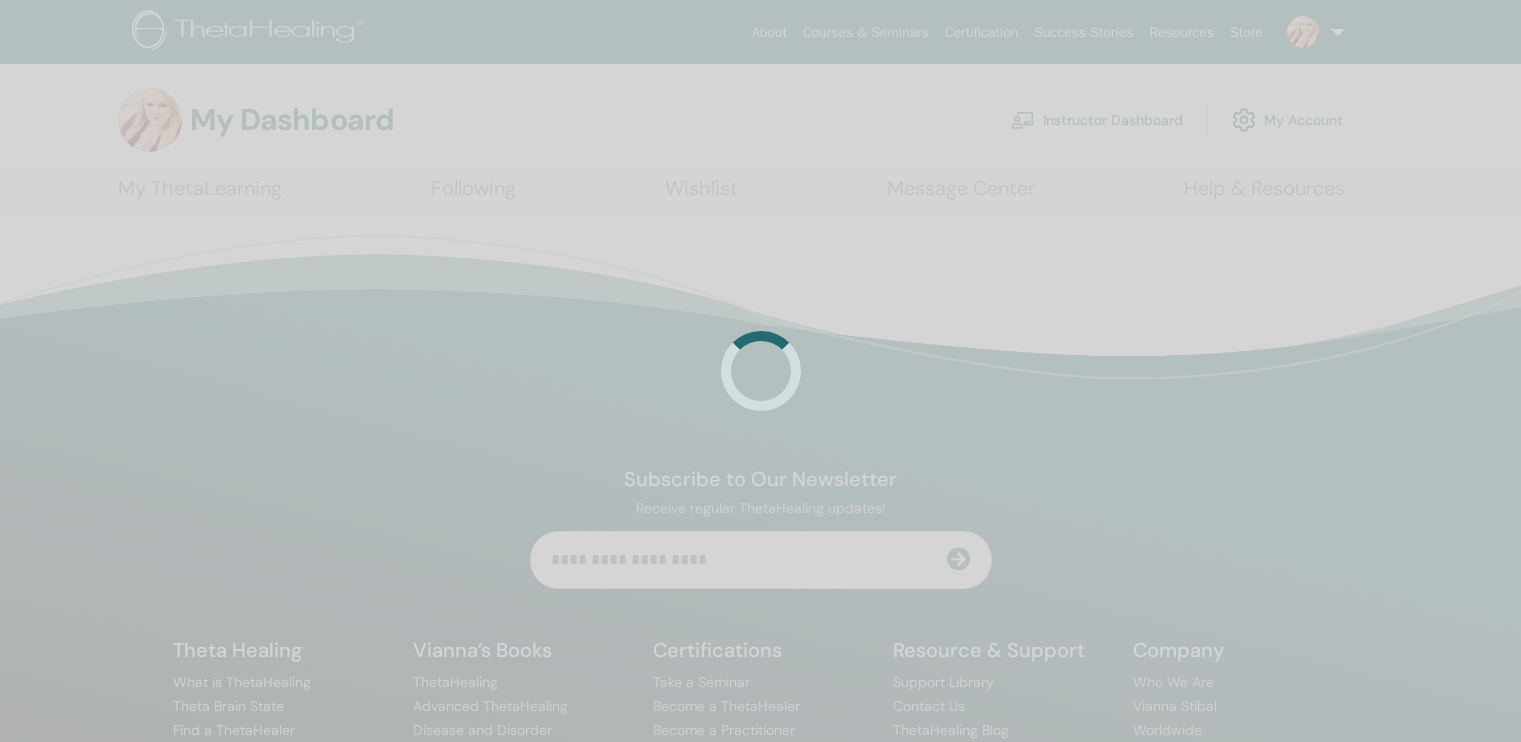 scroll, scrollTop: 0, scrollLeft: 0, axis: both 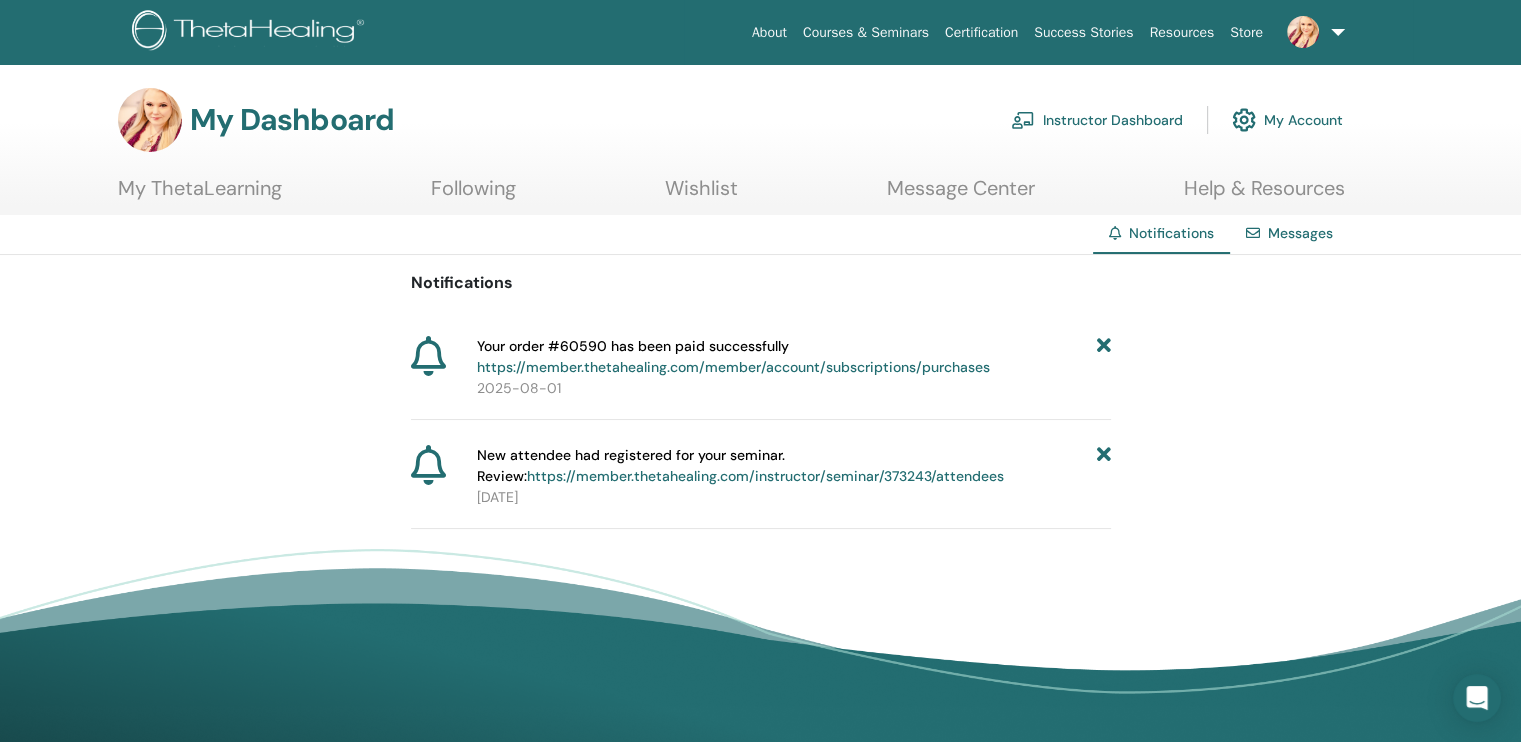 click on "Instructor Dashboard" at bounding box center (1097, 120) 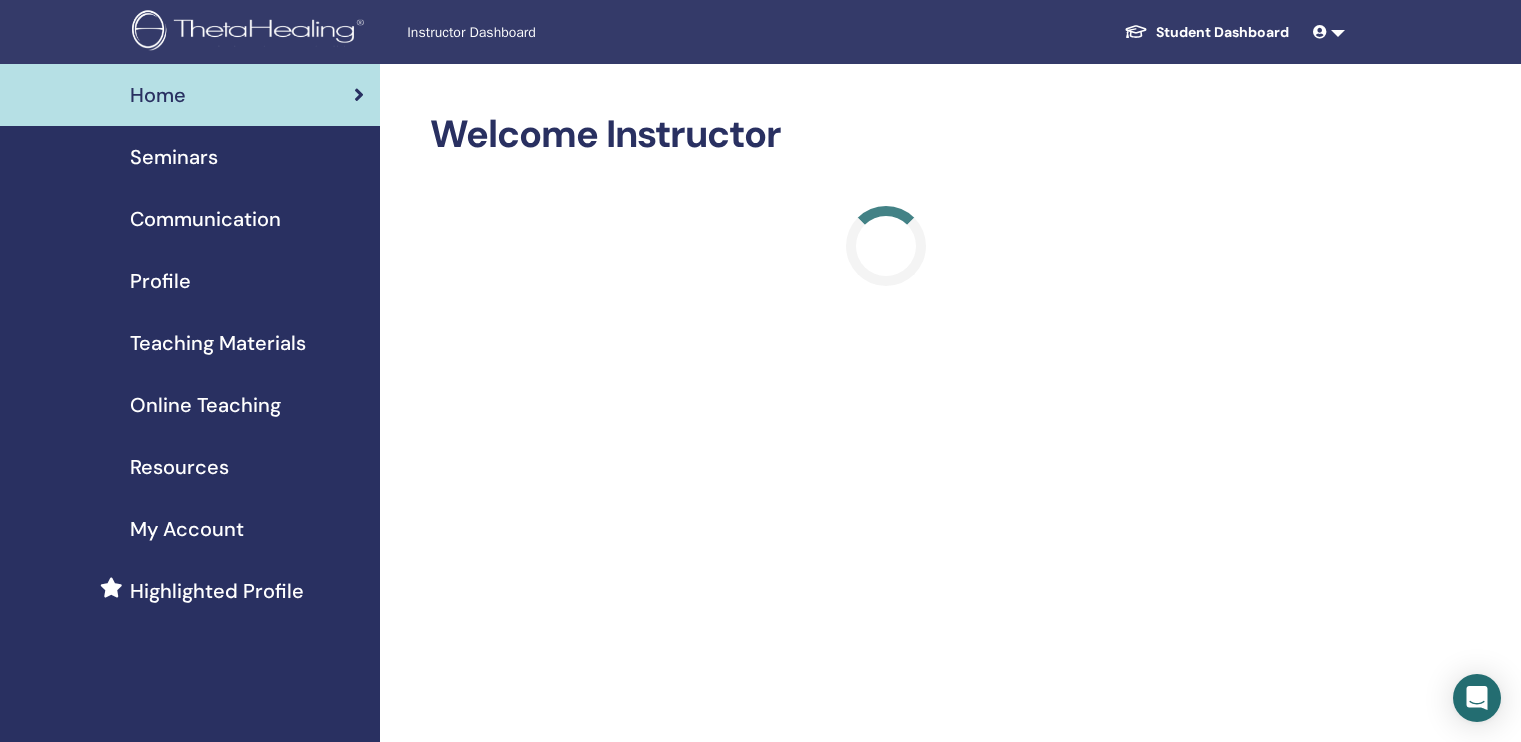 scroll, scrollTop: 0, scrollLeft: 0, axis: both 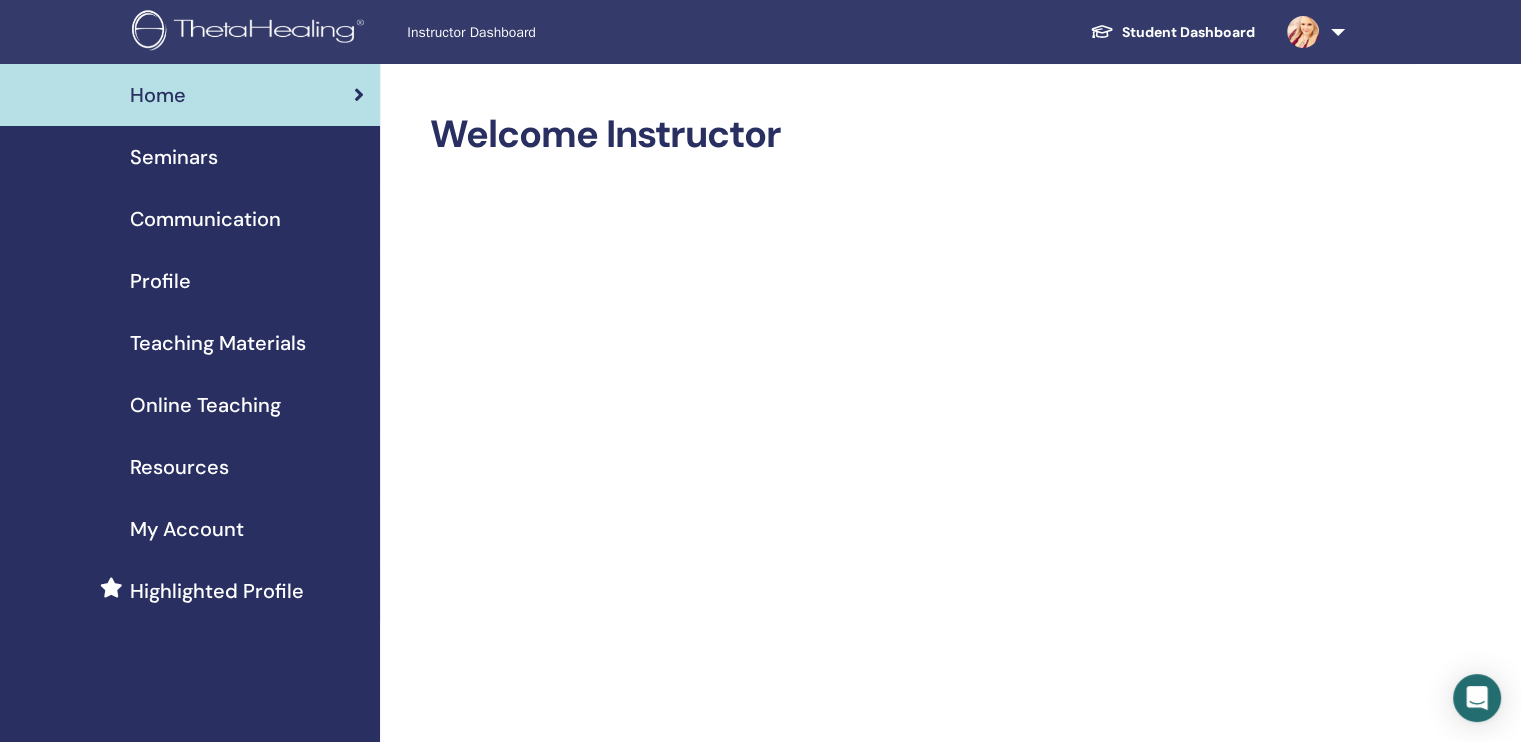 click on "Resources" at bounding box center [179, 467] 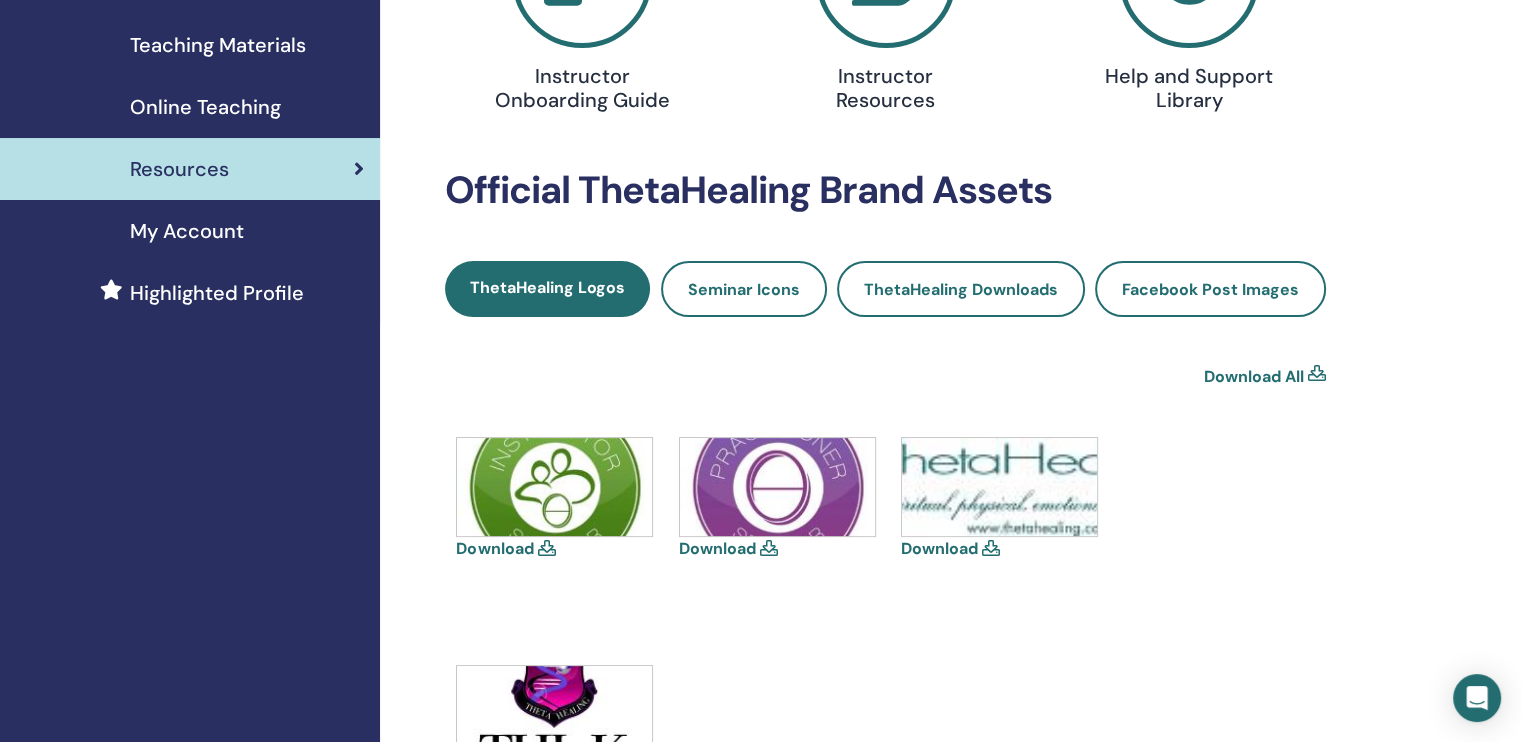 scroll, scrollTop: 300, scrollLeft: 0, axis: vertical 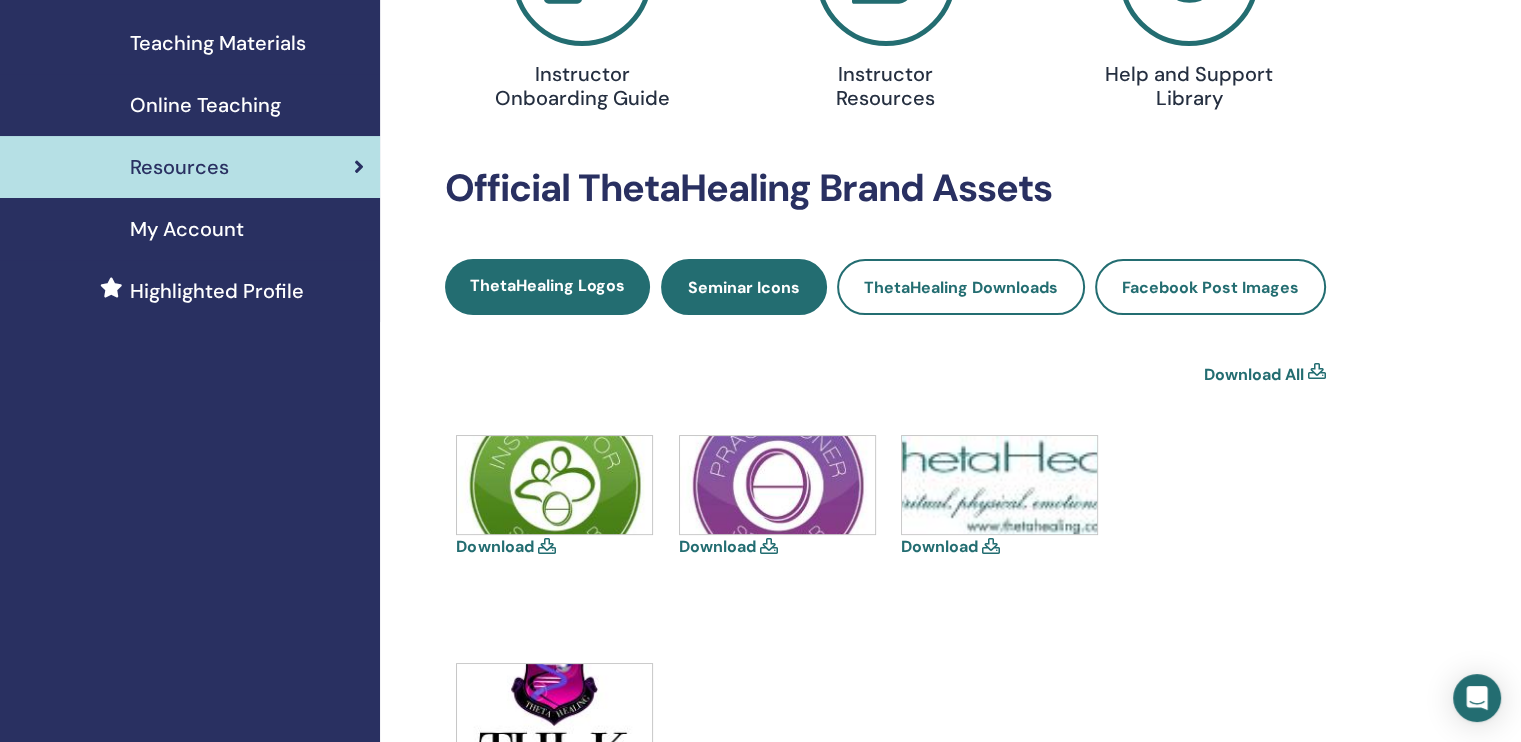 click on "Seminar Icons" 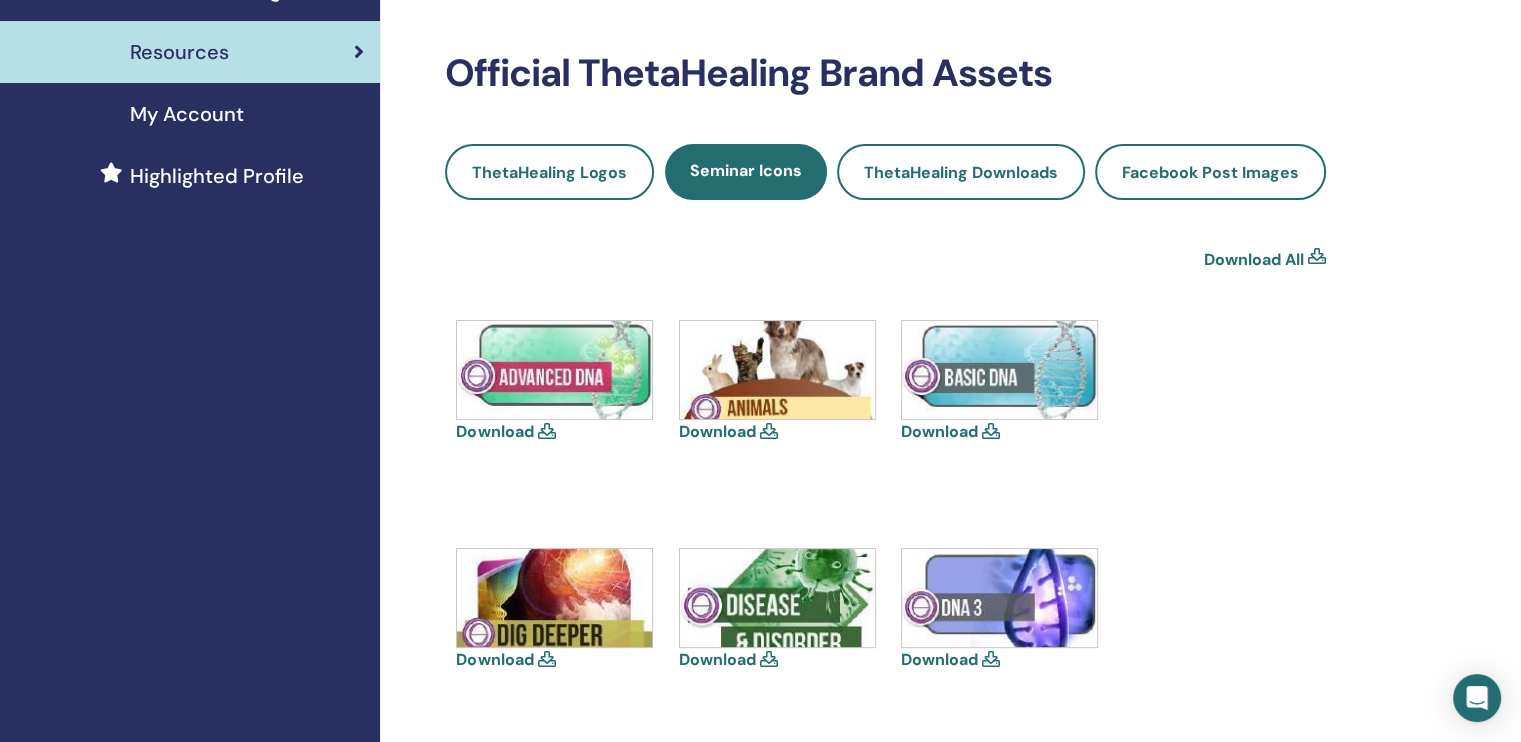 scroll, scrollTop: 300, scrollLeft: 0, axis: vertical 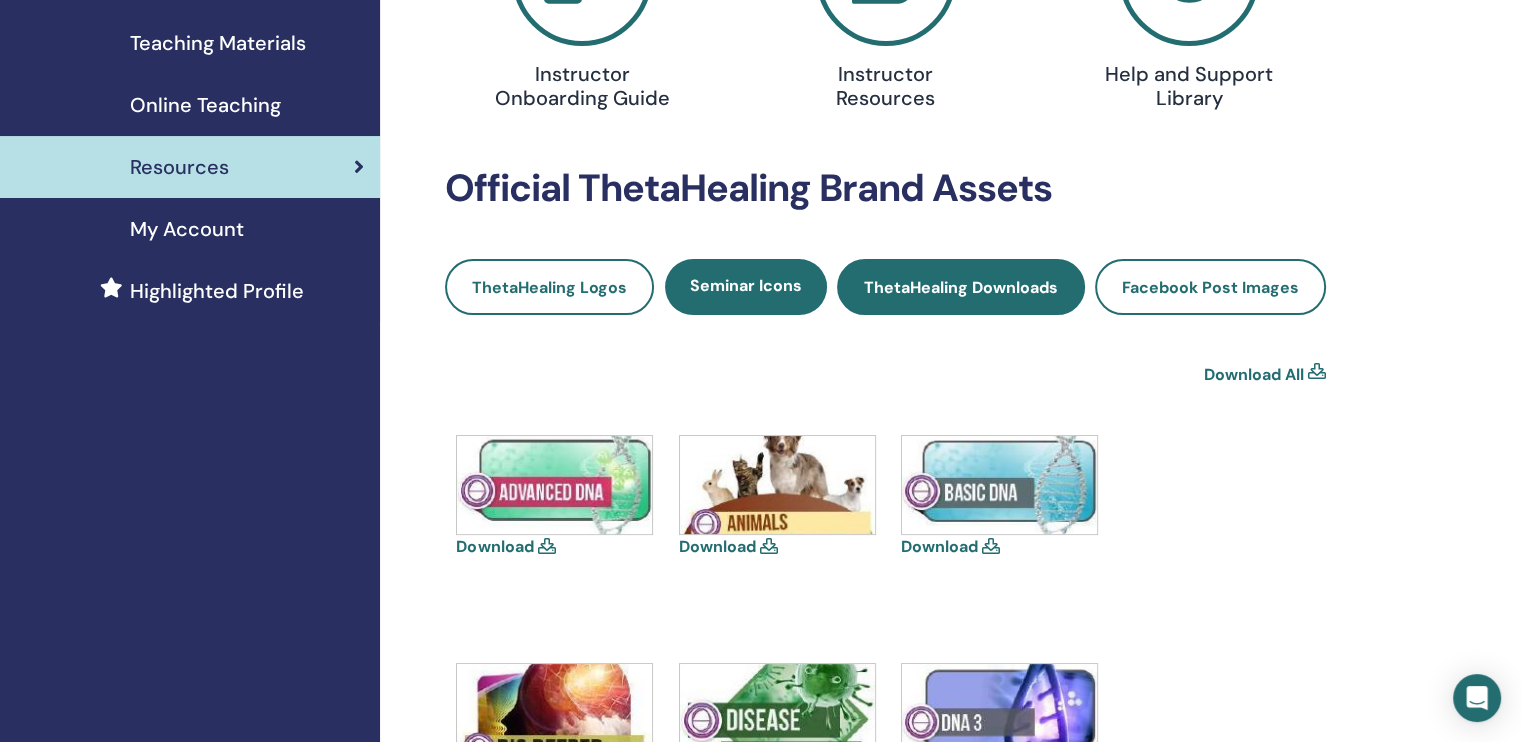 click on "ThetaHealing Downloads" at bounding box center (961, 287) 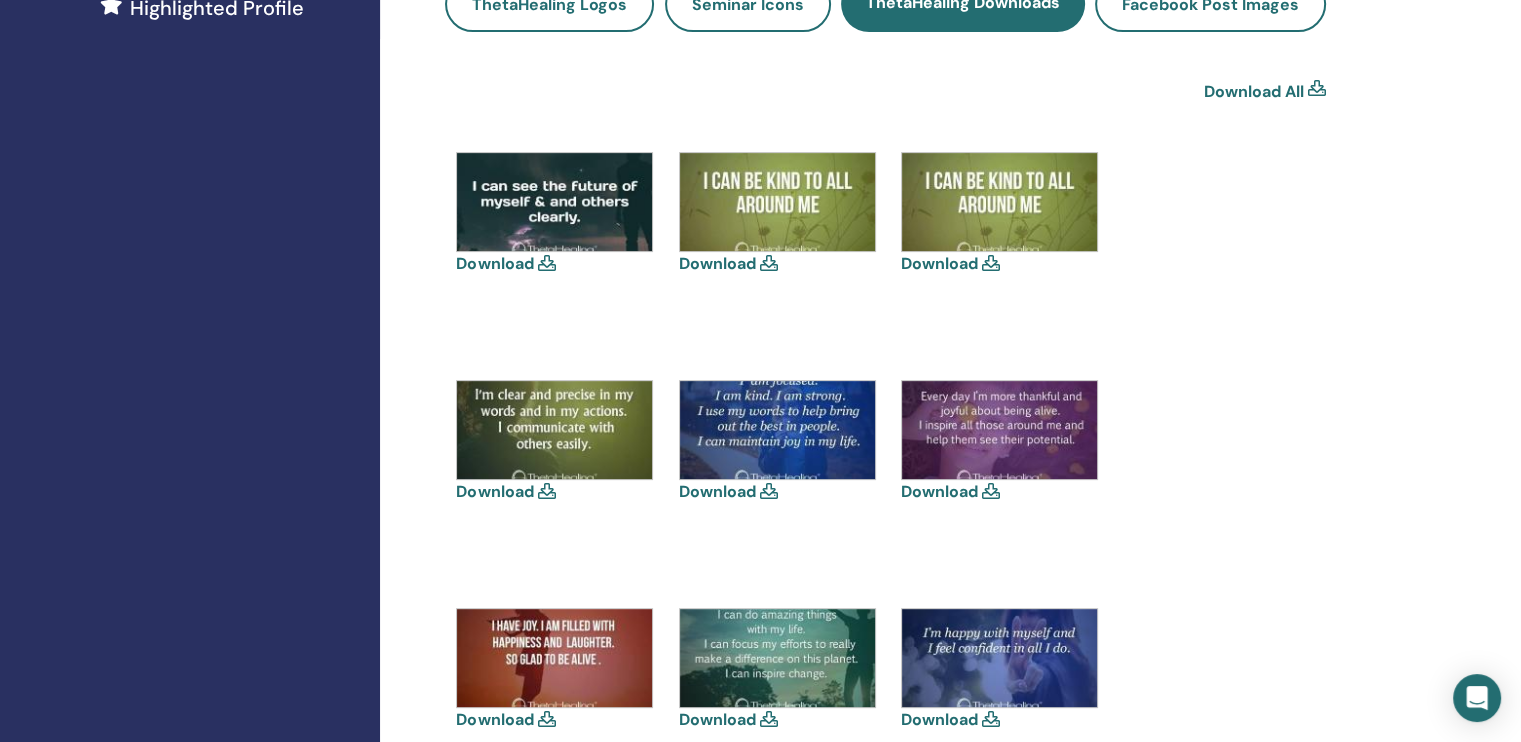 scroll, scrollTop: 400, scrollLeft: 0, axis: vertical 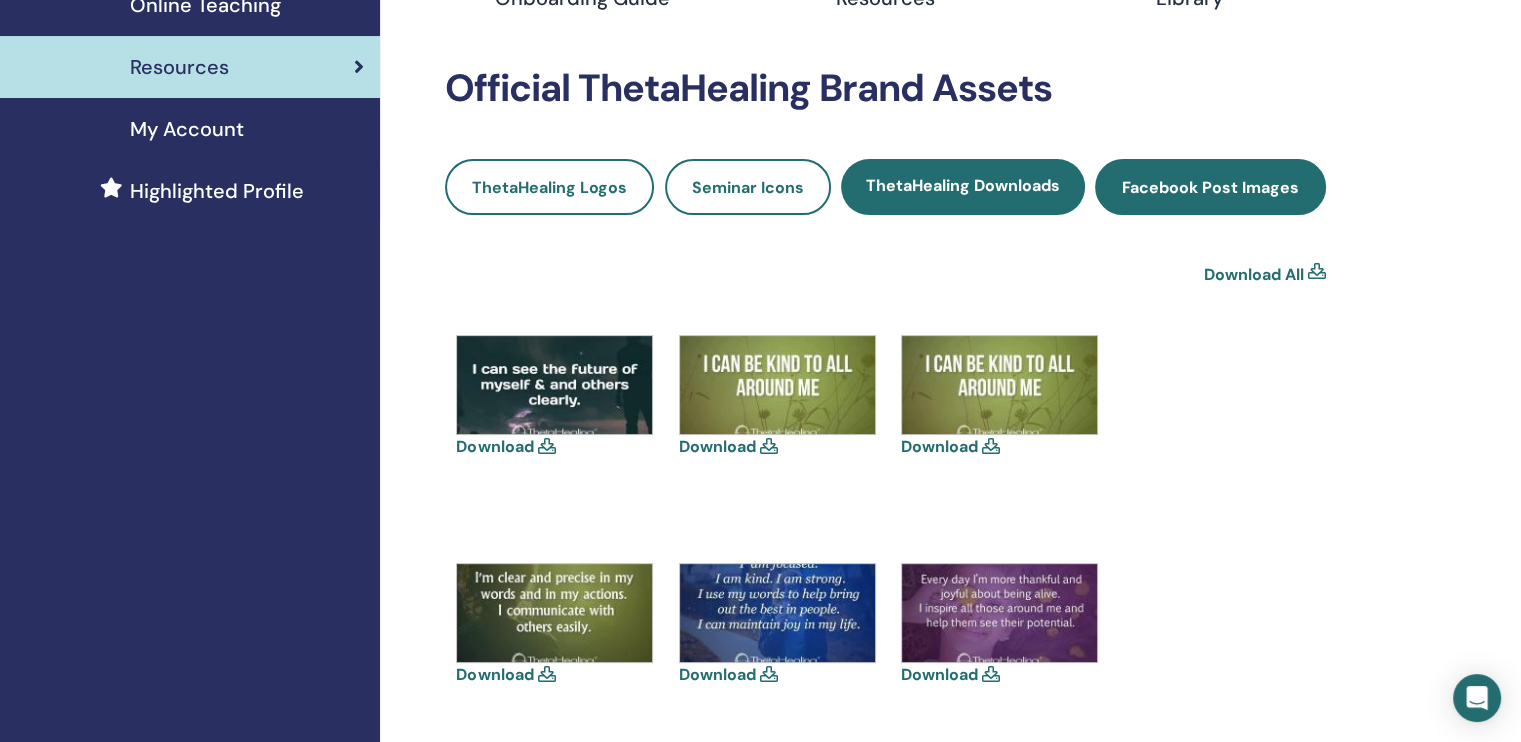 click on "Facebook Post Images" at bounding box center [1210, 187] 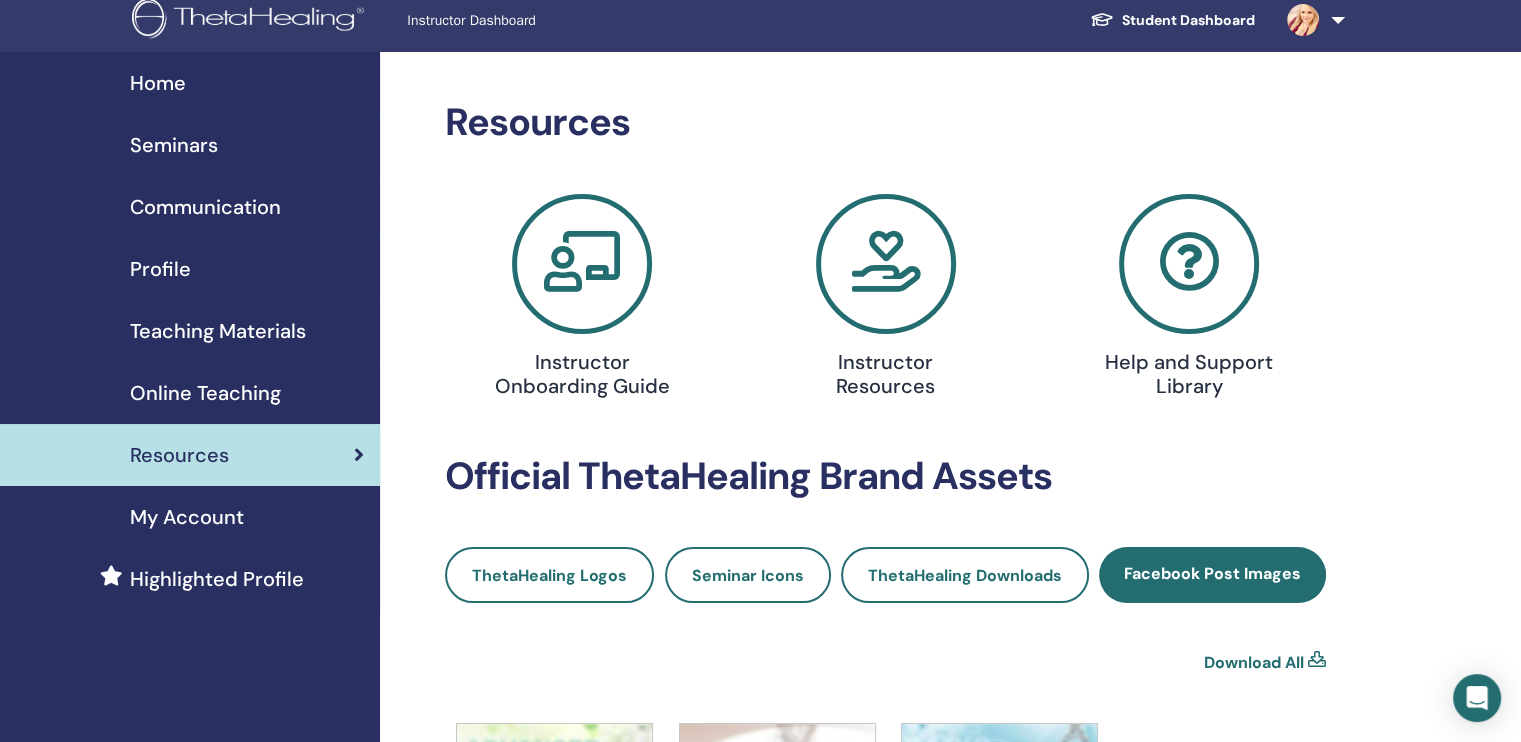scroll, scrollTop: 0, scrollLeft: 0, axis: both 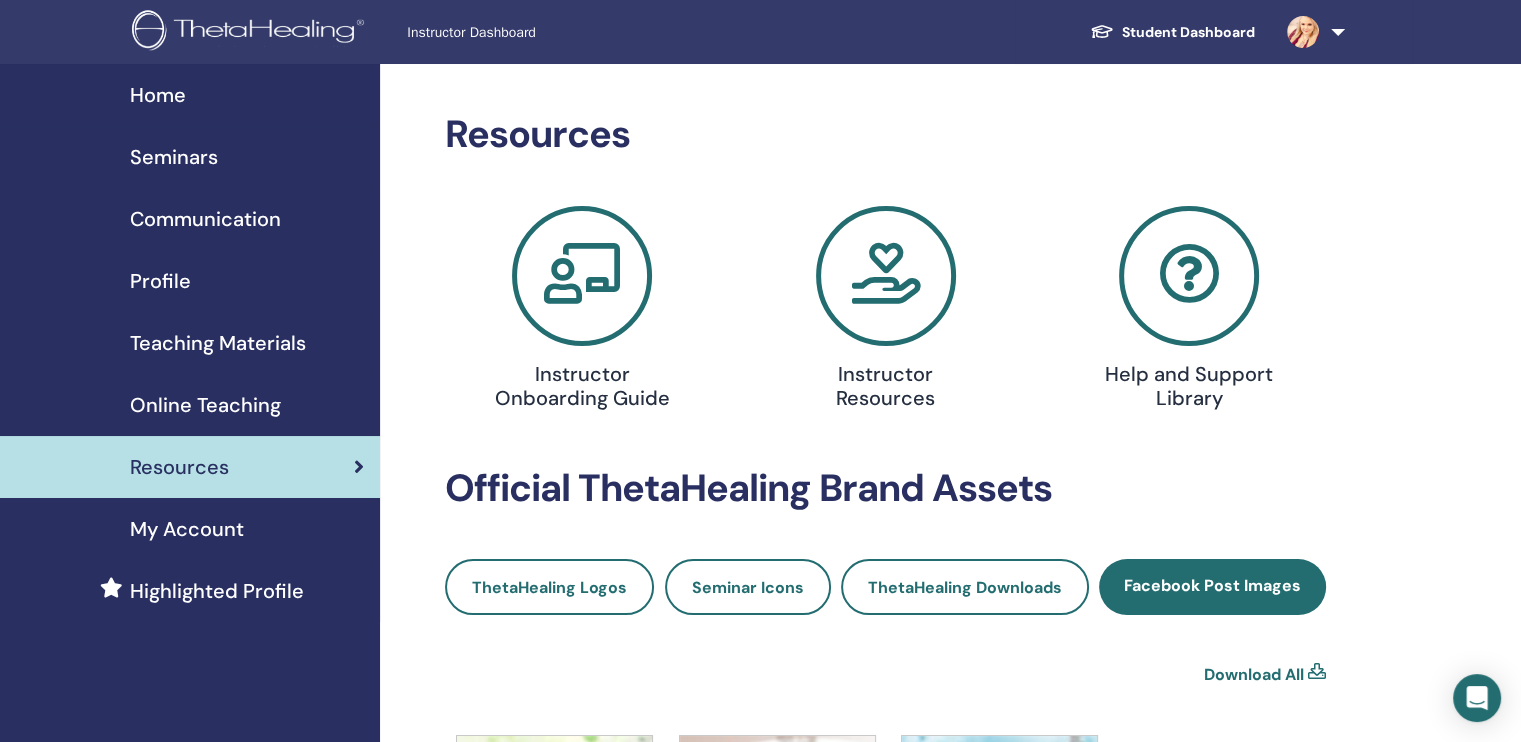 click on "Teaching Materials" at bounding box center [218, 343] 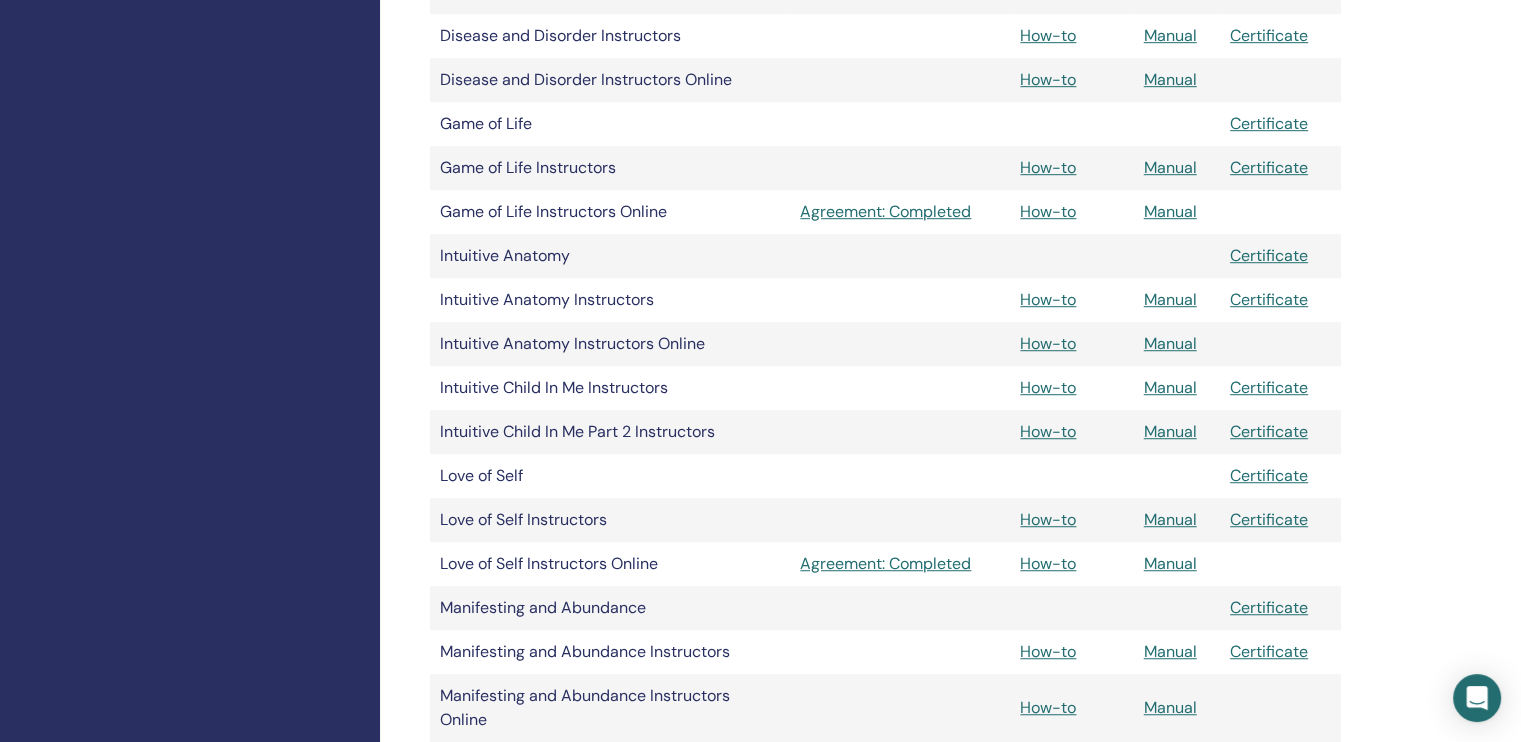 scroll, scrollTop: 1300, scrollLeft: 0, axis: vertical 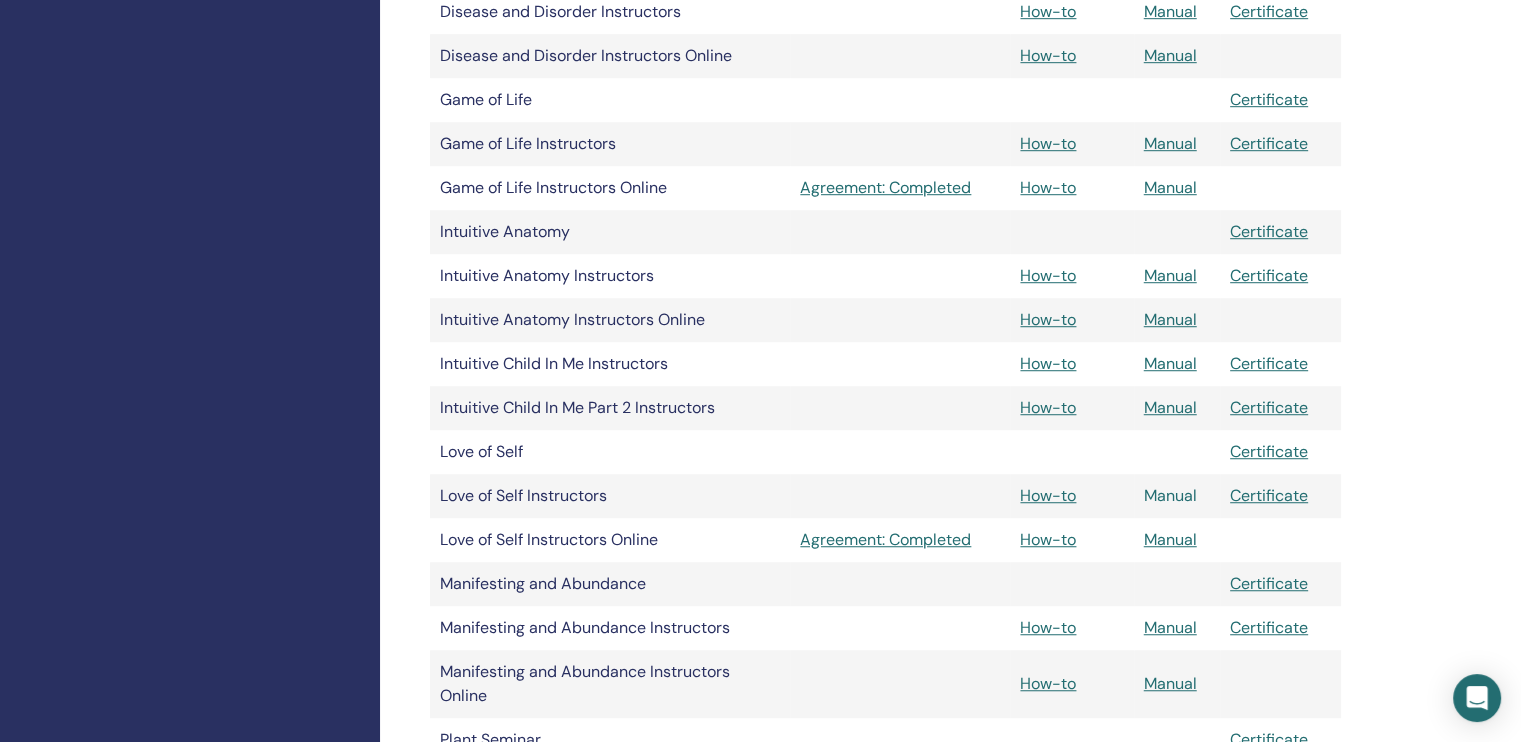 click on "Manual" at bounding box center (1170, 495) 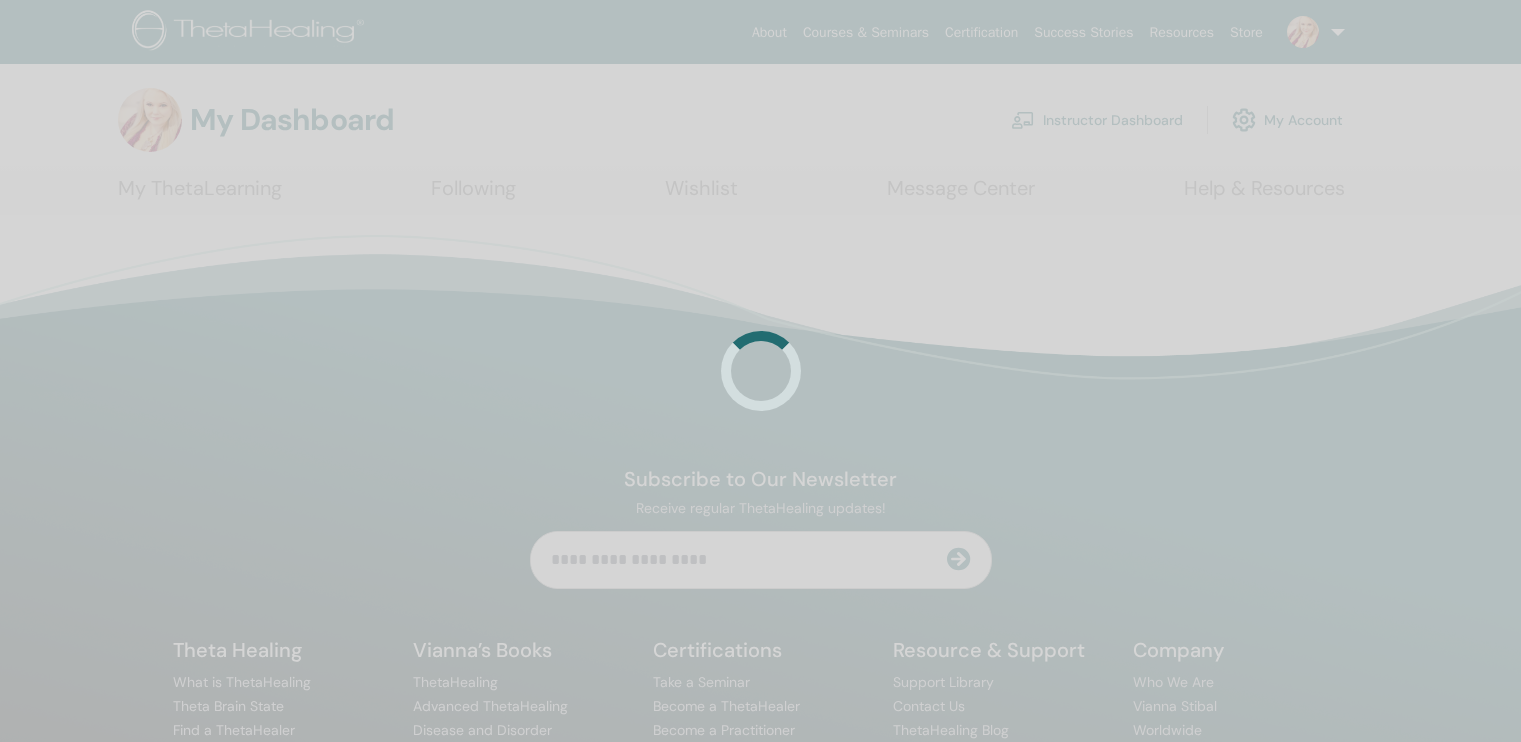 scroll, scrollTop: 0, scrollLeft: 0, axis: both 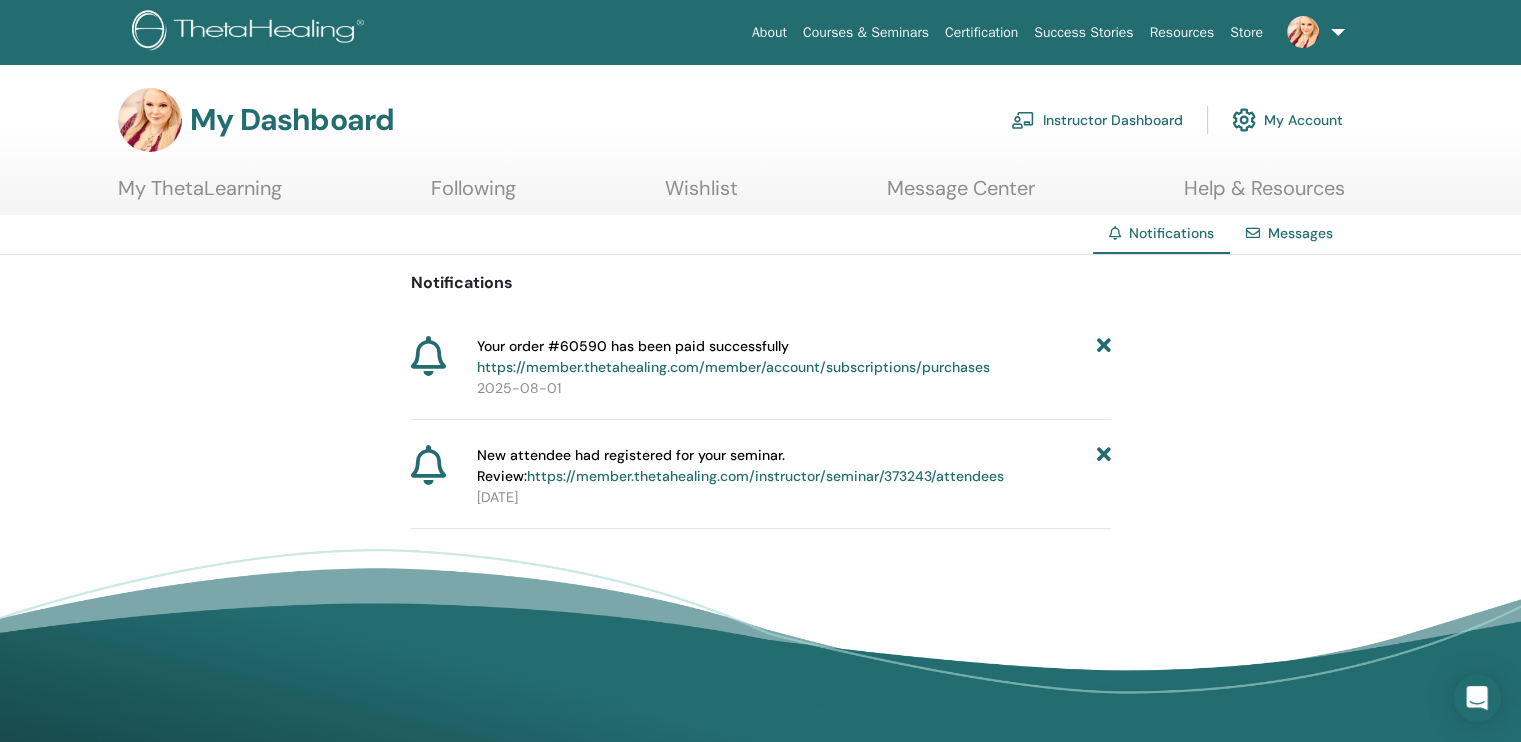 click on "Instructor Dashboard" at bounding box center (1097, 120) 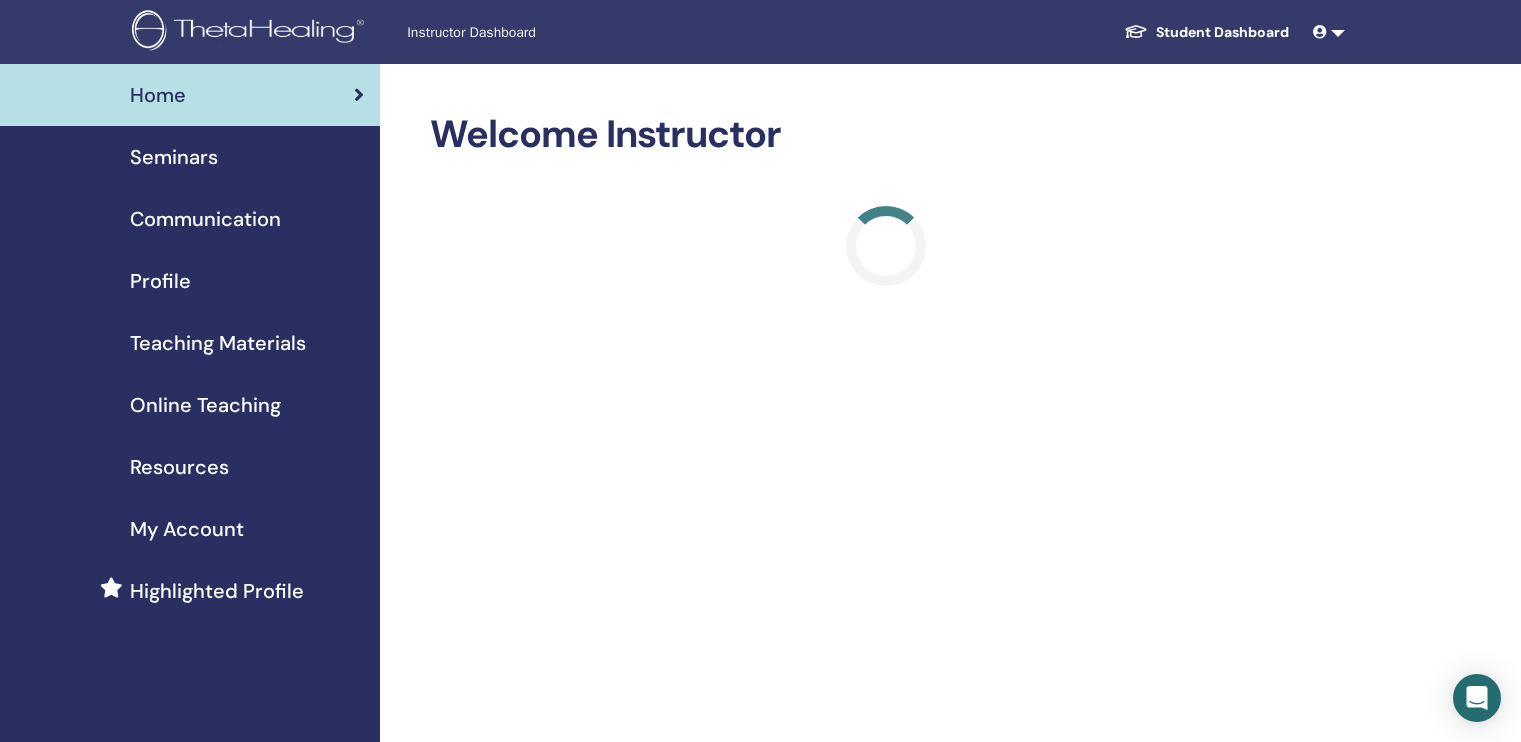 scroll, scrollTop: 0, scrollLeft: 0, axis: both 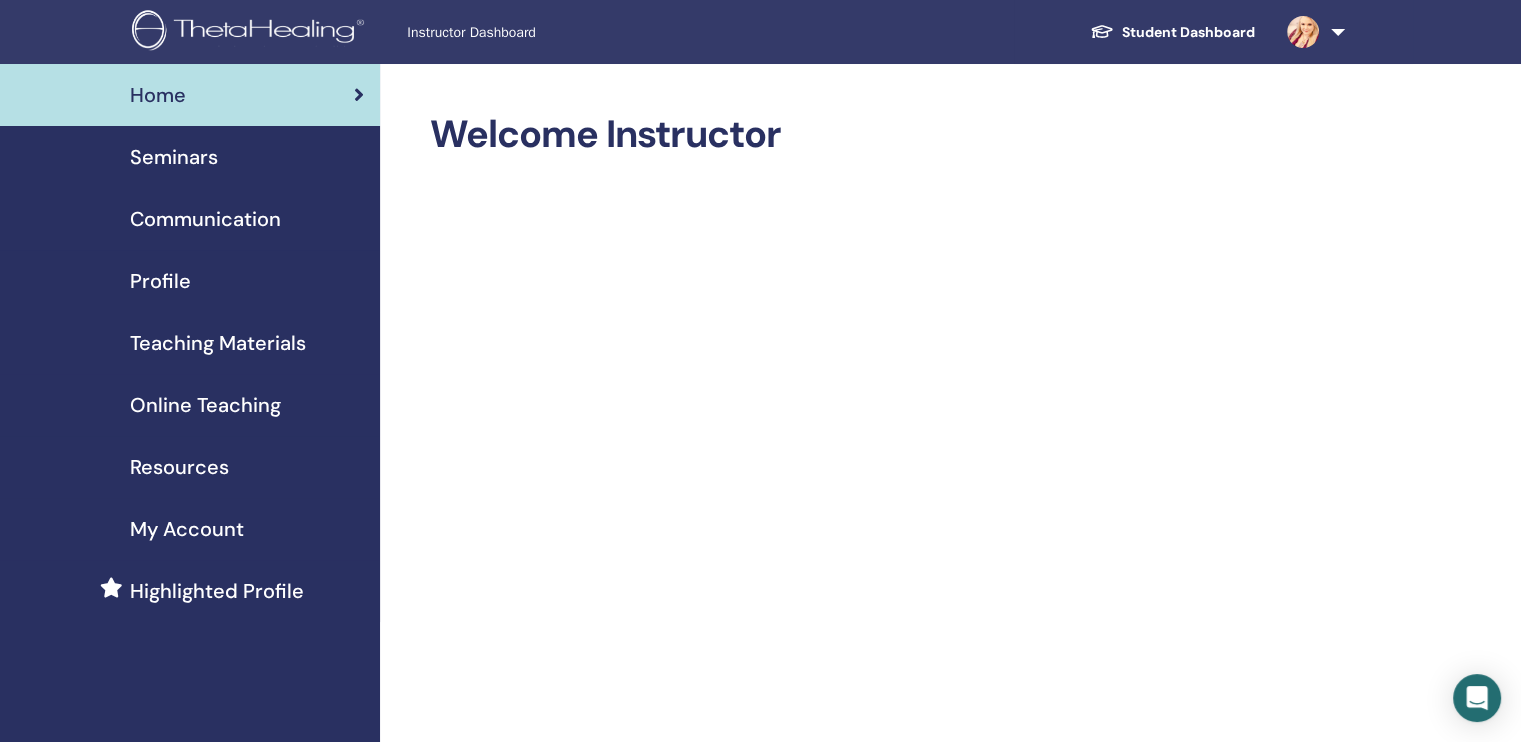 click on "Teaching Materials" at bounding box center [218, 343] 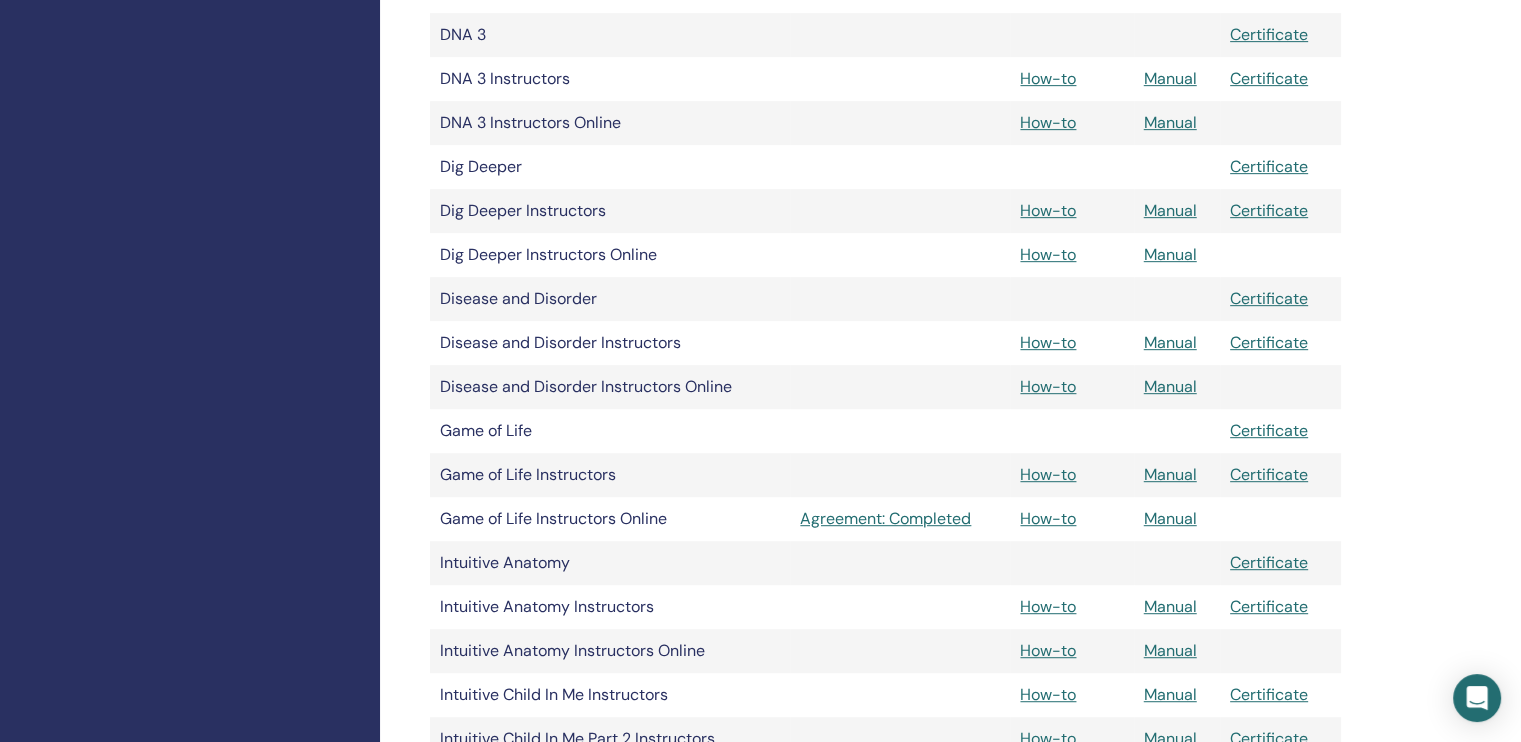 scroll, scrollTop: 1100, scrollLeft: 0, axis: vertical 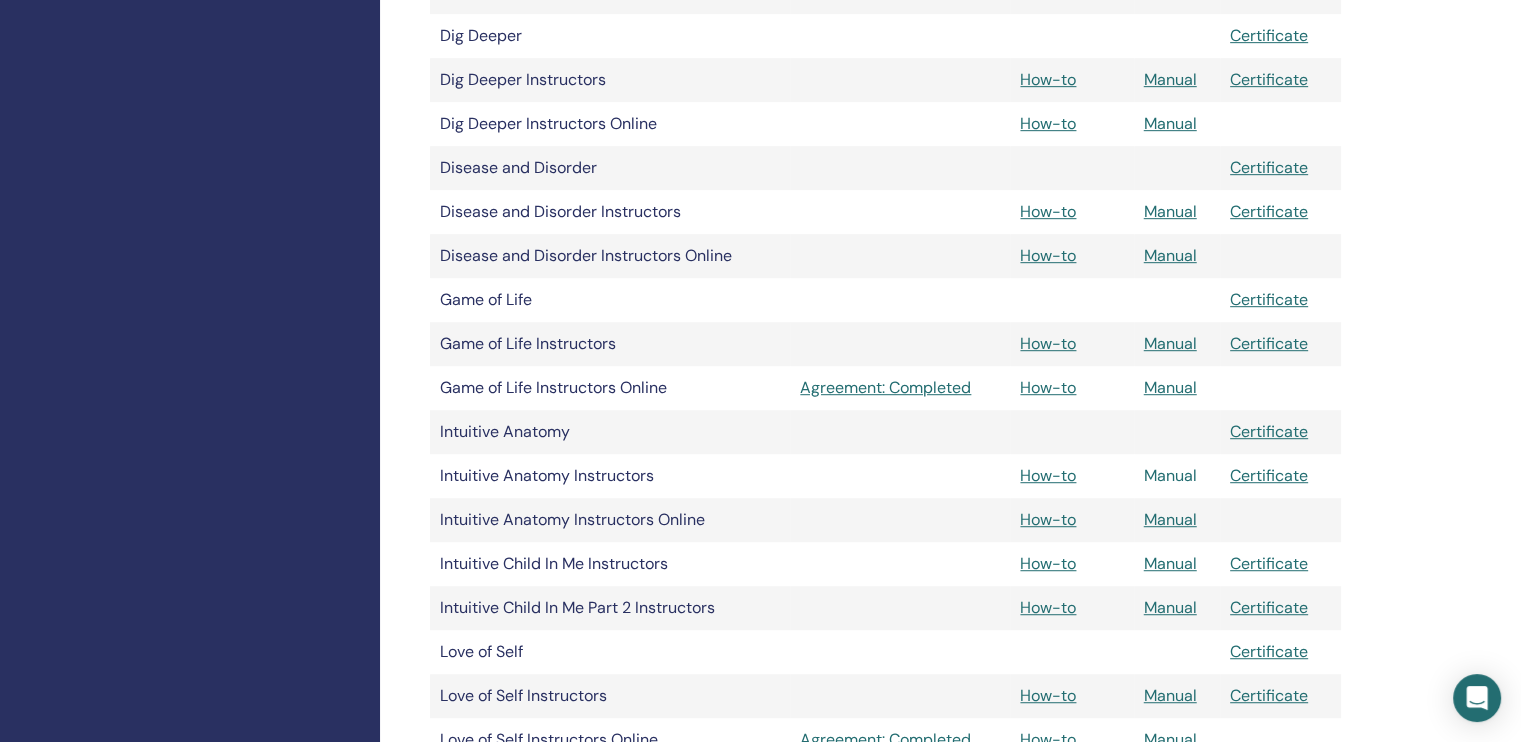 click on "Manual" at bounding box center [1170, 475] 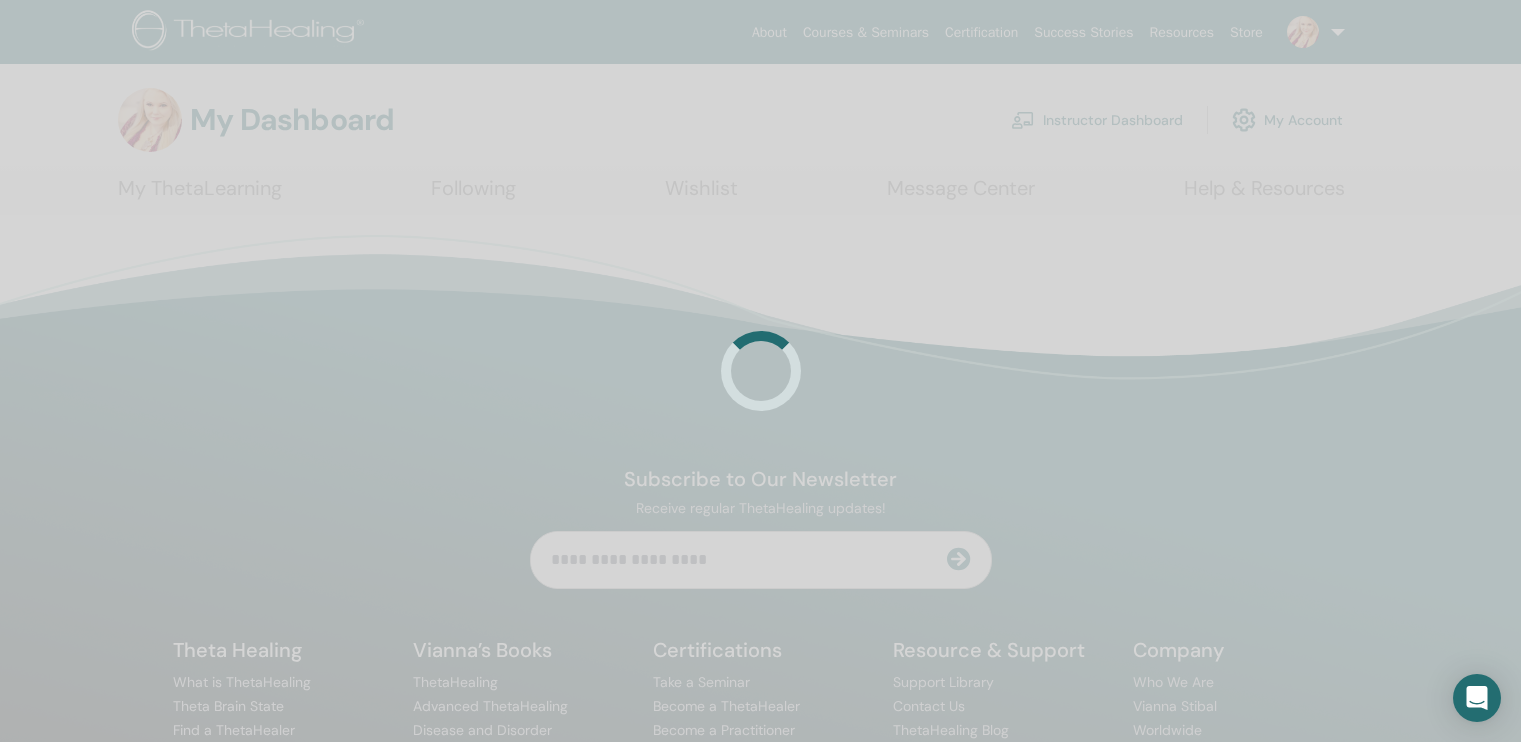 scroll, scrollTop: 0, scrollLeft: 0, axis: both 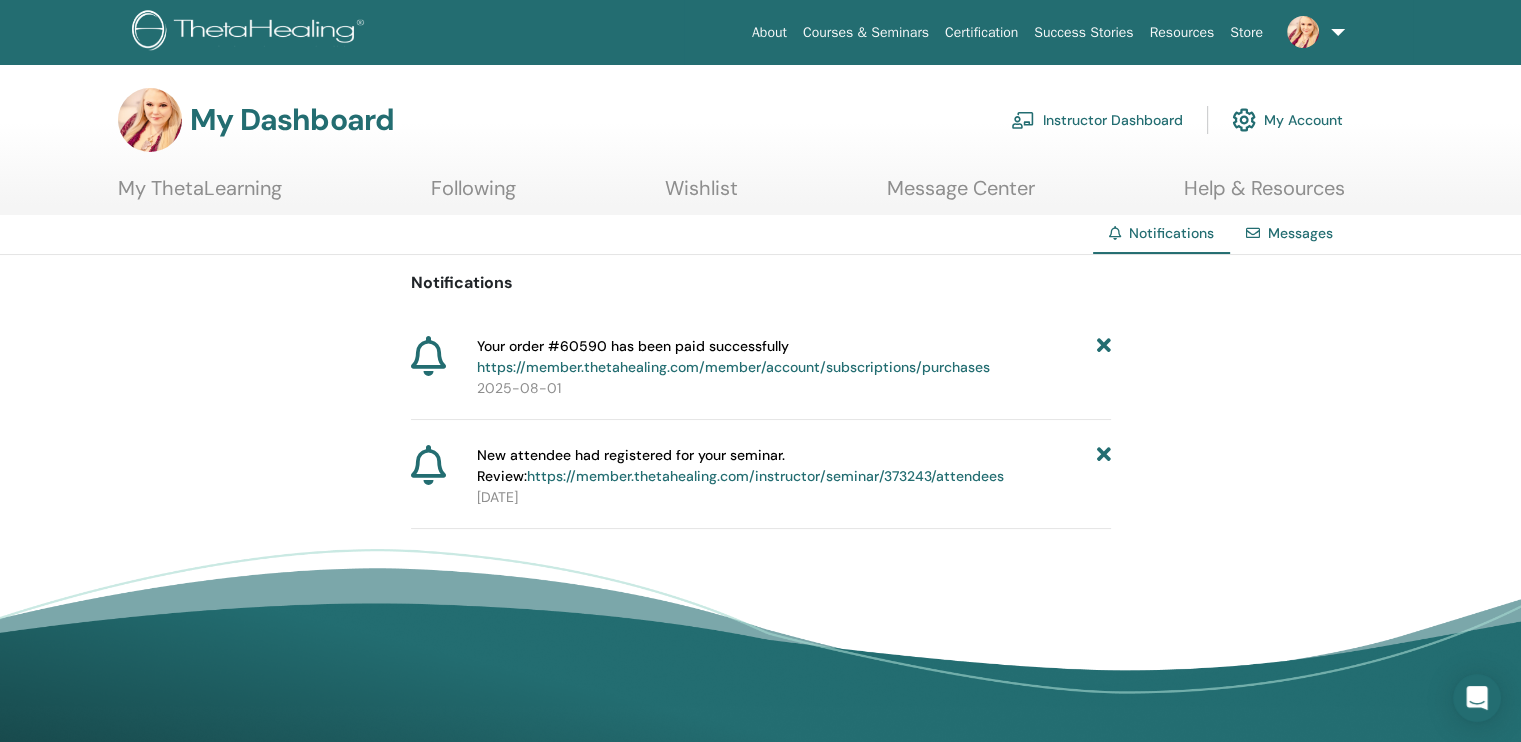 click on "Instructor Dashboard" at bounding box center (1097, 120) 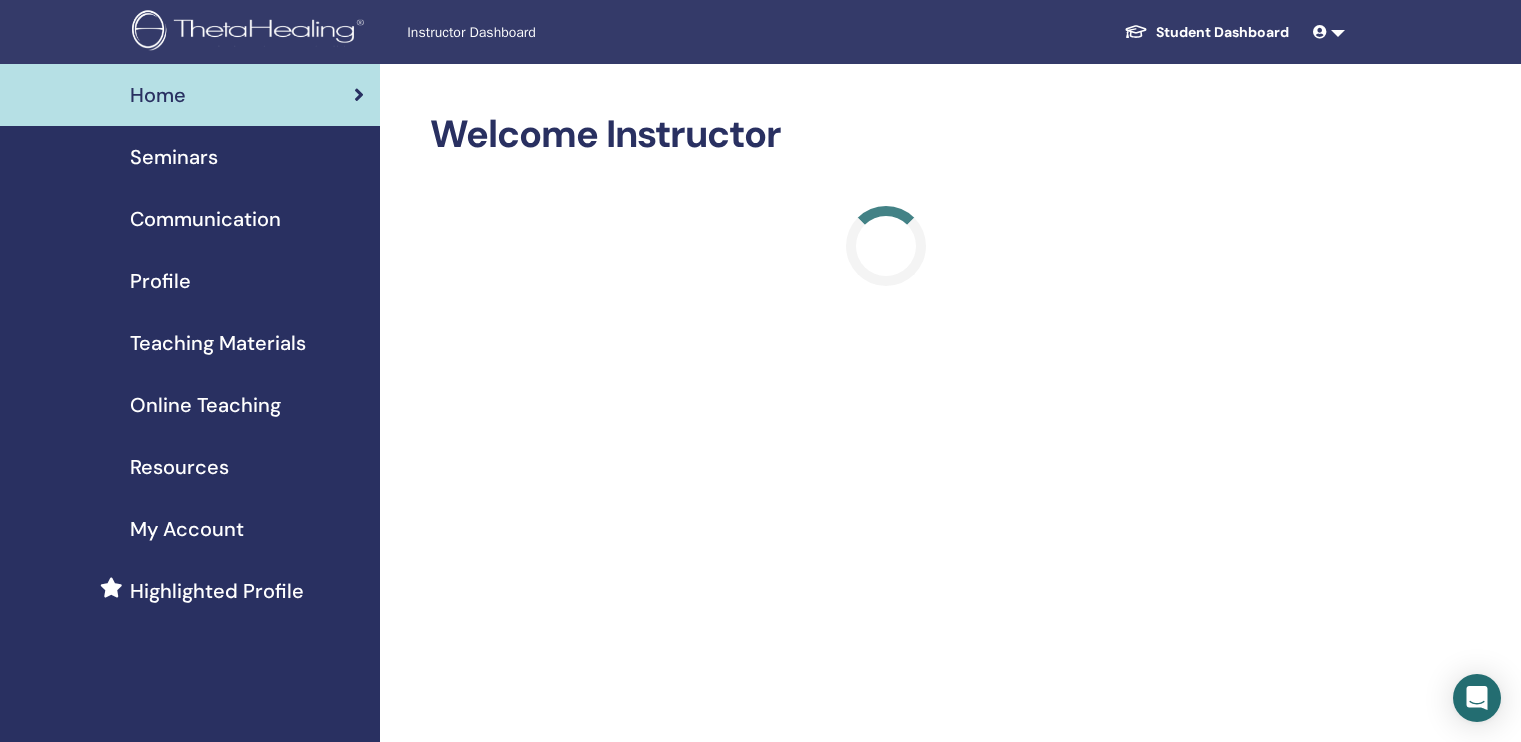 scroll, scrollTop: 0, scrollLeft: 0, axis: both 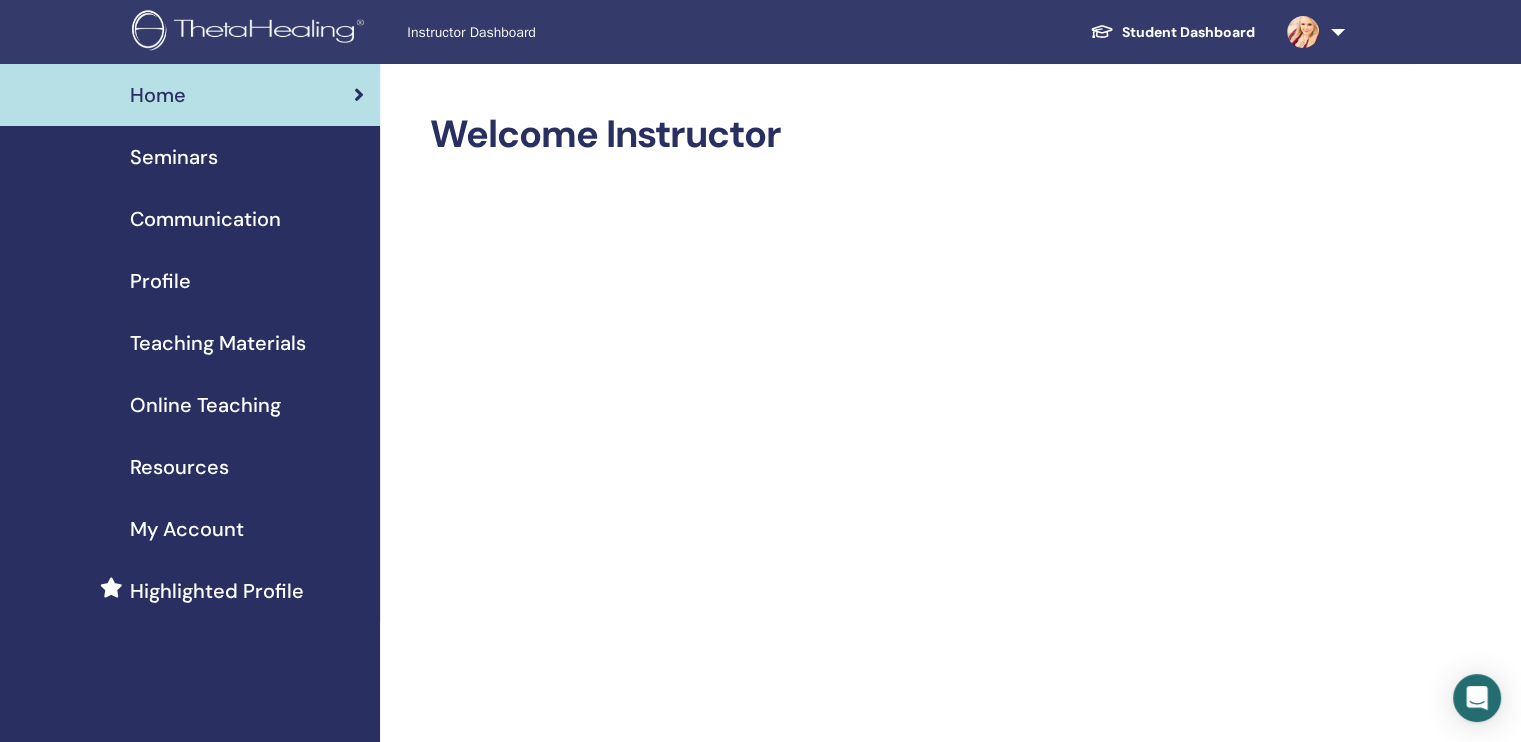 click on "Teaching Materials" at bounding box center (218, 343) 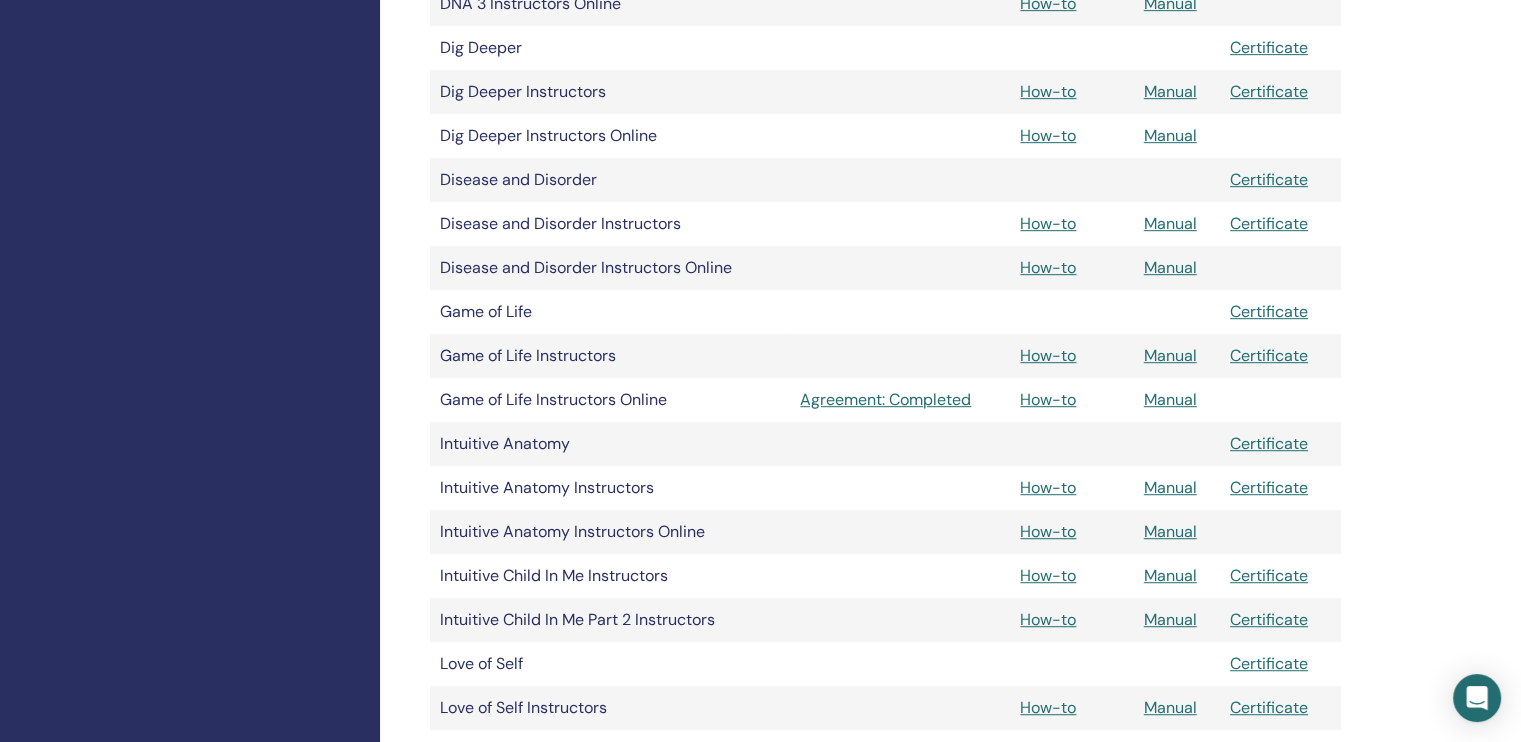 scroll, scrollTop: 1100, scrollLeft: 0, axis: vertical 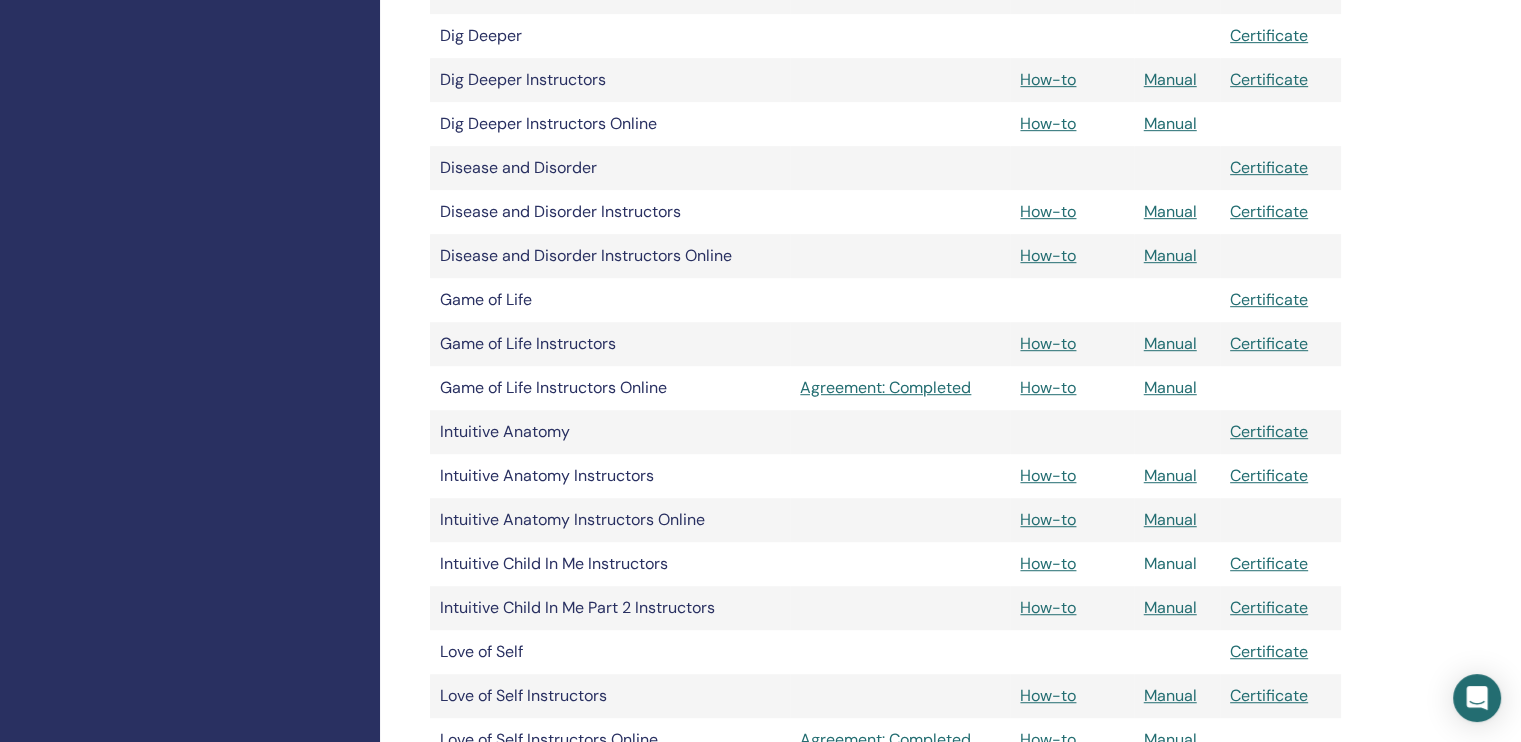 click on "Manual" at bounding box center [1170, 563] 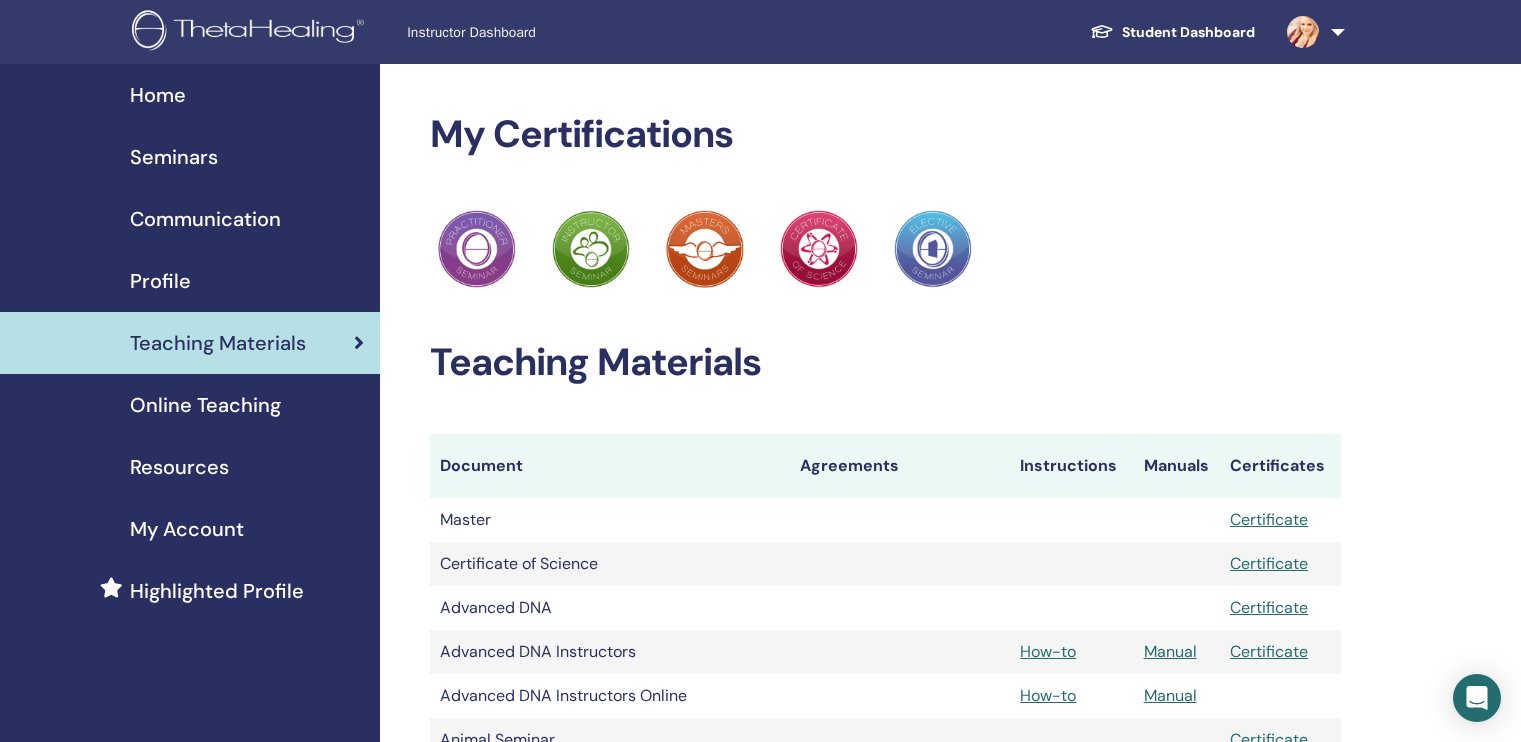 scroll, scrollTop: 1100, scrollLeft: 0, axis: vertical 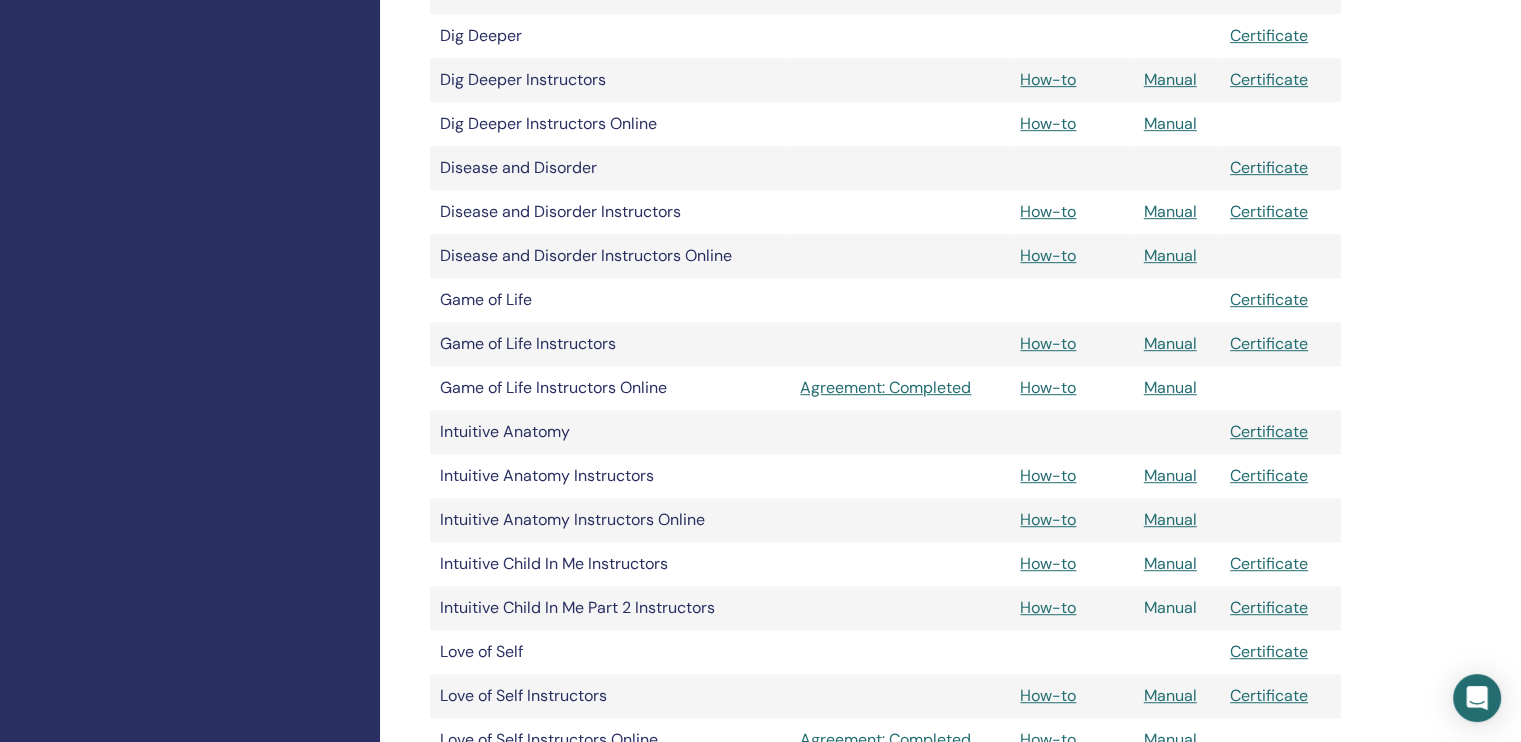 click on "Manual" at bounding box center (1170, 607) 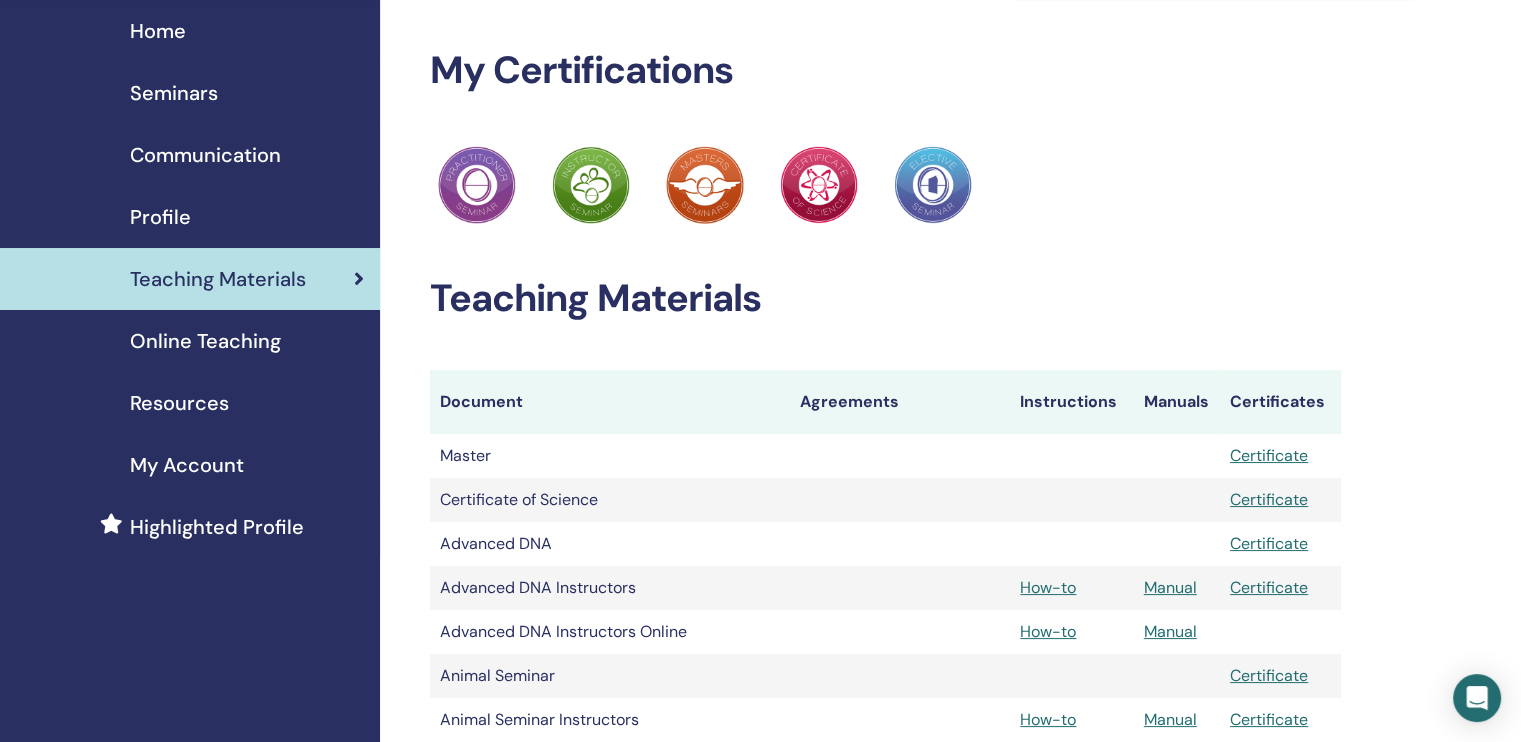 scroll, scrollTop: 0, scrollLeft: 0, axis: both 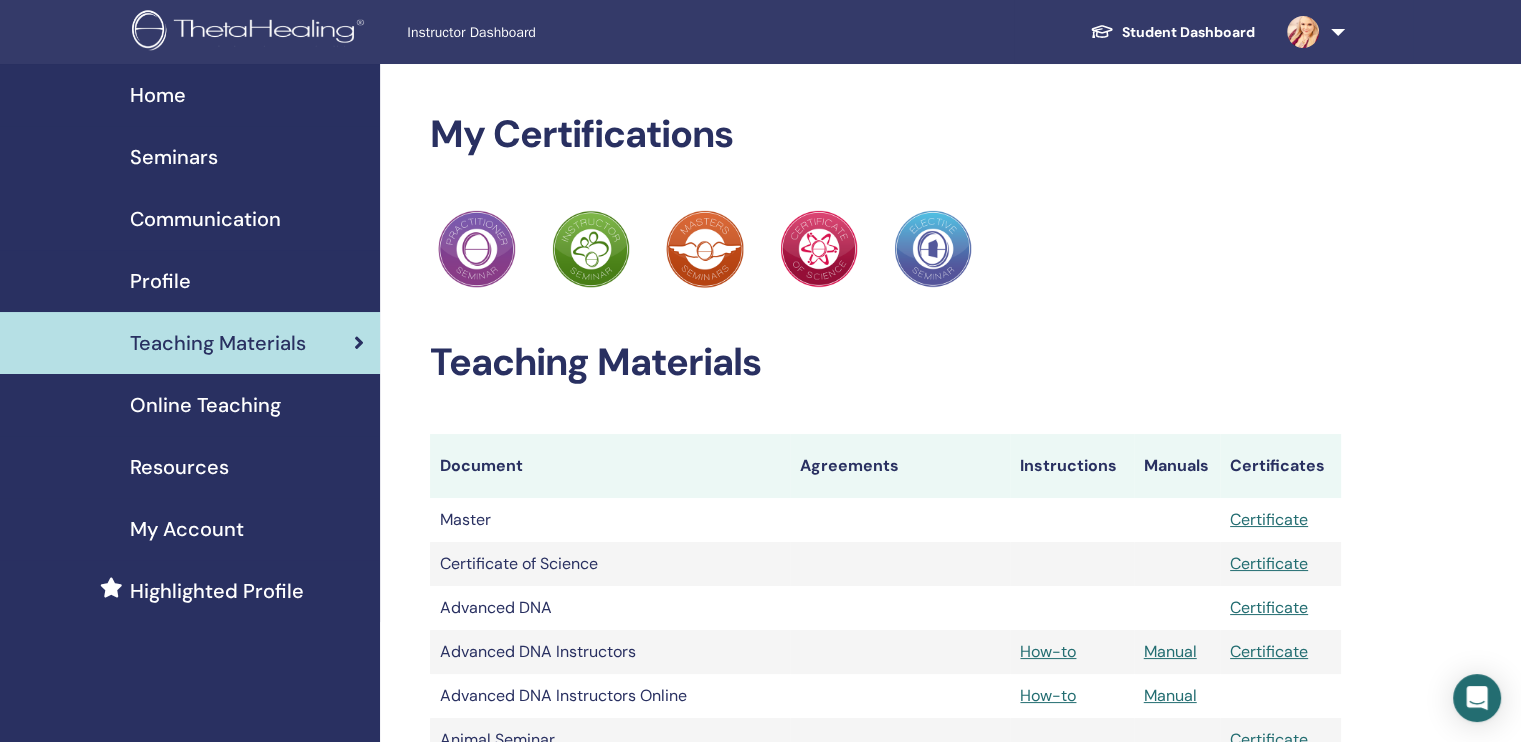 click on "Seminars" at bounding box center (174, 157) 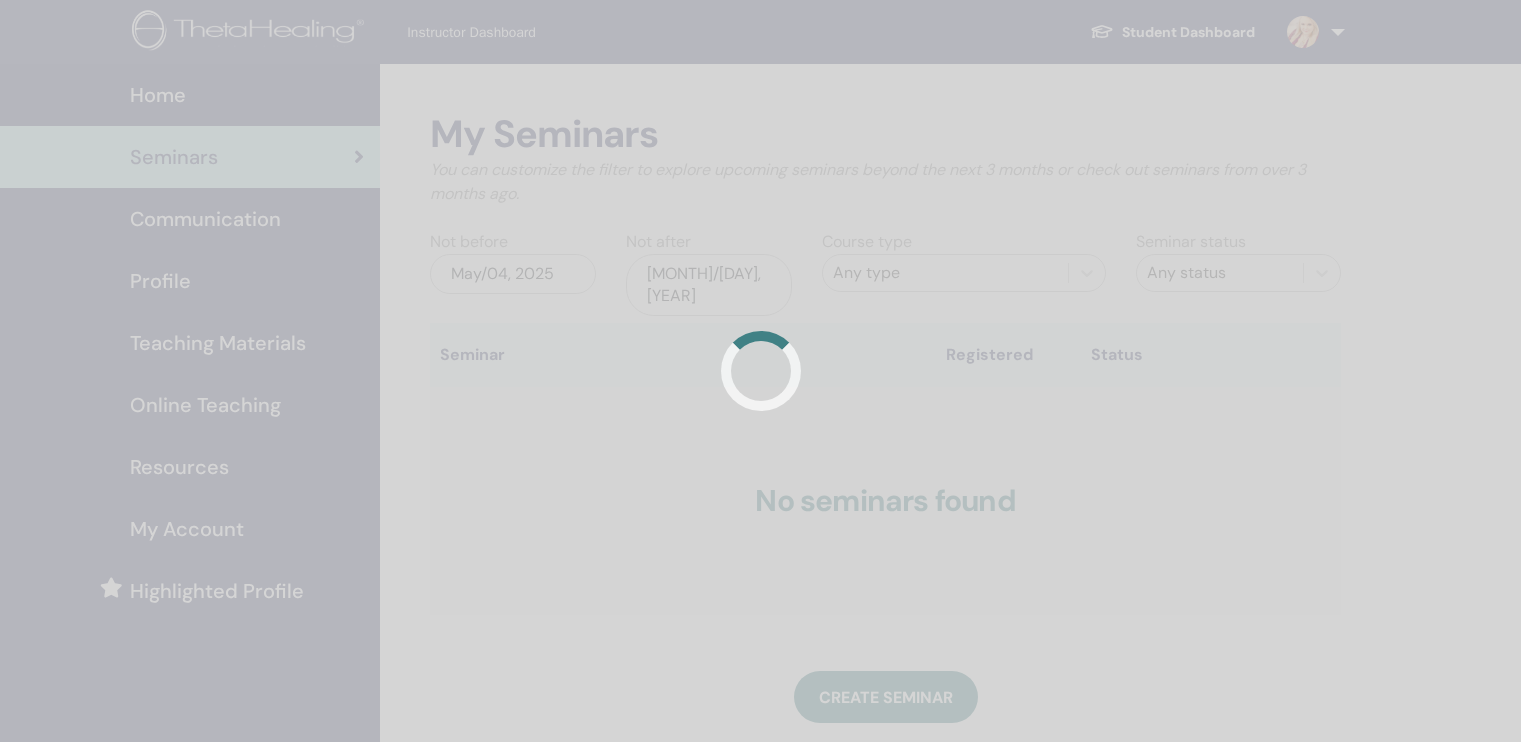 scroll, scrollTop: 0, scrollLeft: 0, axis: both 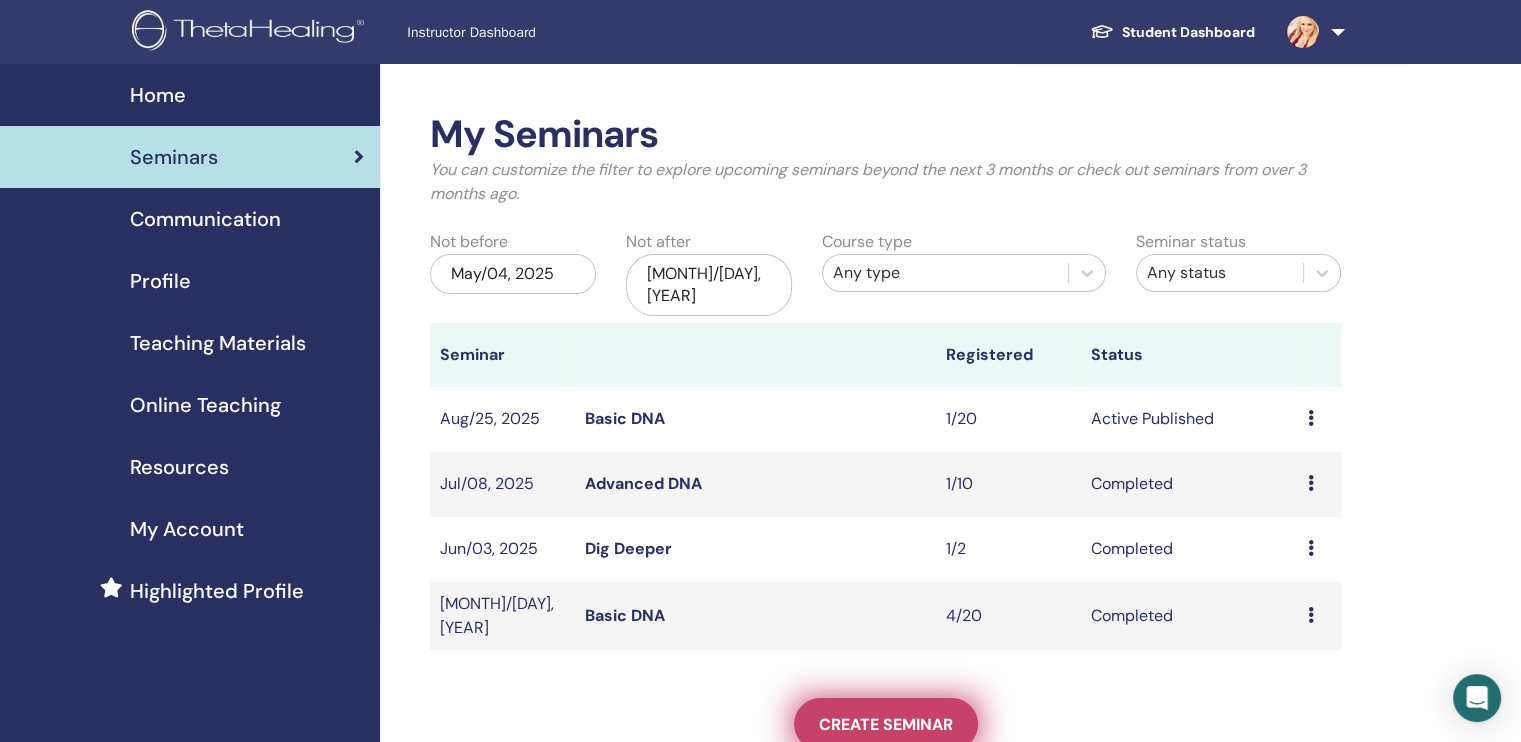 click on "Create seminar" at bounding box center (886, 724) 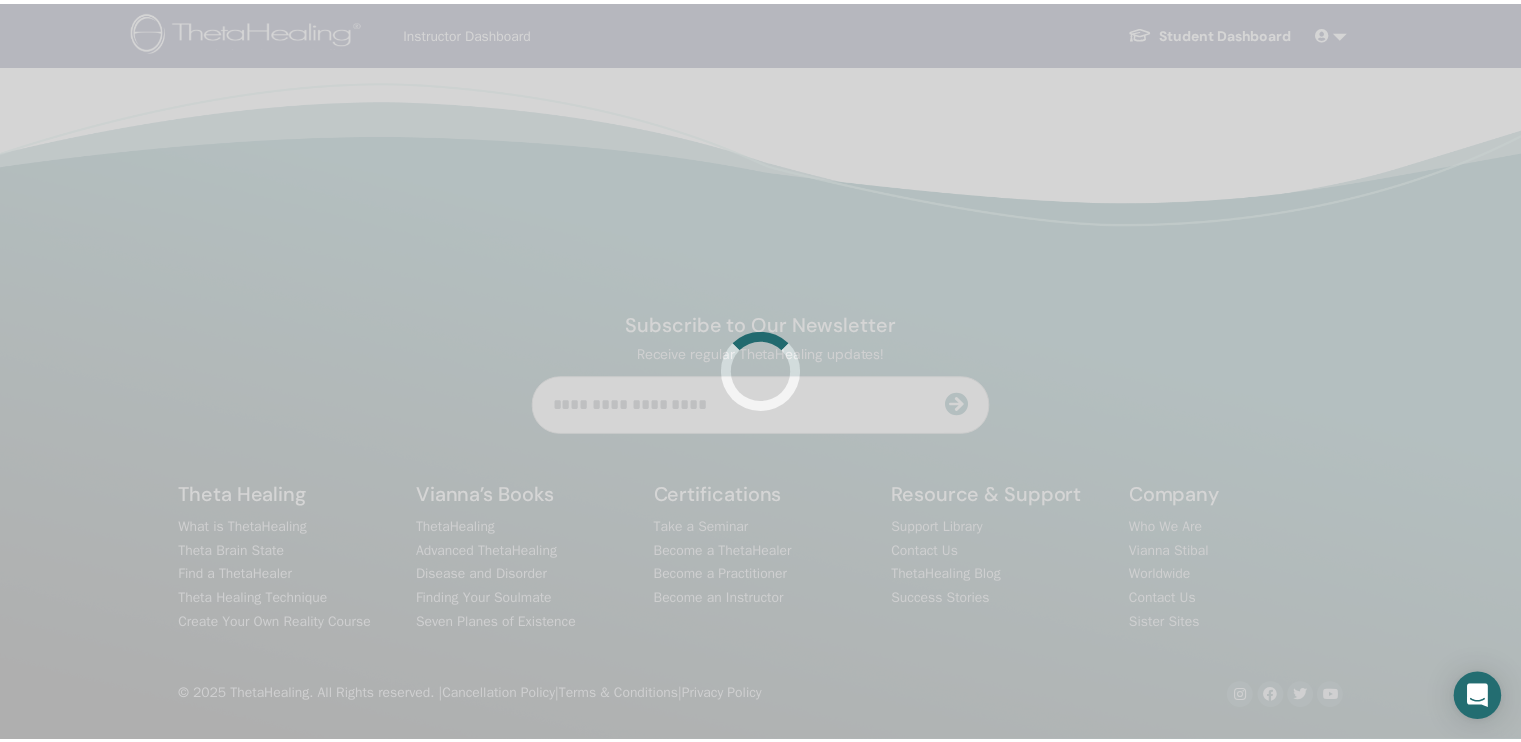 scroll, scrollTop: 0, scrollLeft: 0, axis: both 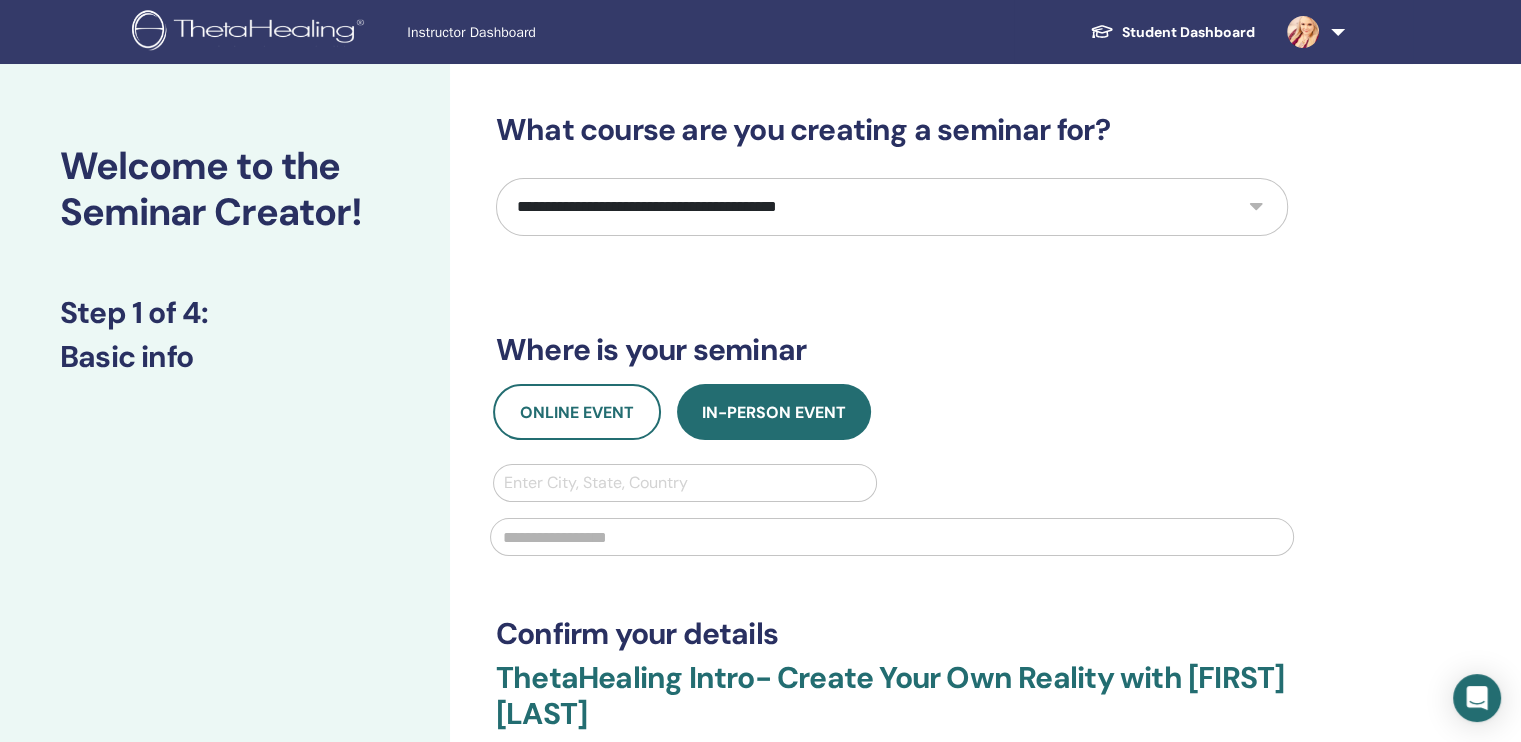 click on "**********" at bounding box center [892, 207] 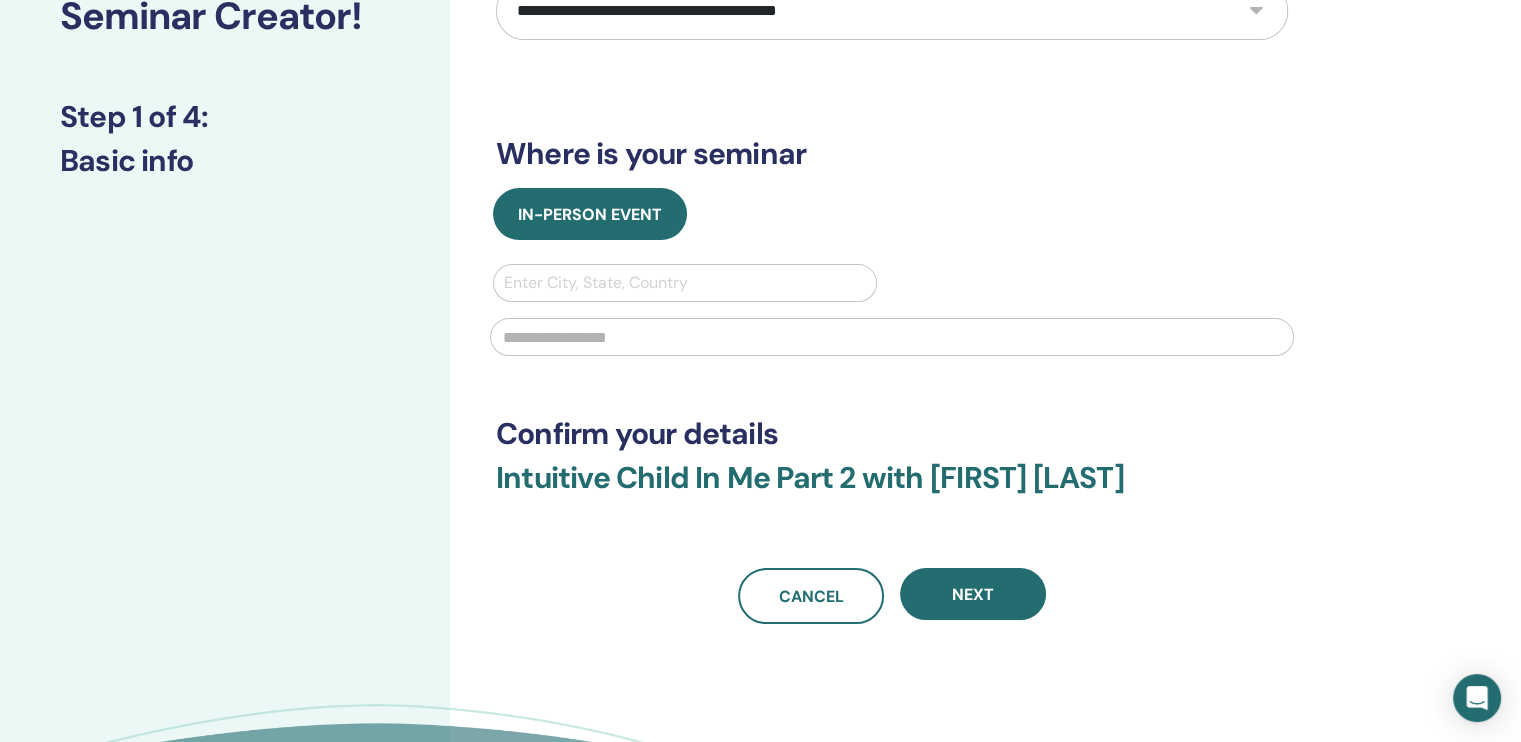 scroll, scrollTop: 200, scrollLeft: 0, axis: vertical 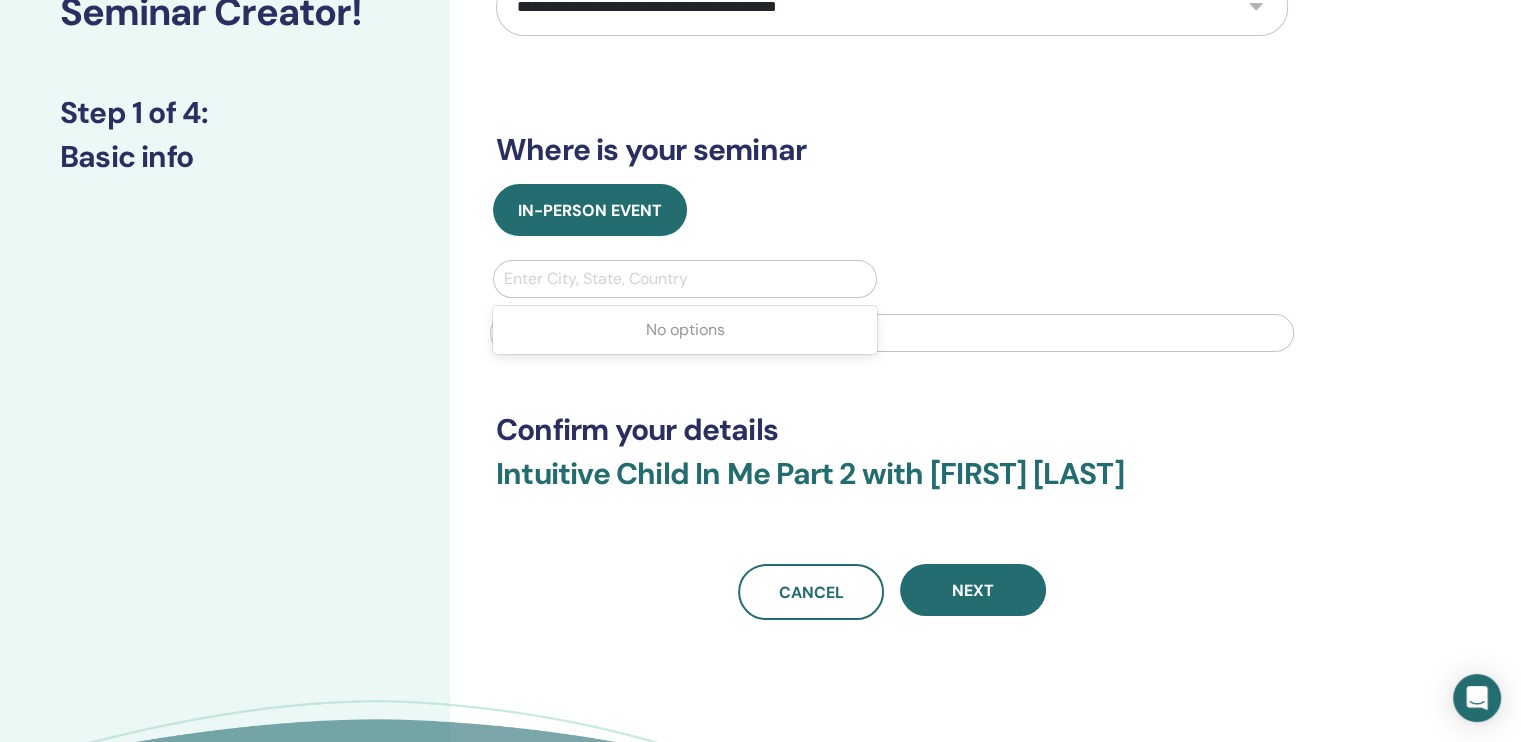 click at bounding box center [685, 279] 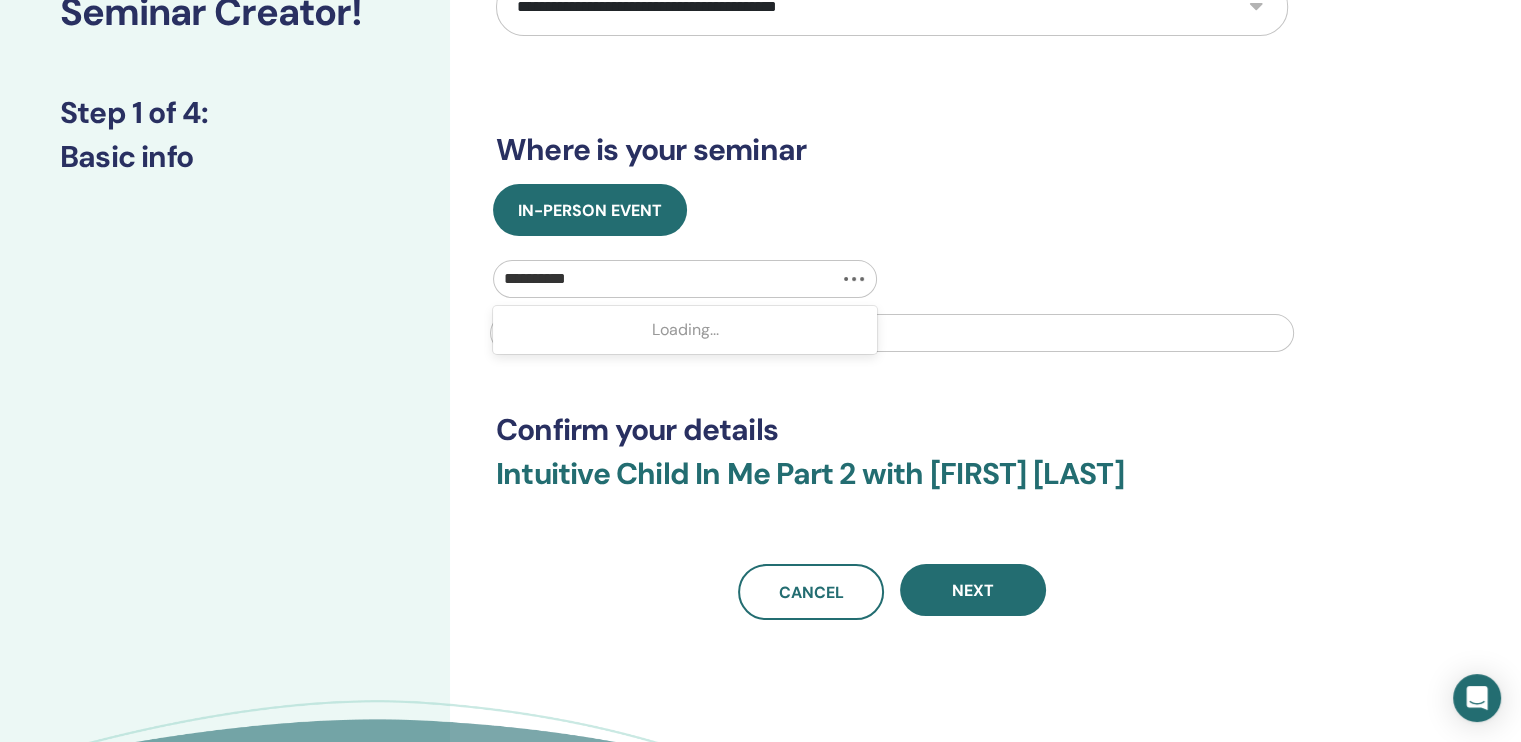 type on "**********" 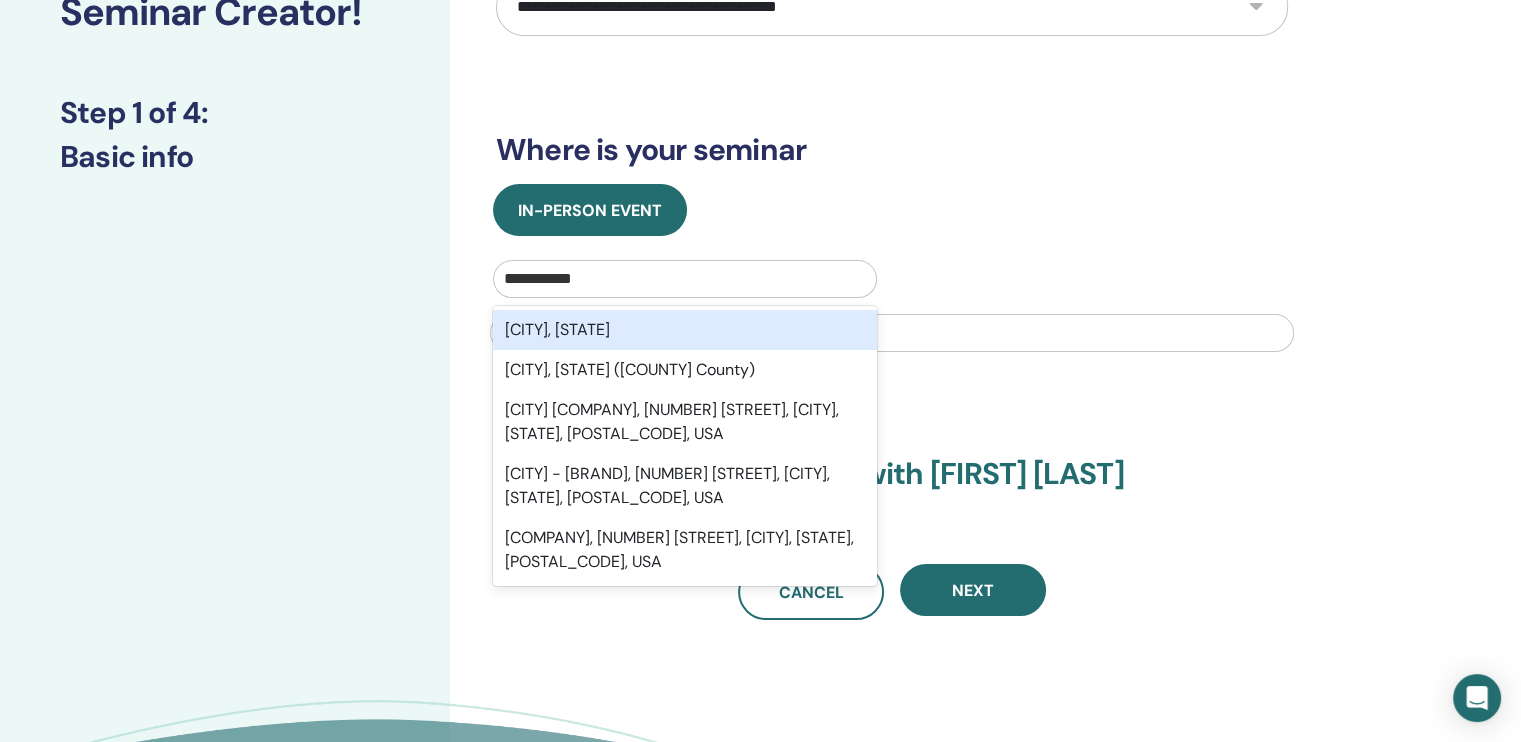 click on "[CITY], [STATE]" at bounding box center (685, 330) 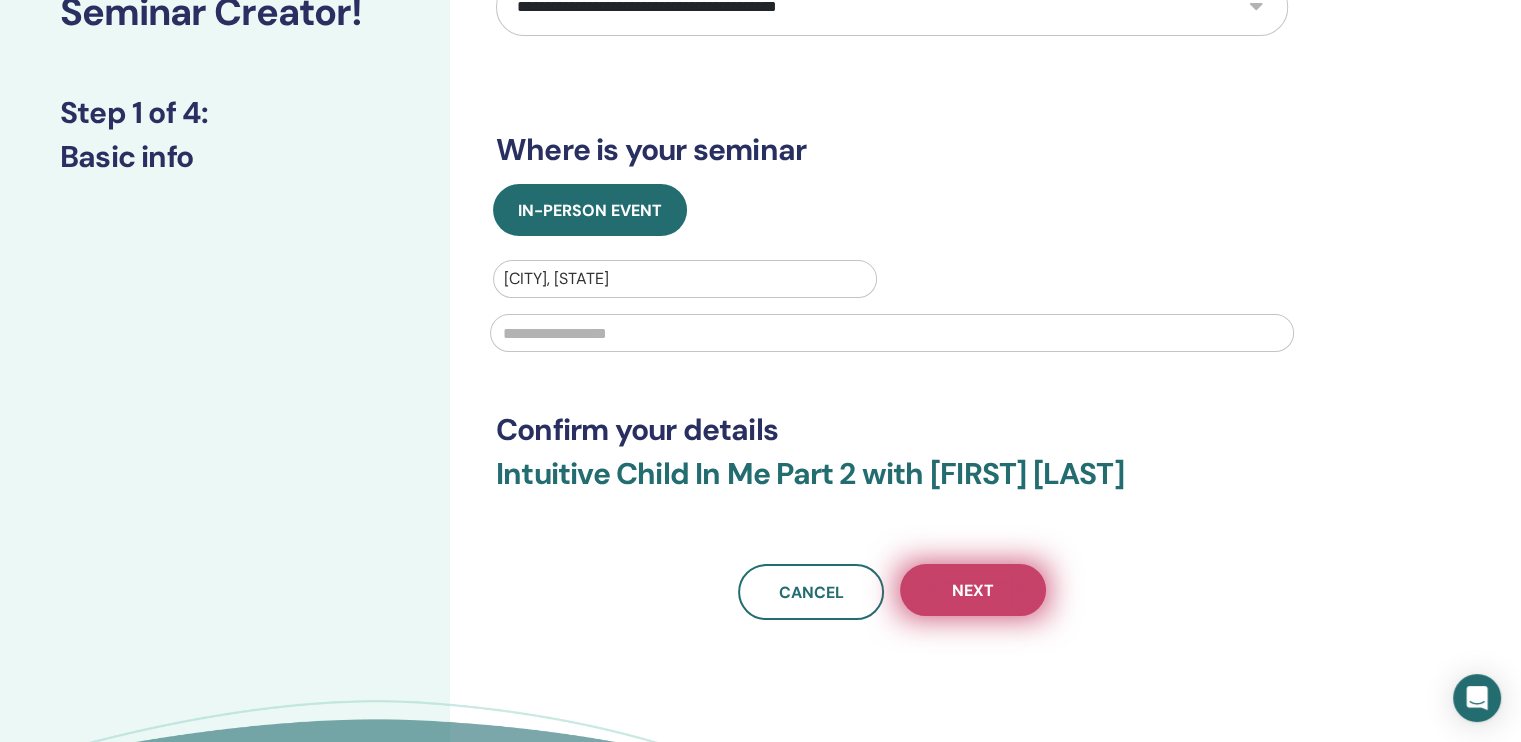 click on "Next" at bounding box center (973, 590) 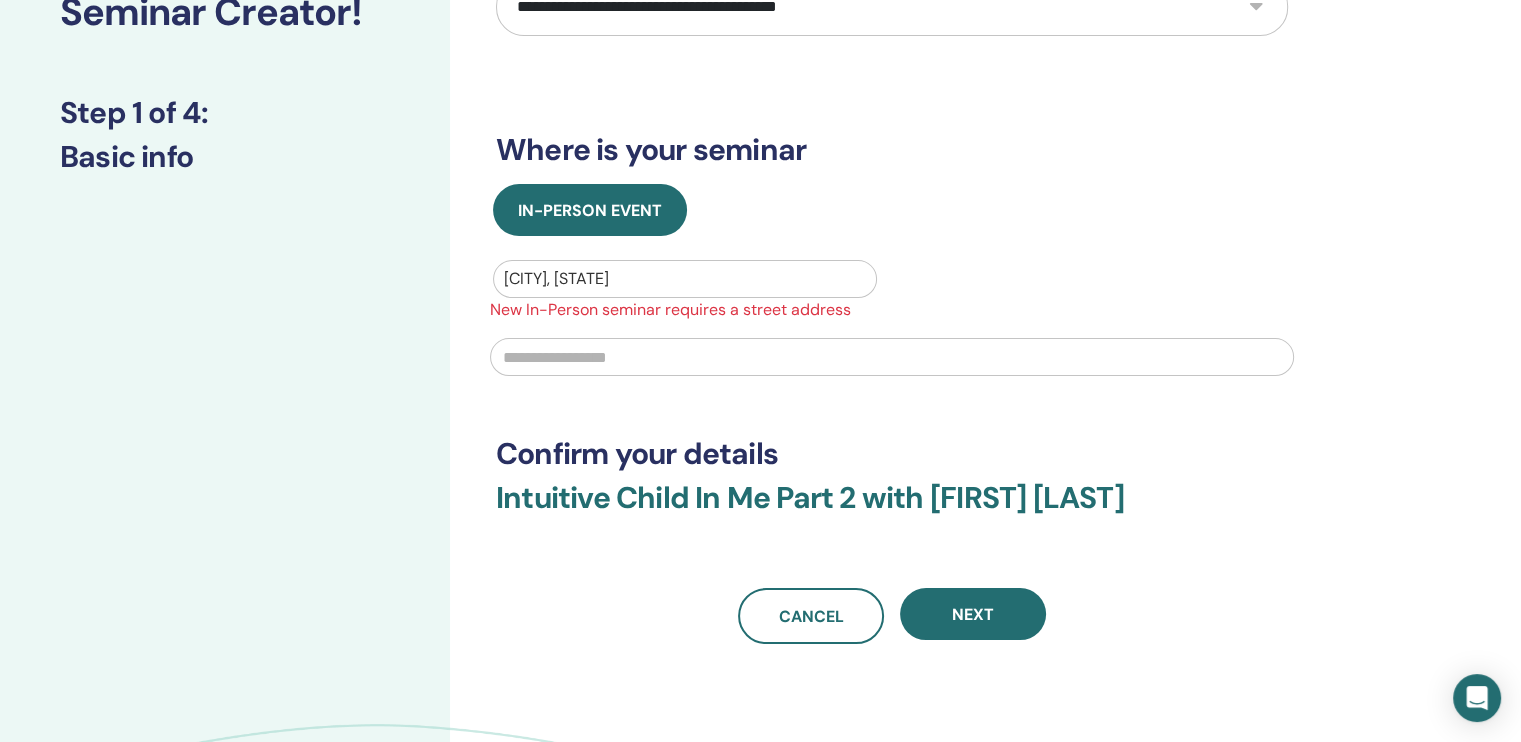 click at bounding box center [892, 357] 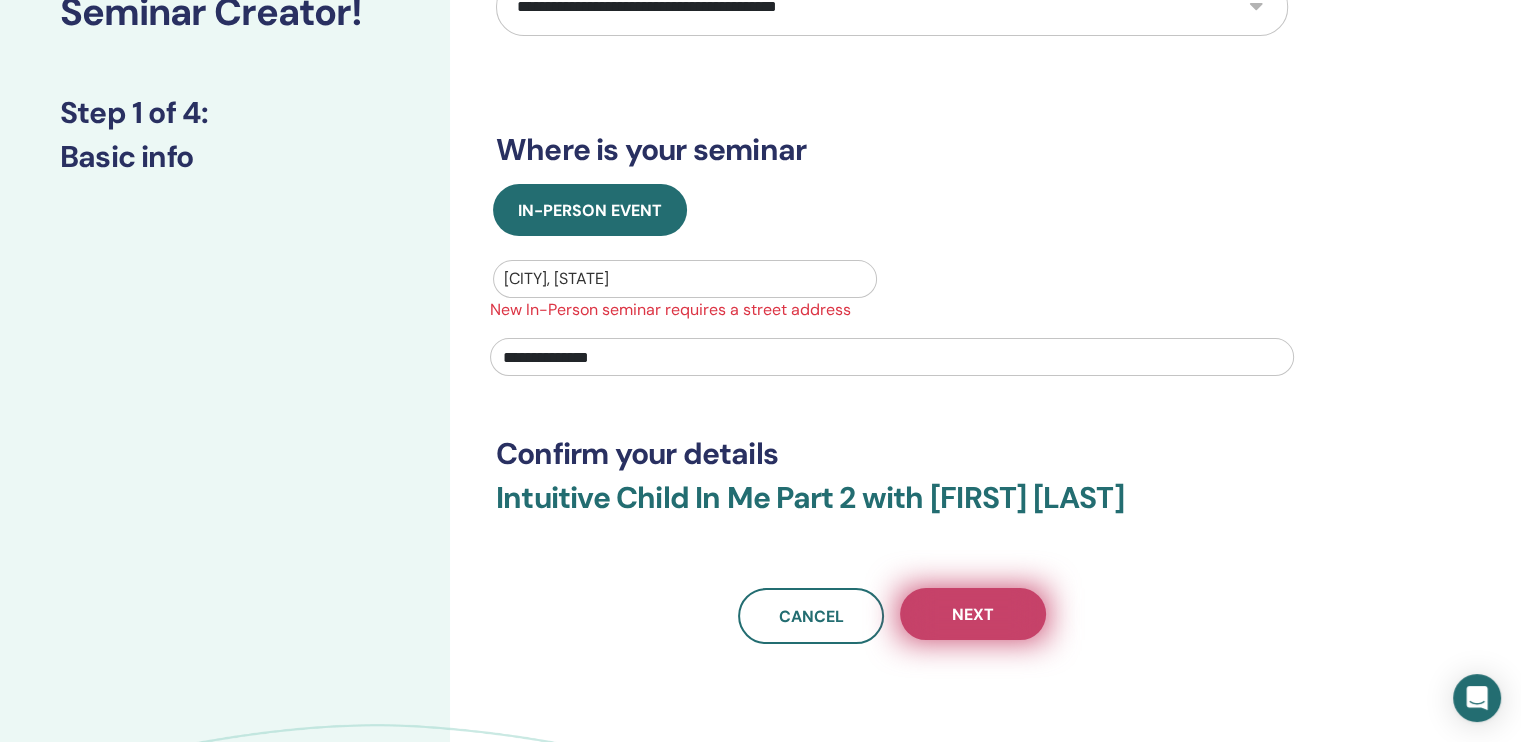 type on "**********" 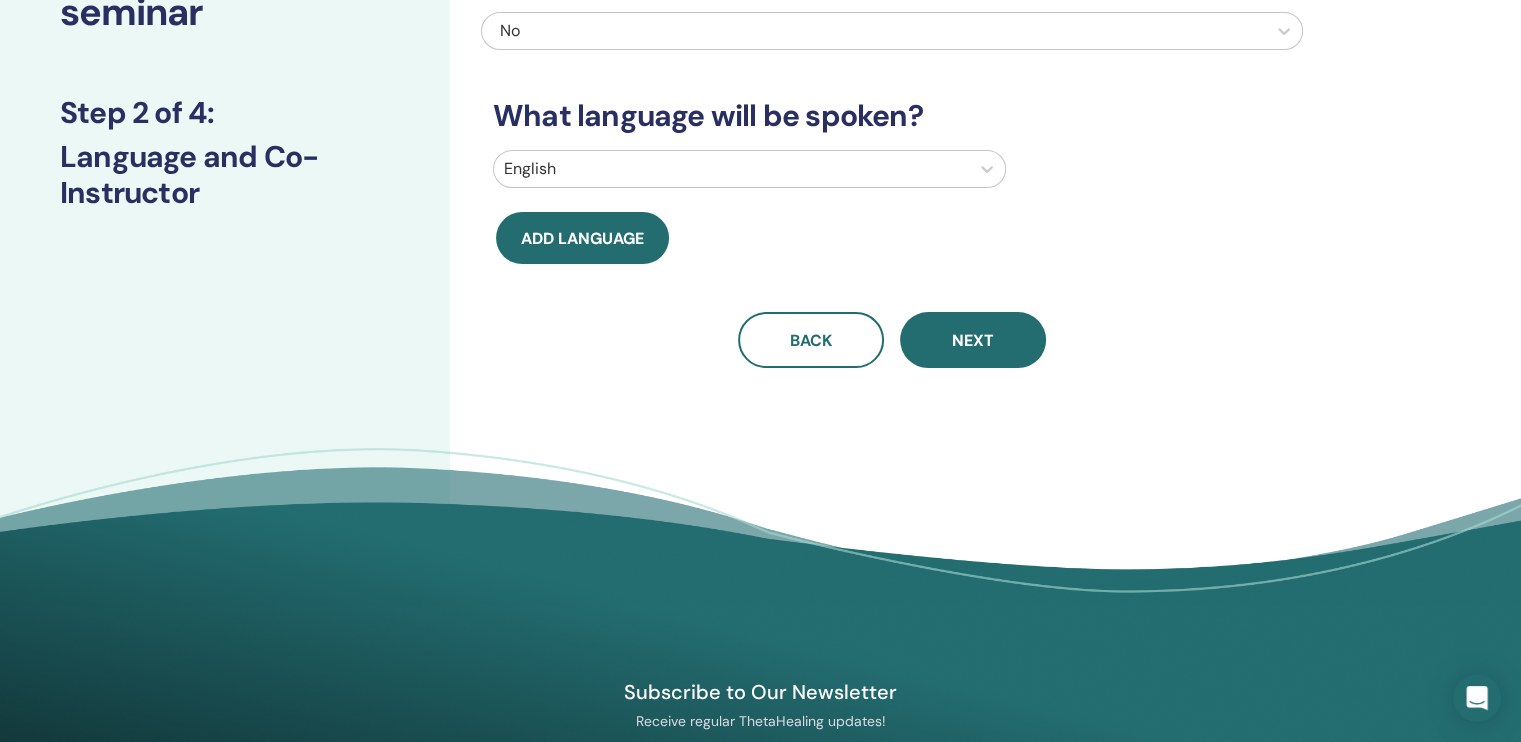 scroll, scrollTop: 0, scrollLeft: 0, axis: both 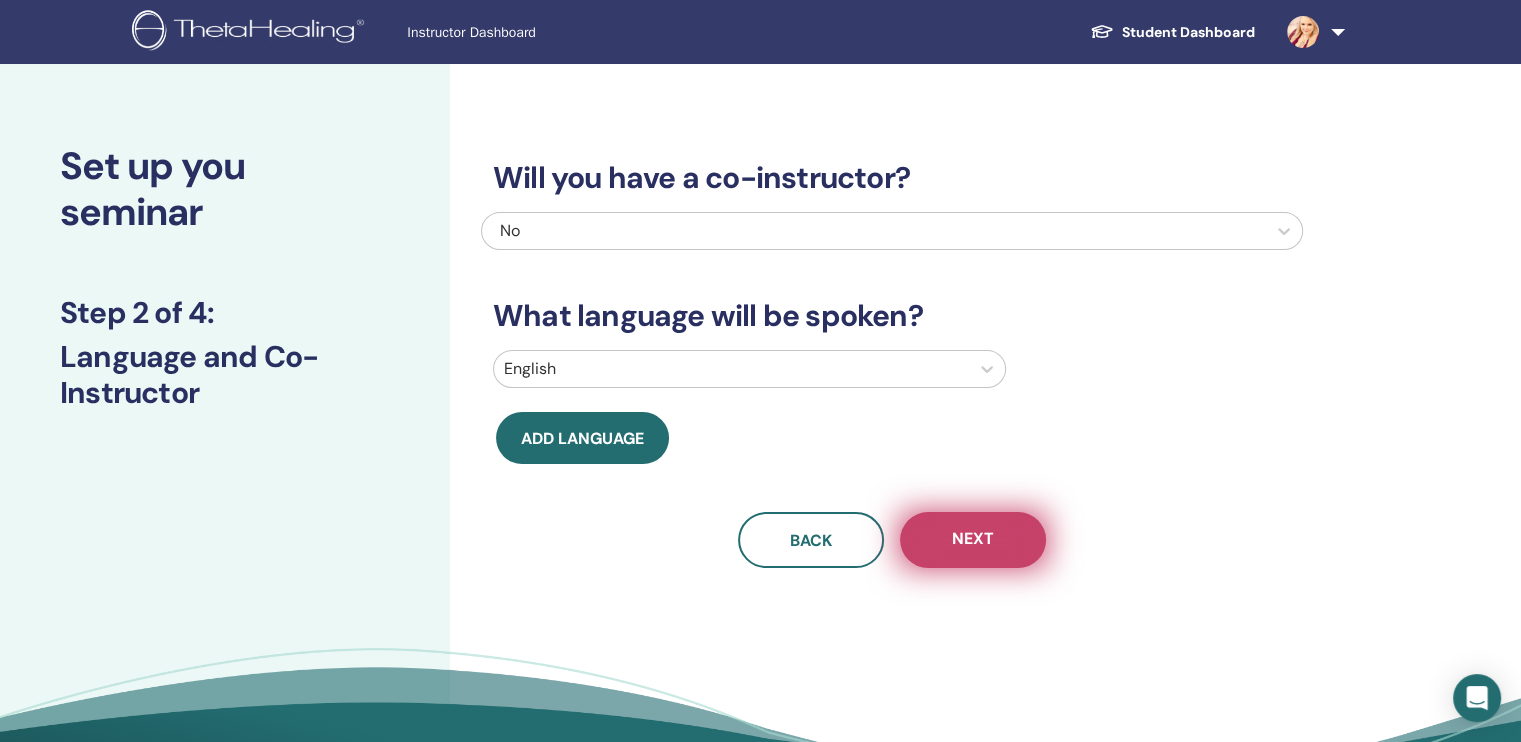 click on "Next" at bounding box center [973, 540] 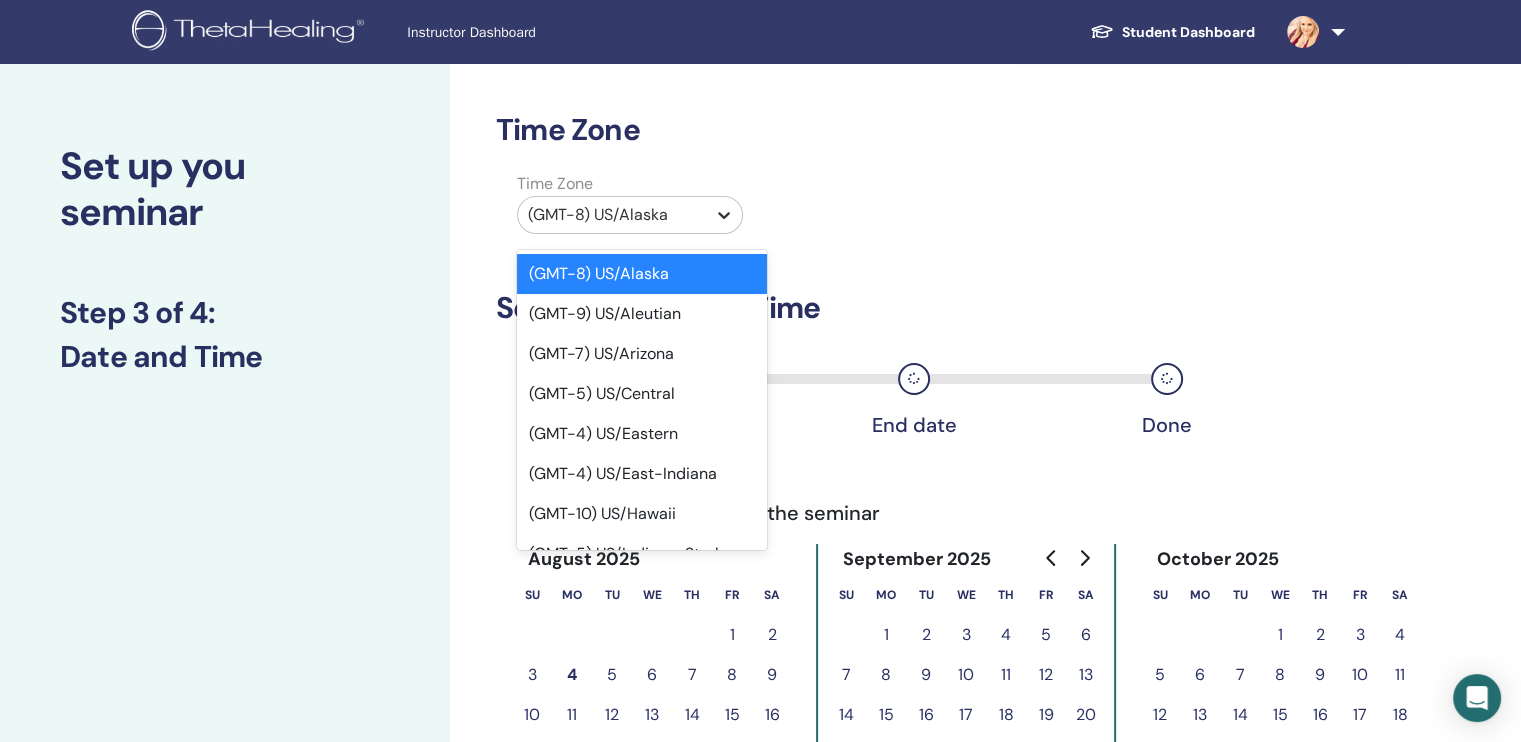 click at bounding box center (724, 215) 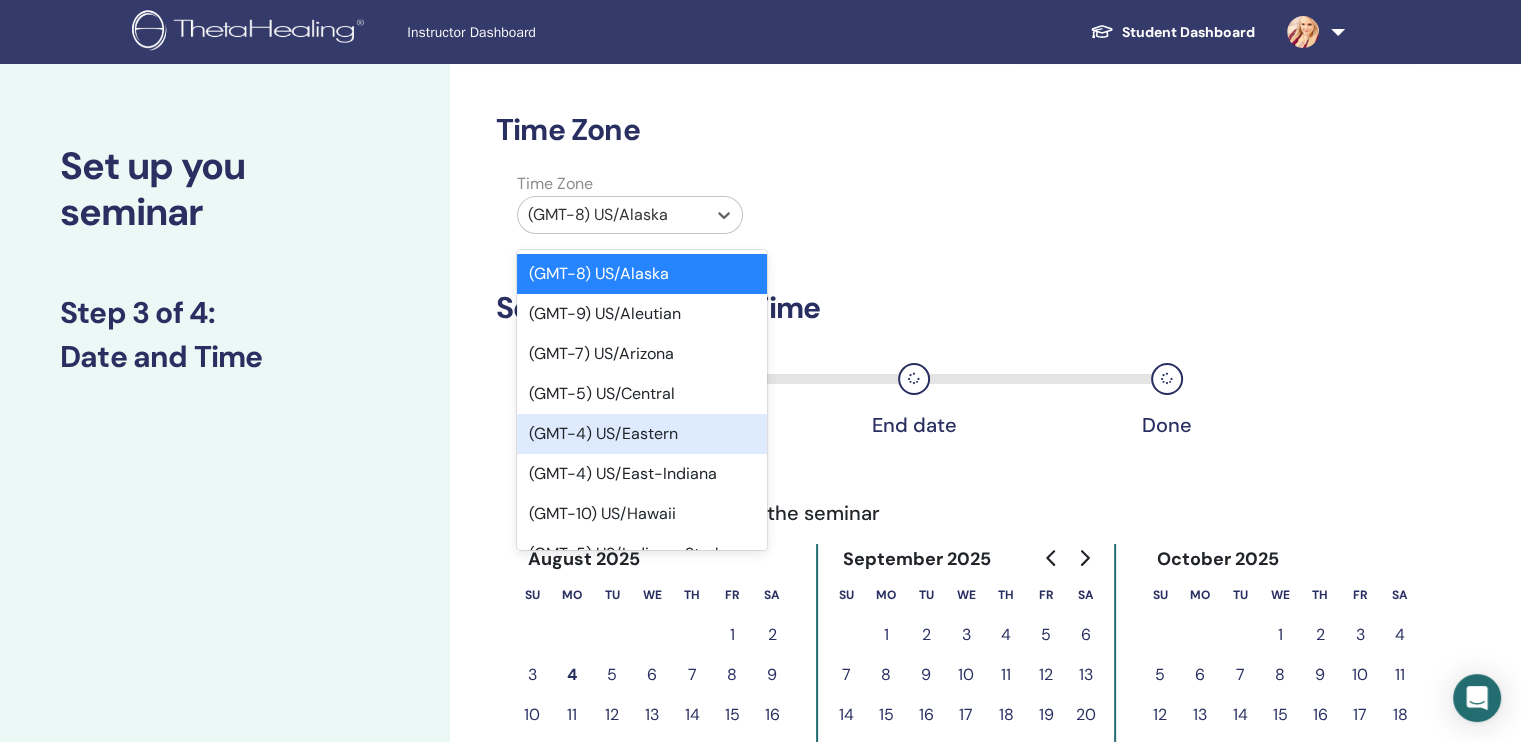 click on "(GMT-4) US/Eastern" at bounding box center [642, 434] 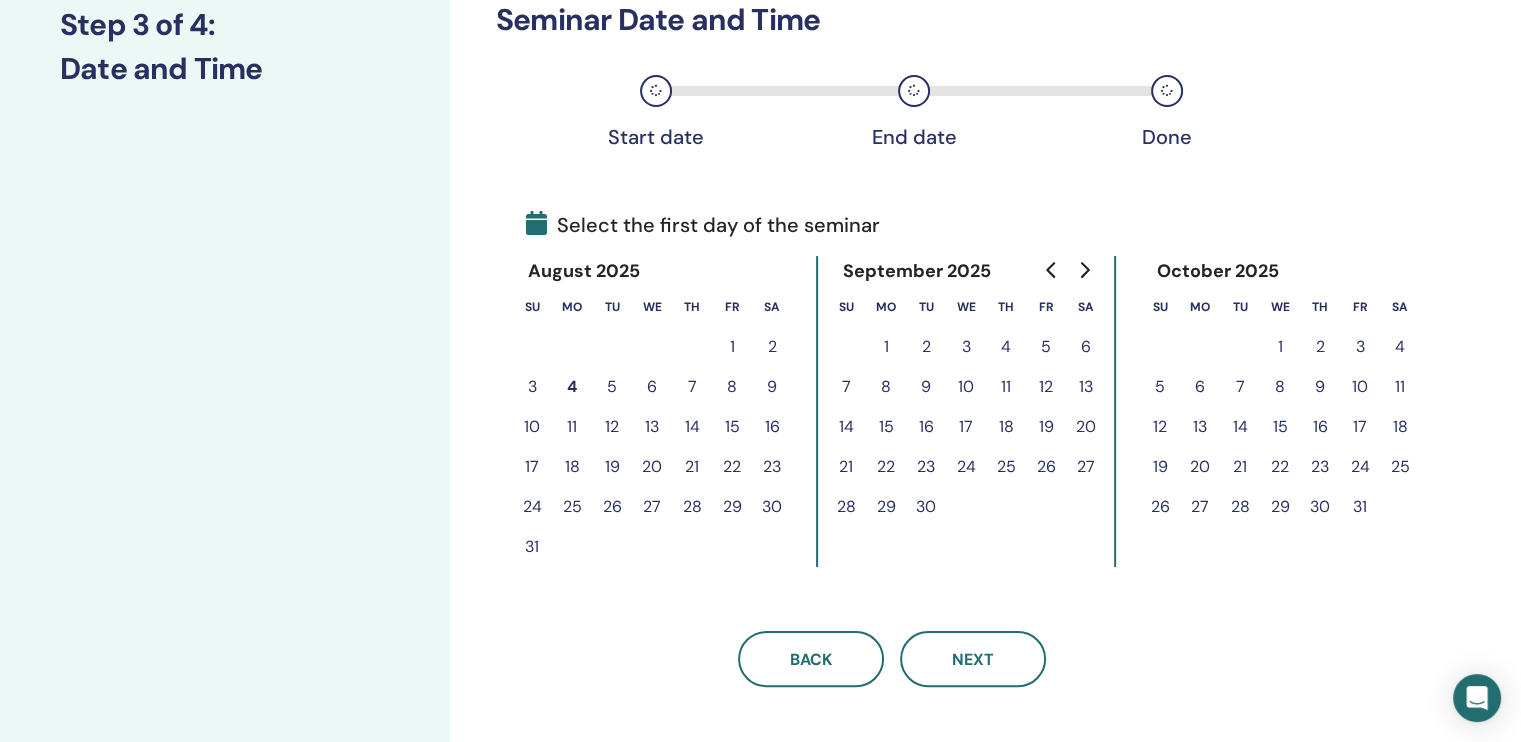 scroll, scrollTop: 300, scrollLeft: 0, axis: vertical 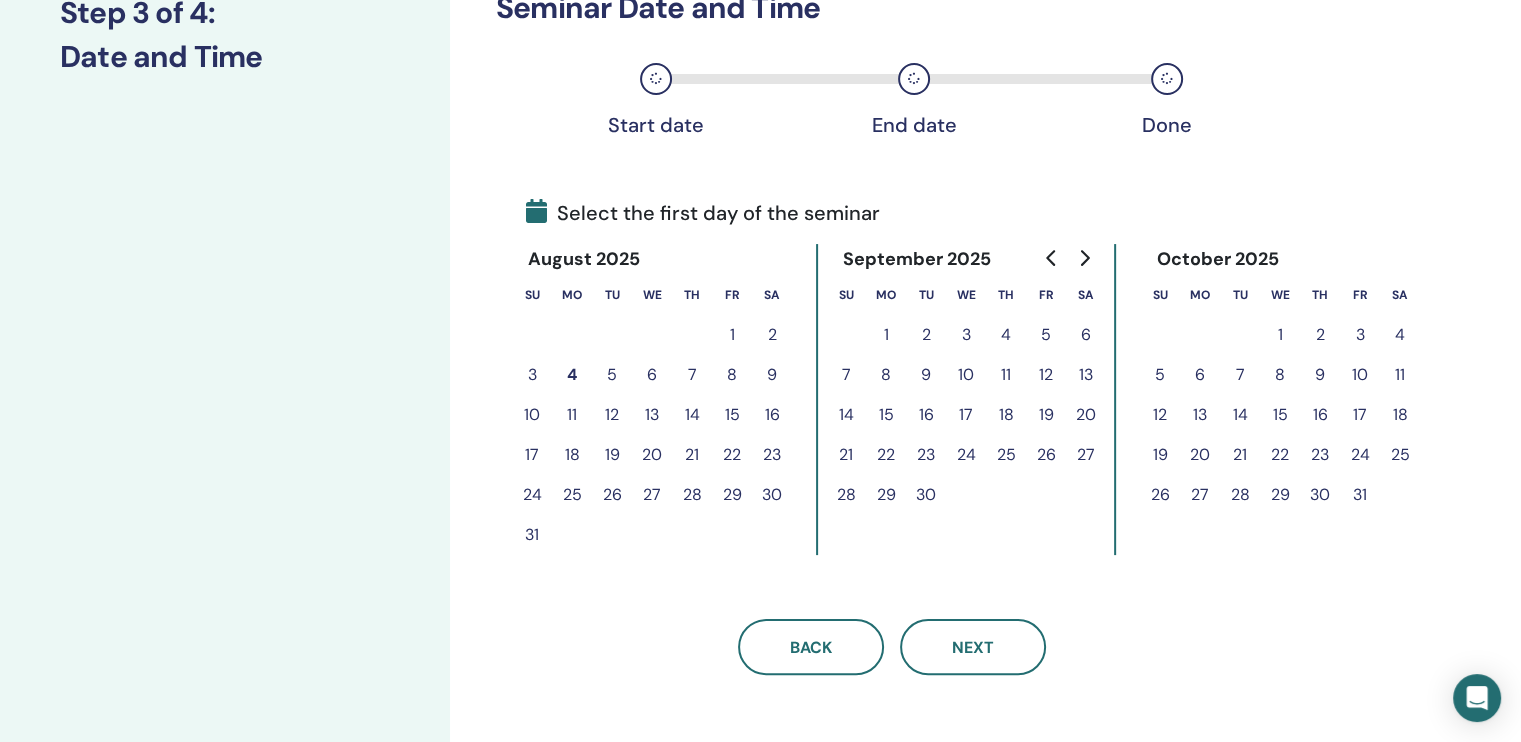 click on "21" at bounding box center (692, 455) 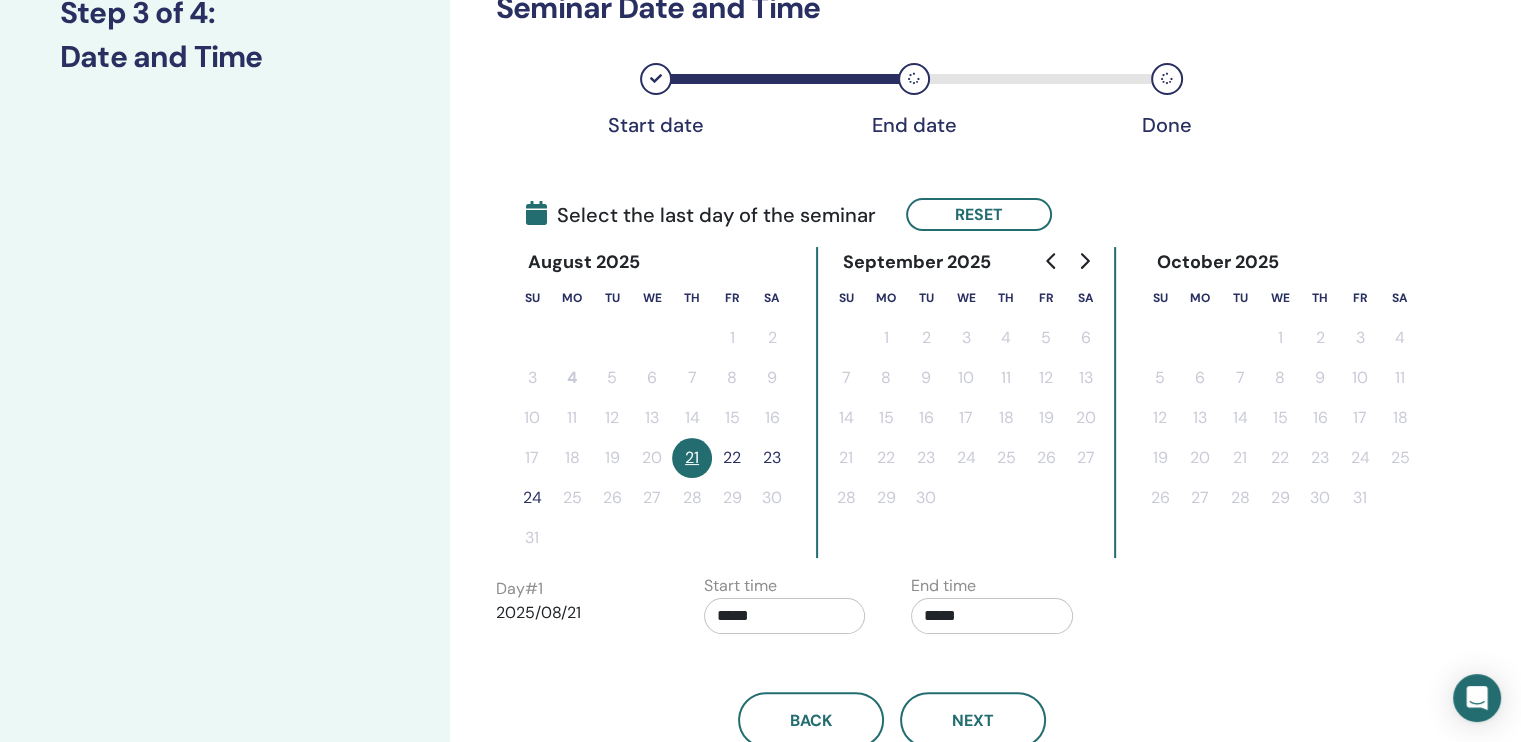 click on "22" at bounding box center [732, 458] 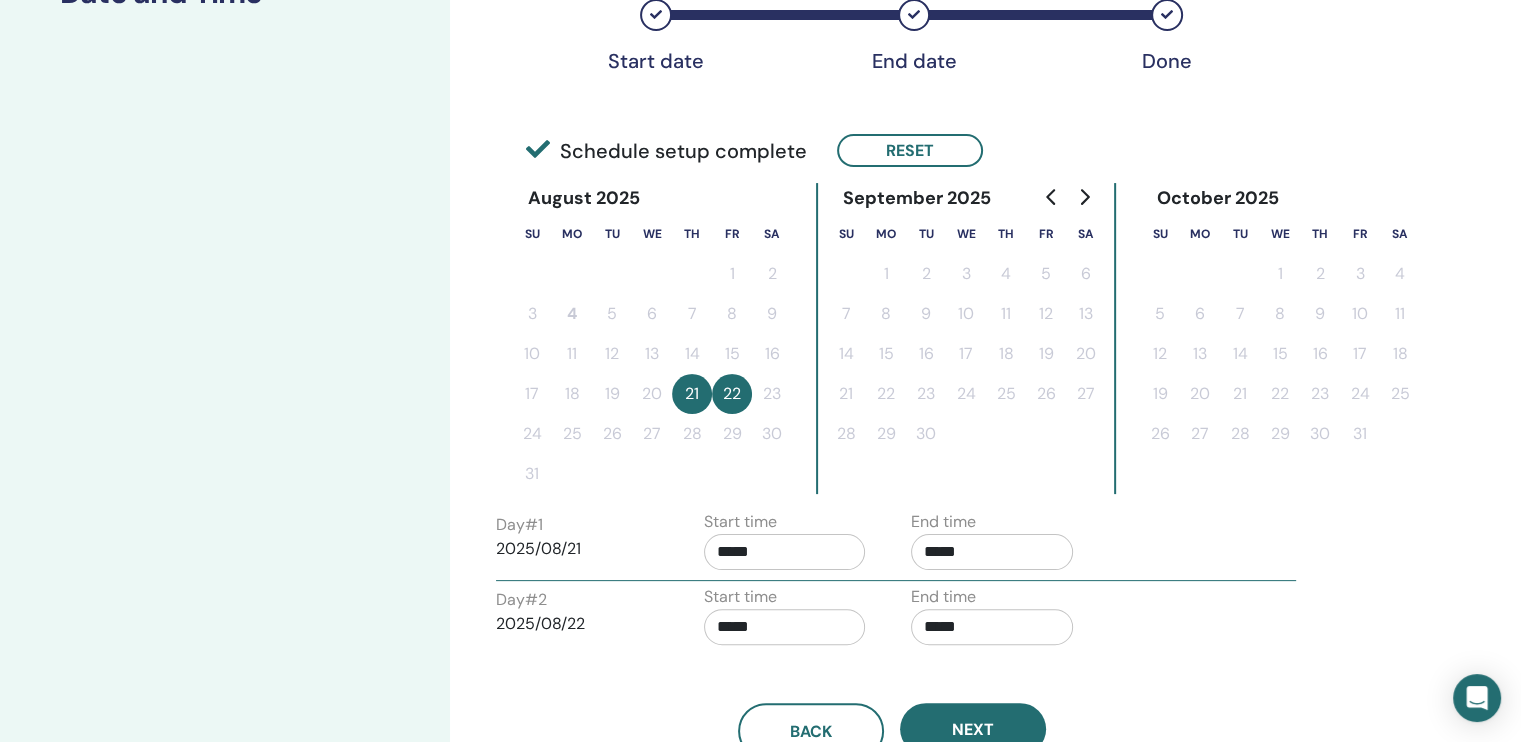 scroll, scrollTop: 400, scrollLeft: 0, axis: vertical 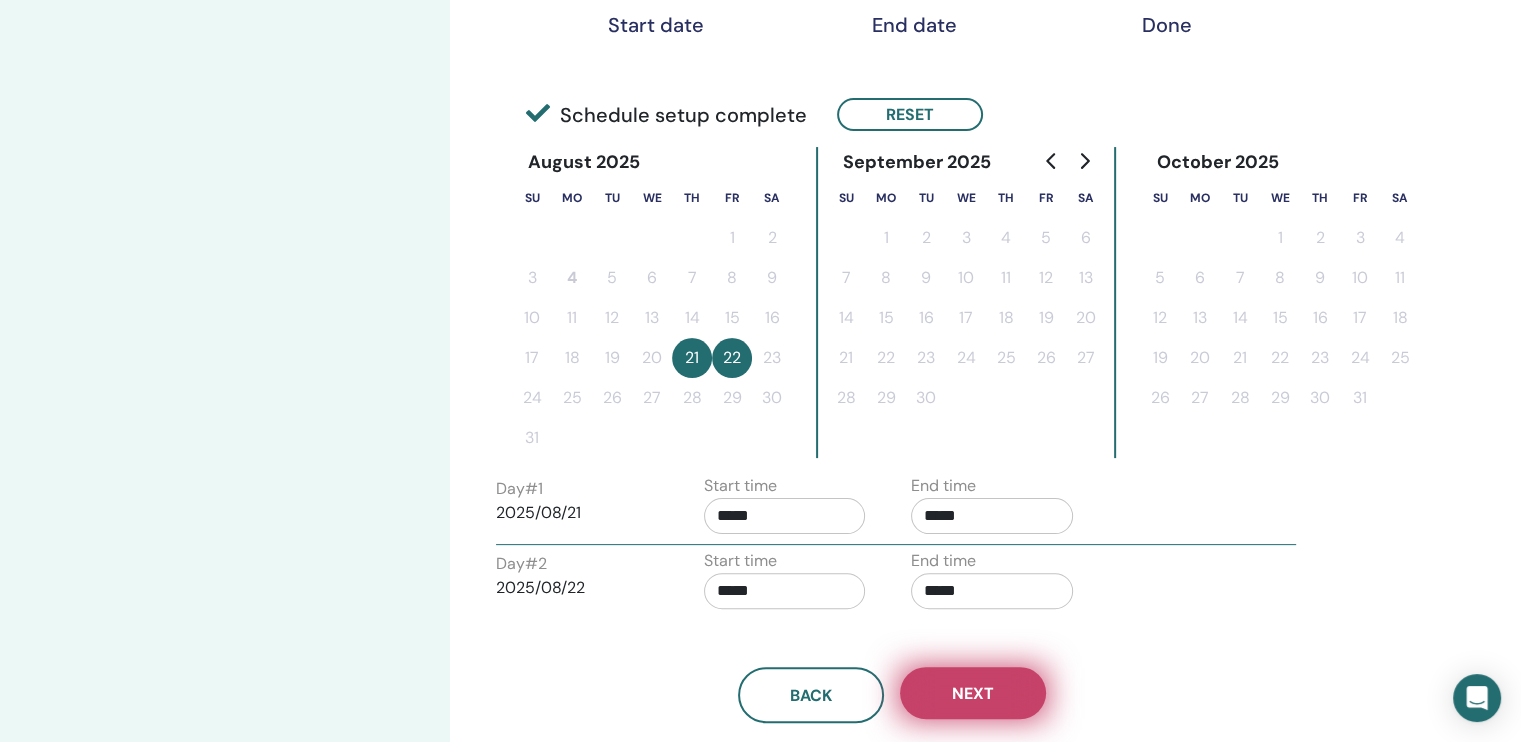 click on "Next" at bounding box center [973, 693] 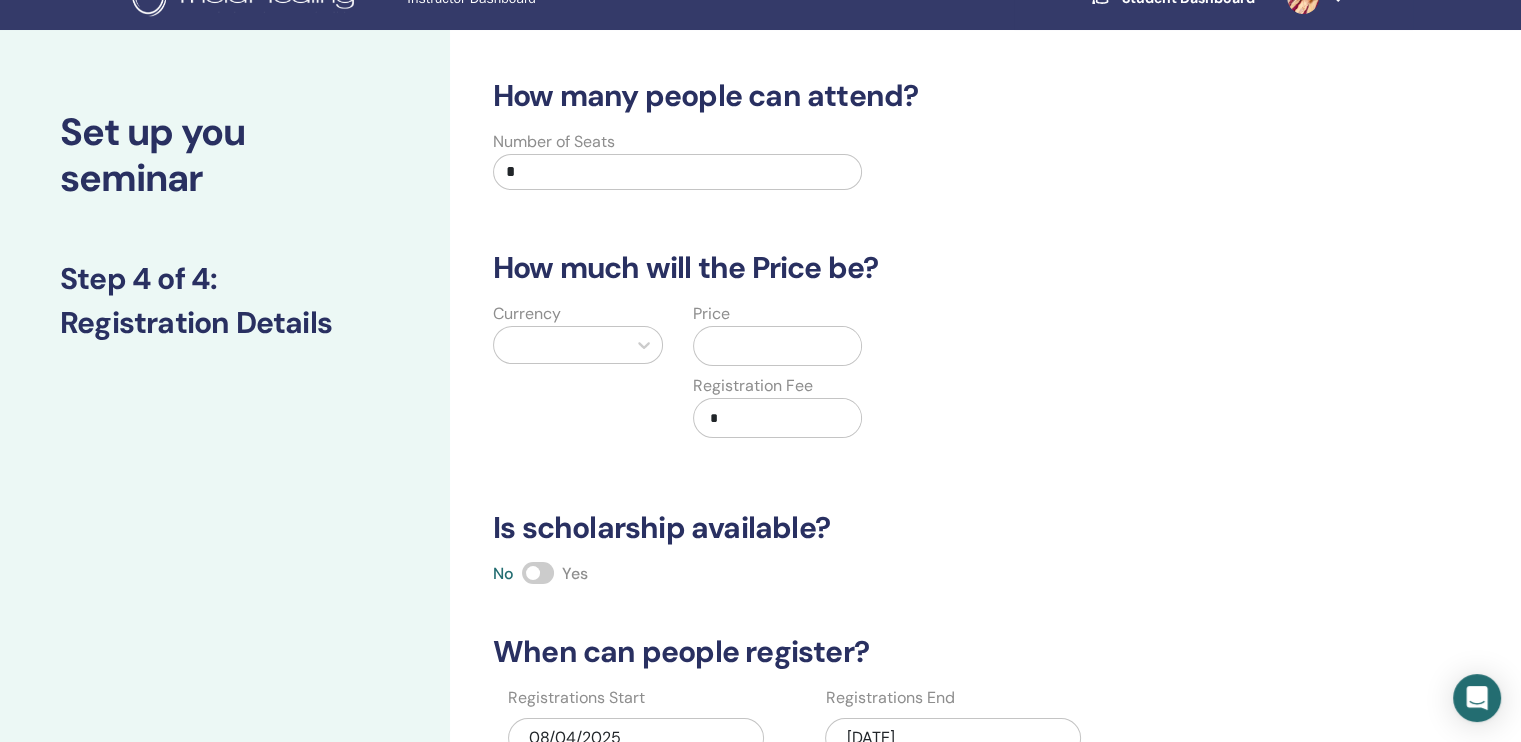 scroll, scrollTop: 0, scrollLeft: 0, axis: both 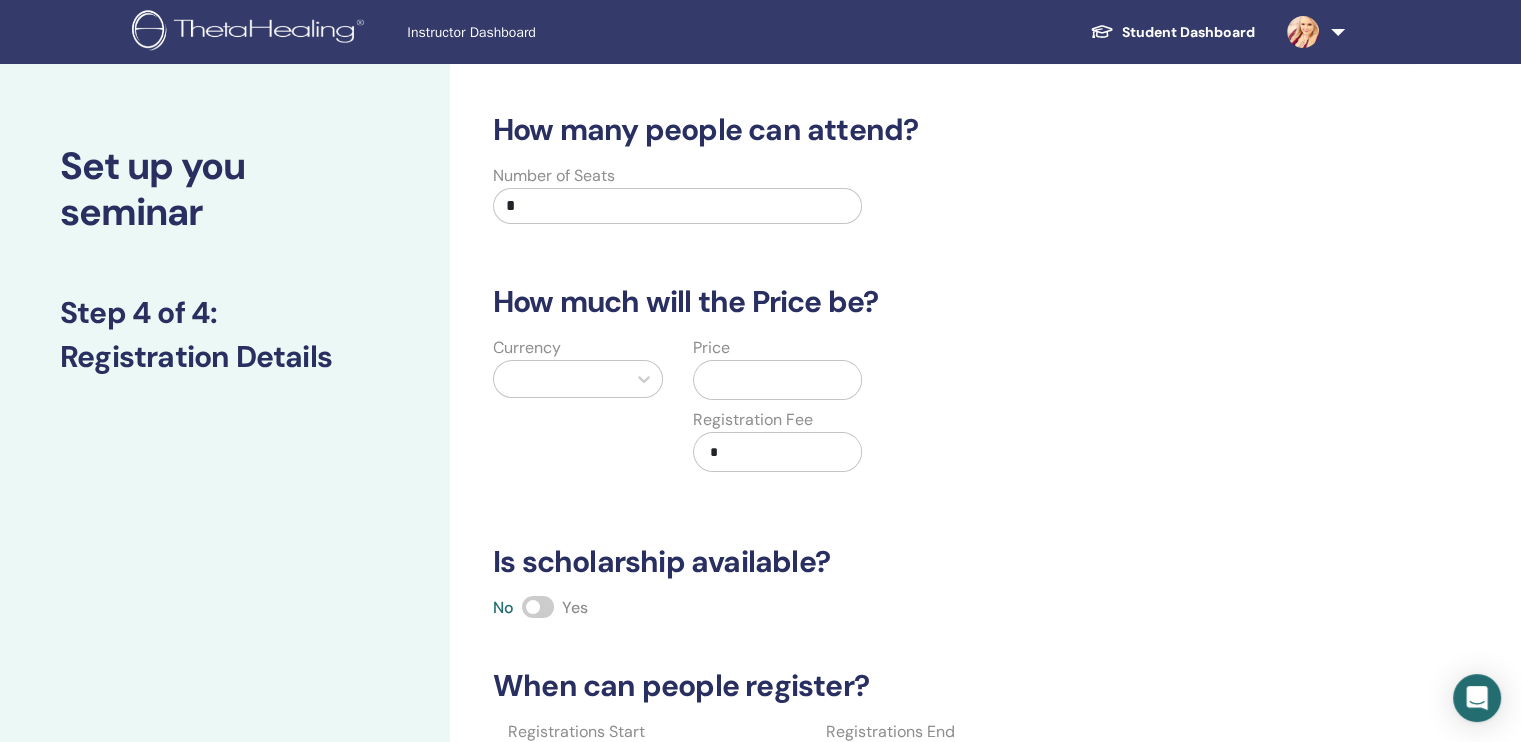 click at bounding box center [560, 379] 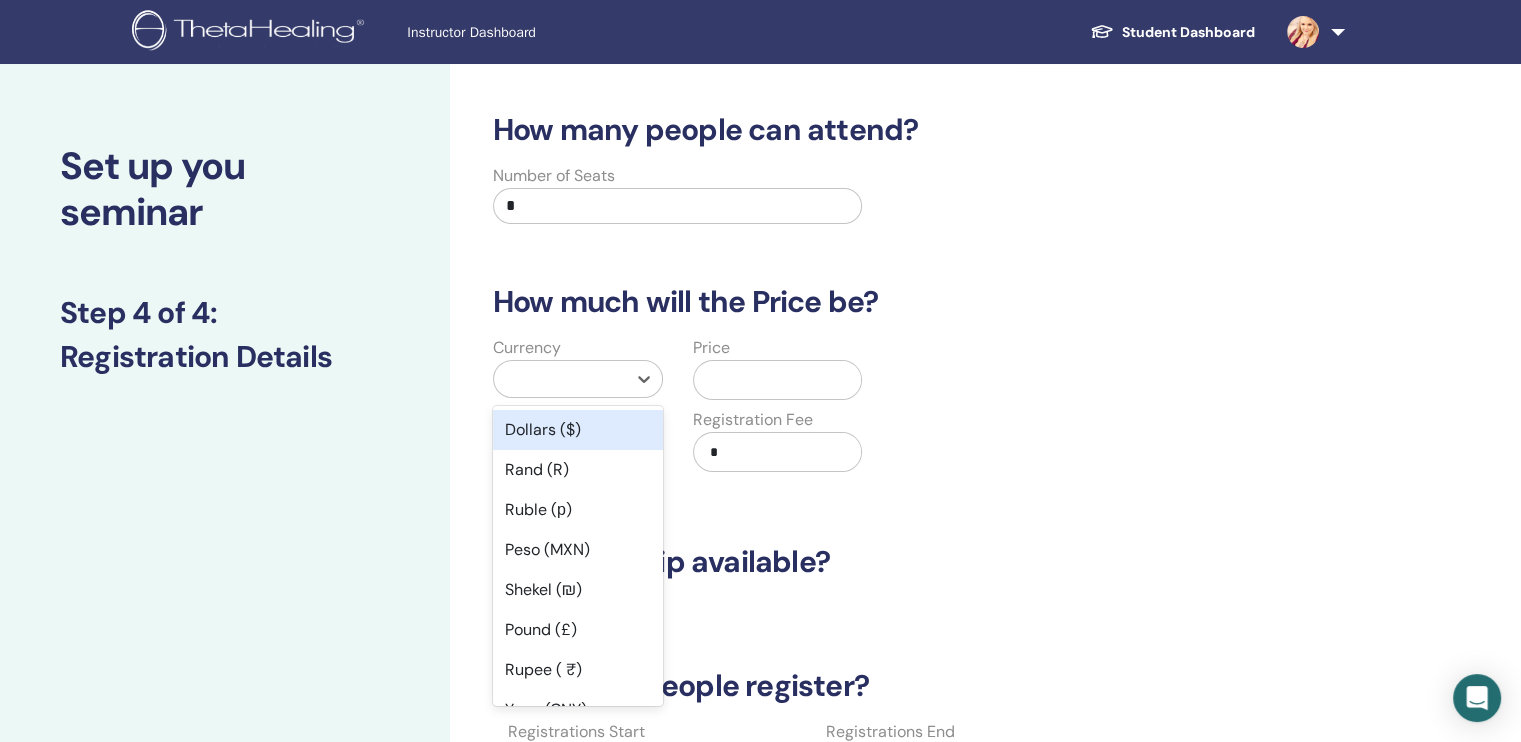 click on "Dollars ($)" at bounding box center (578, 430) 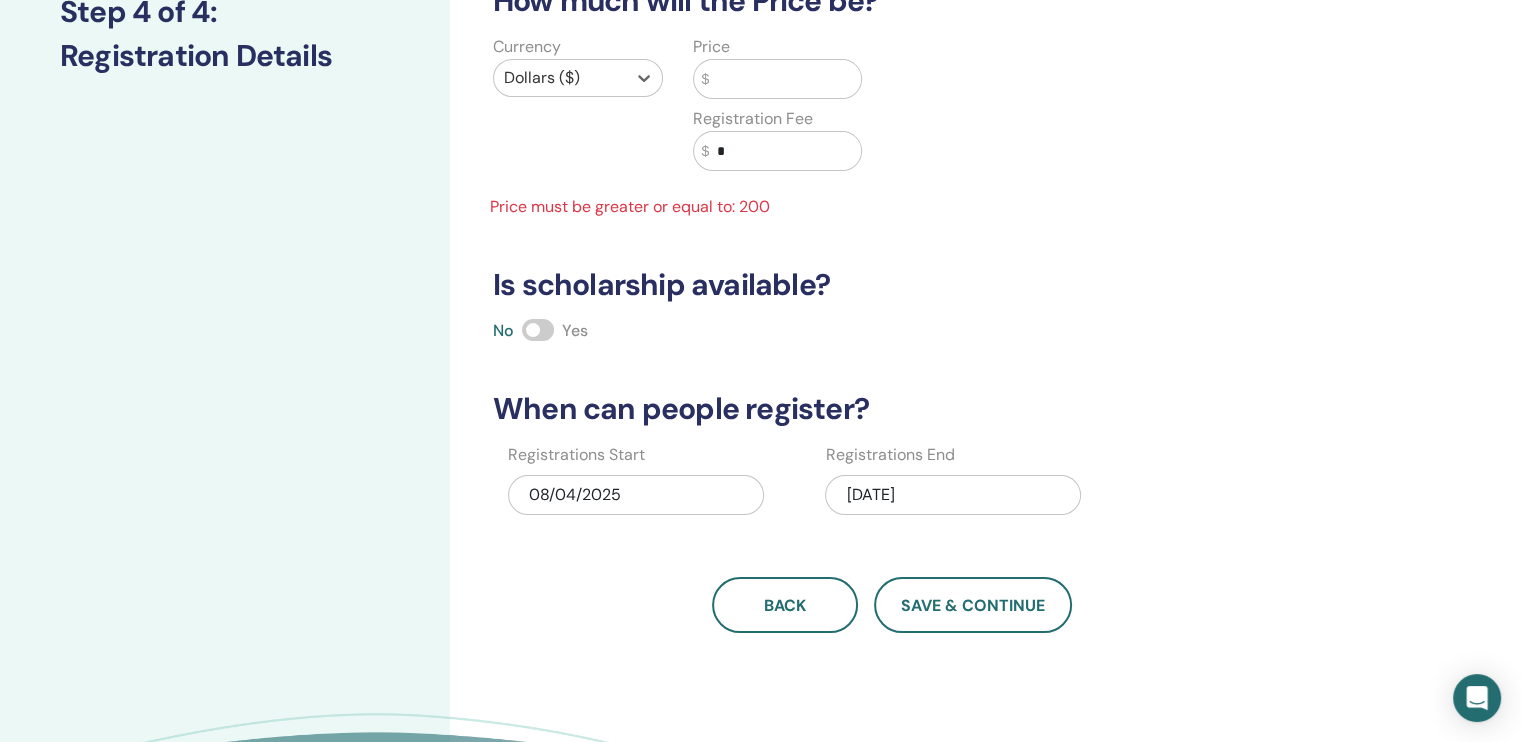 scroll, scrollTop: 400, scrollLeft: 0, axis: vertical 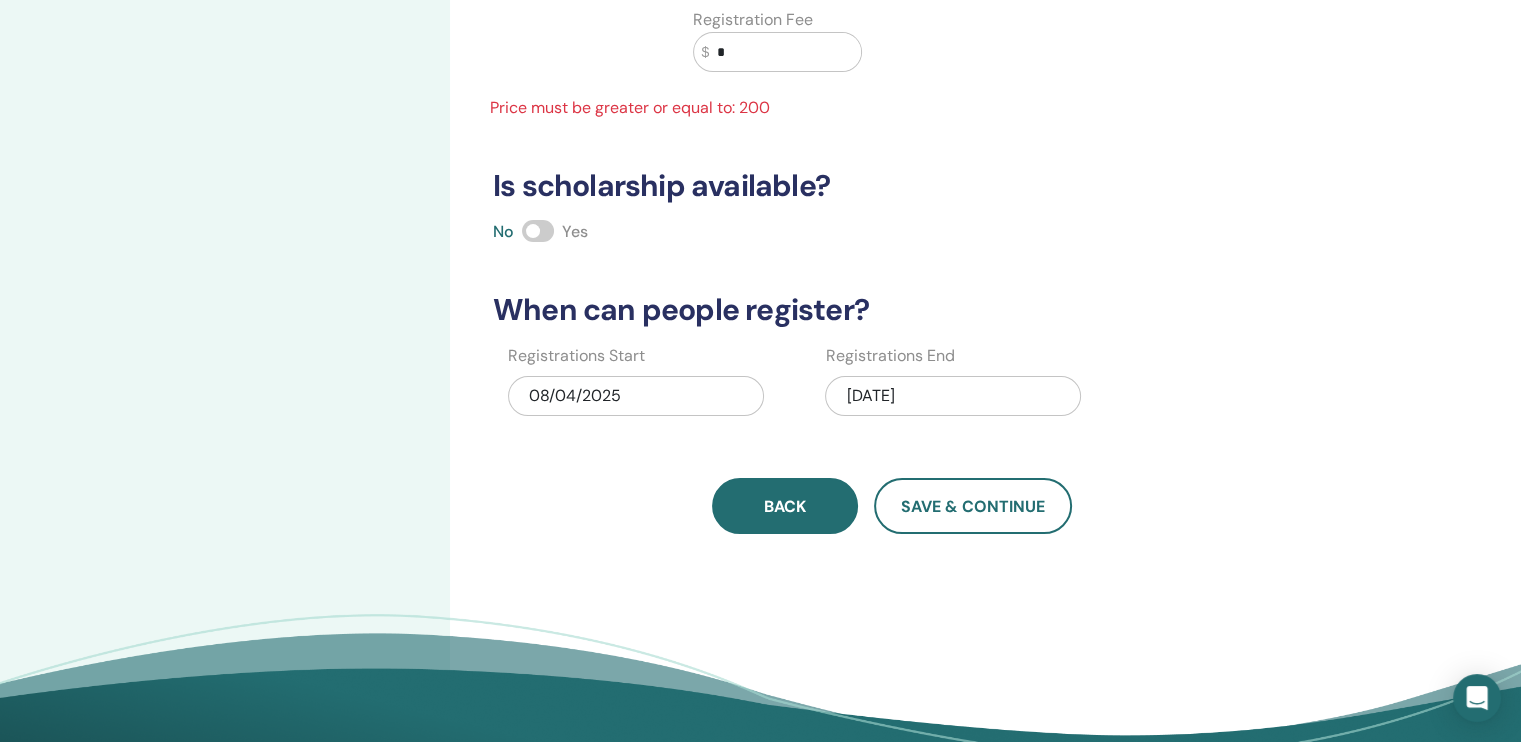 click on "Back" at bounding box center (785, 506) 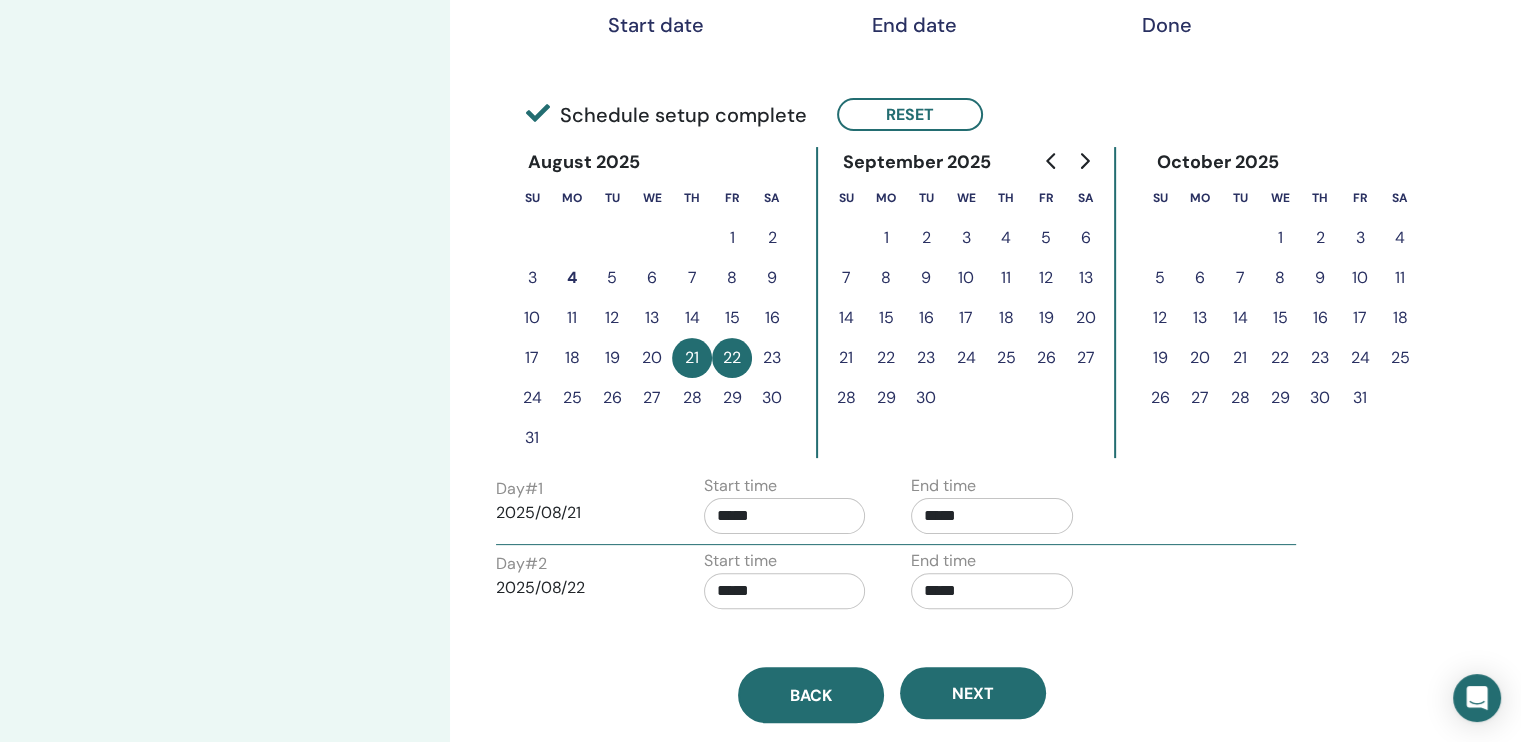 click on "Back" at bounding box center [811, 695] 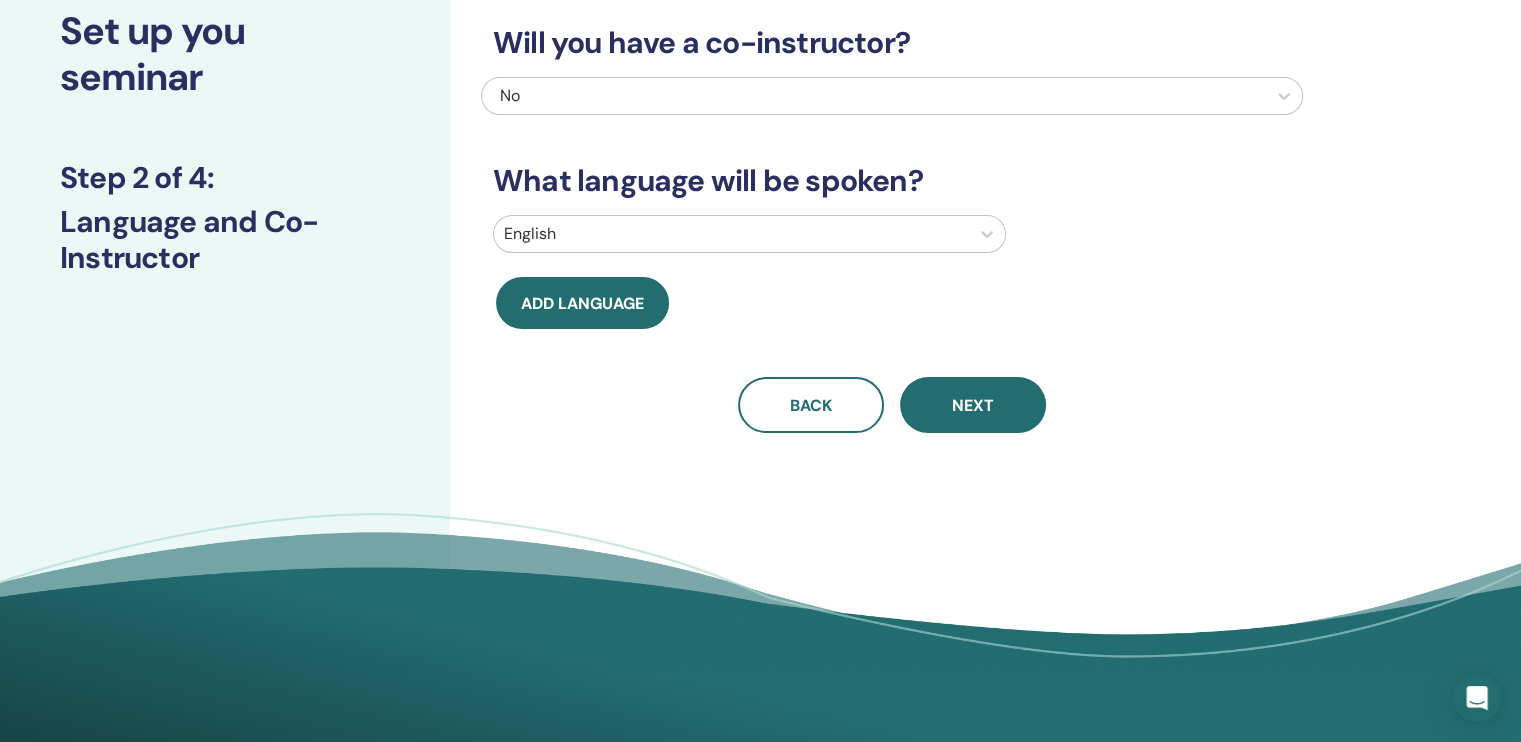 scroll, scrollTop: 0, scrollLeft: 0, axis: both 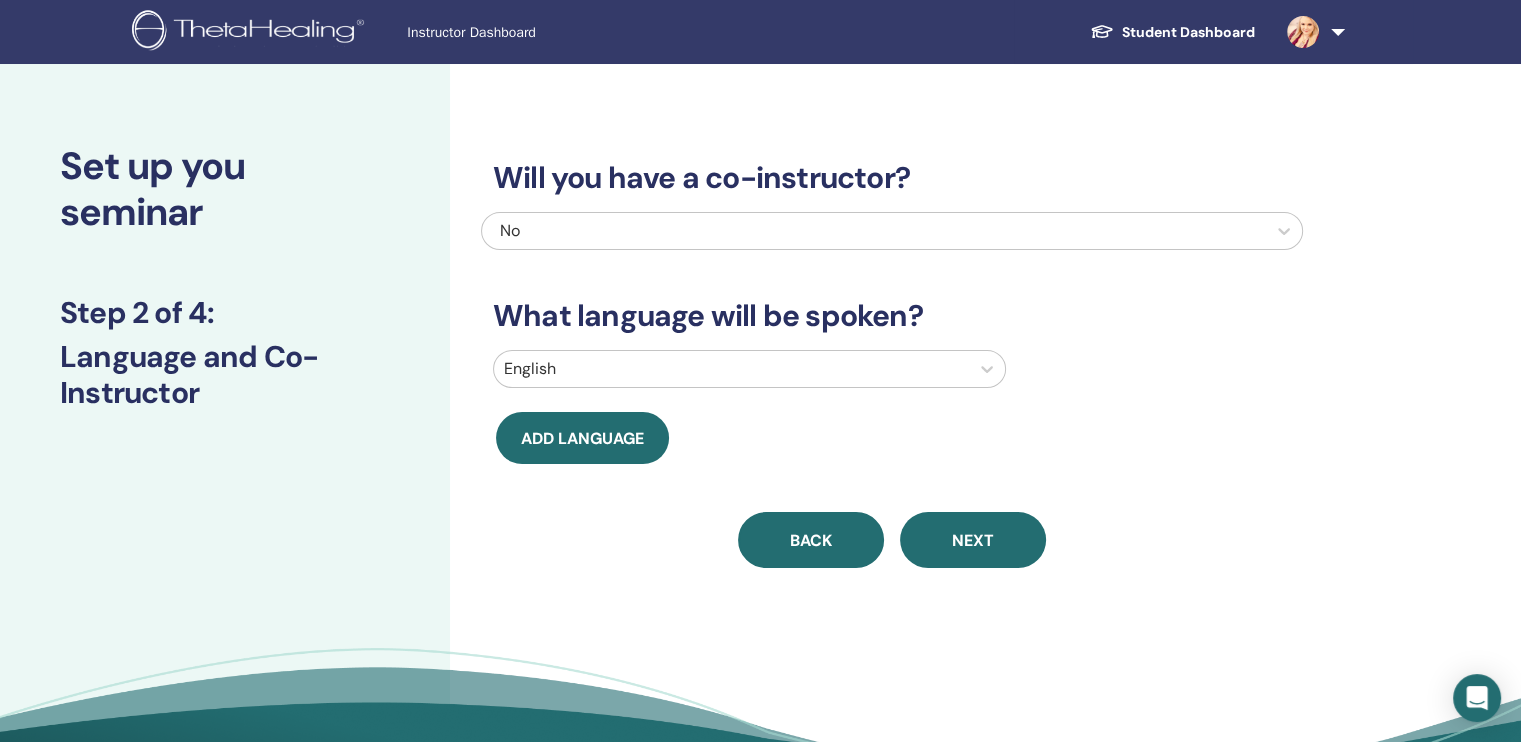 click on "Back" at bounding box center (811, 540) 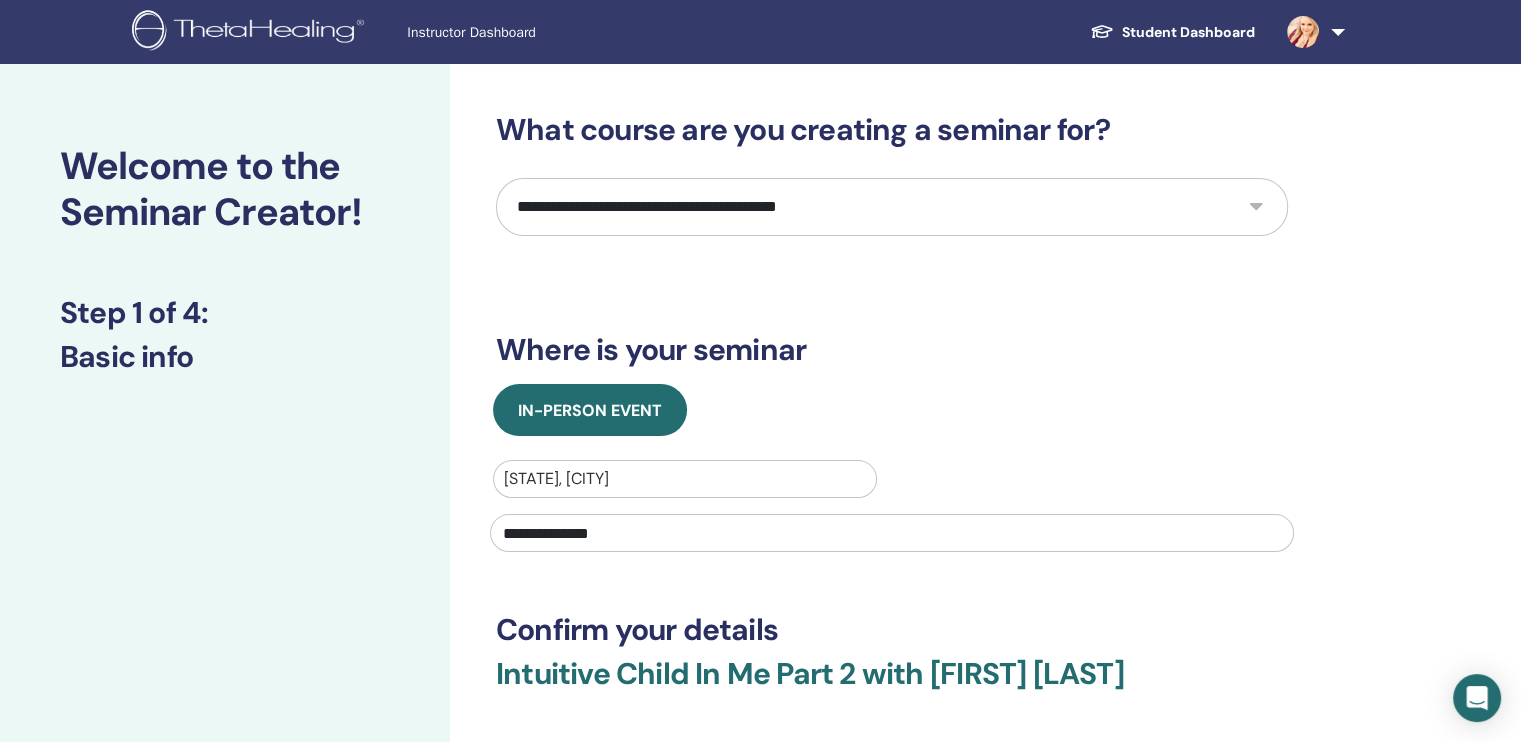scroll, scrollTop: 300, scrollLeft: 0, axis: vertical 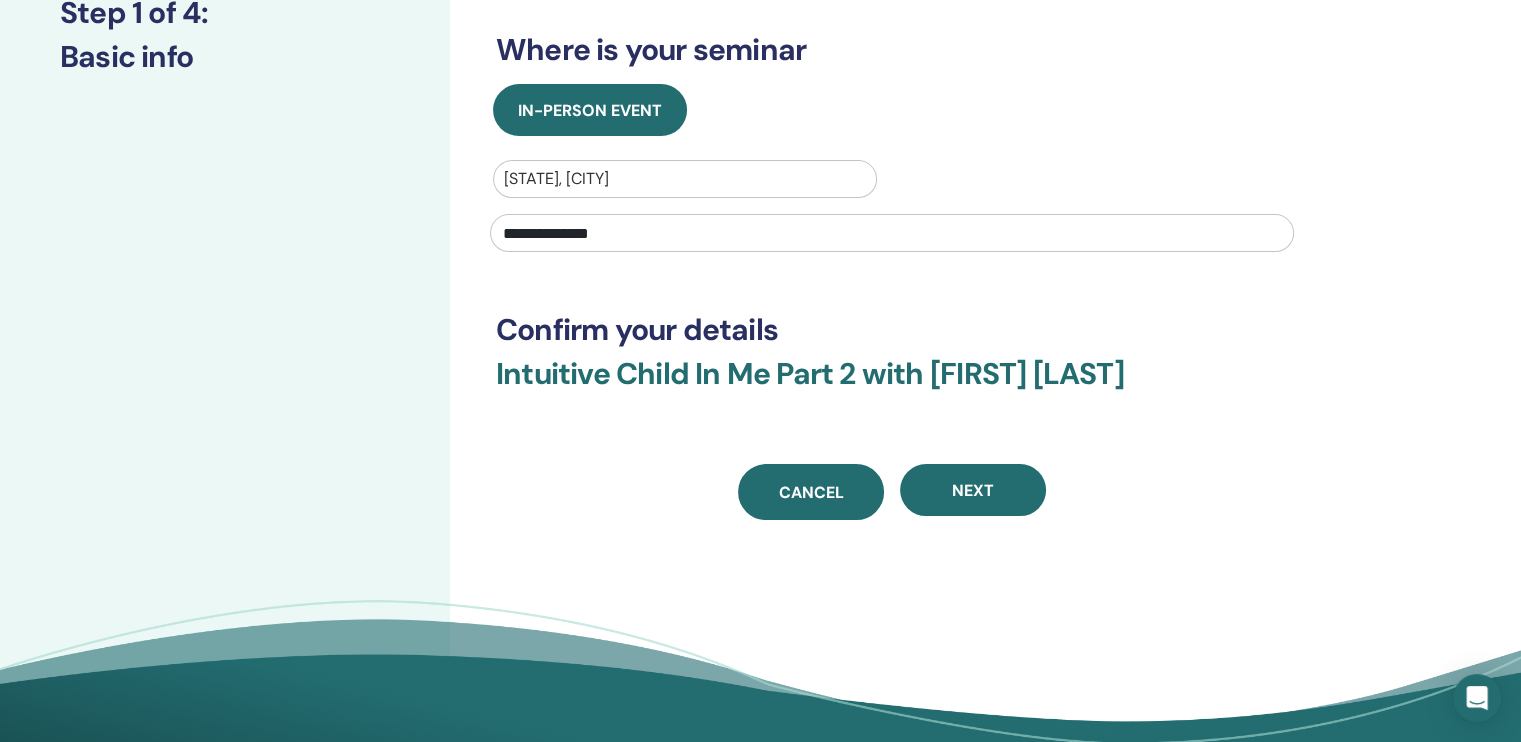 click on "Cancel" at bounding box center [811, 492] 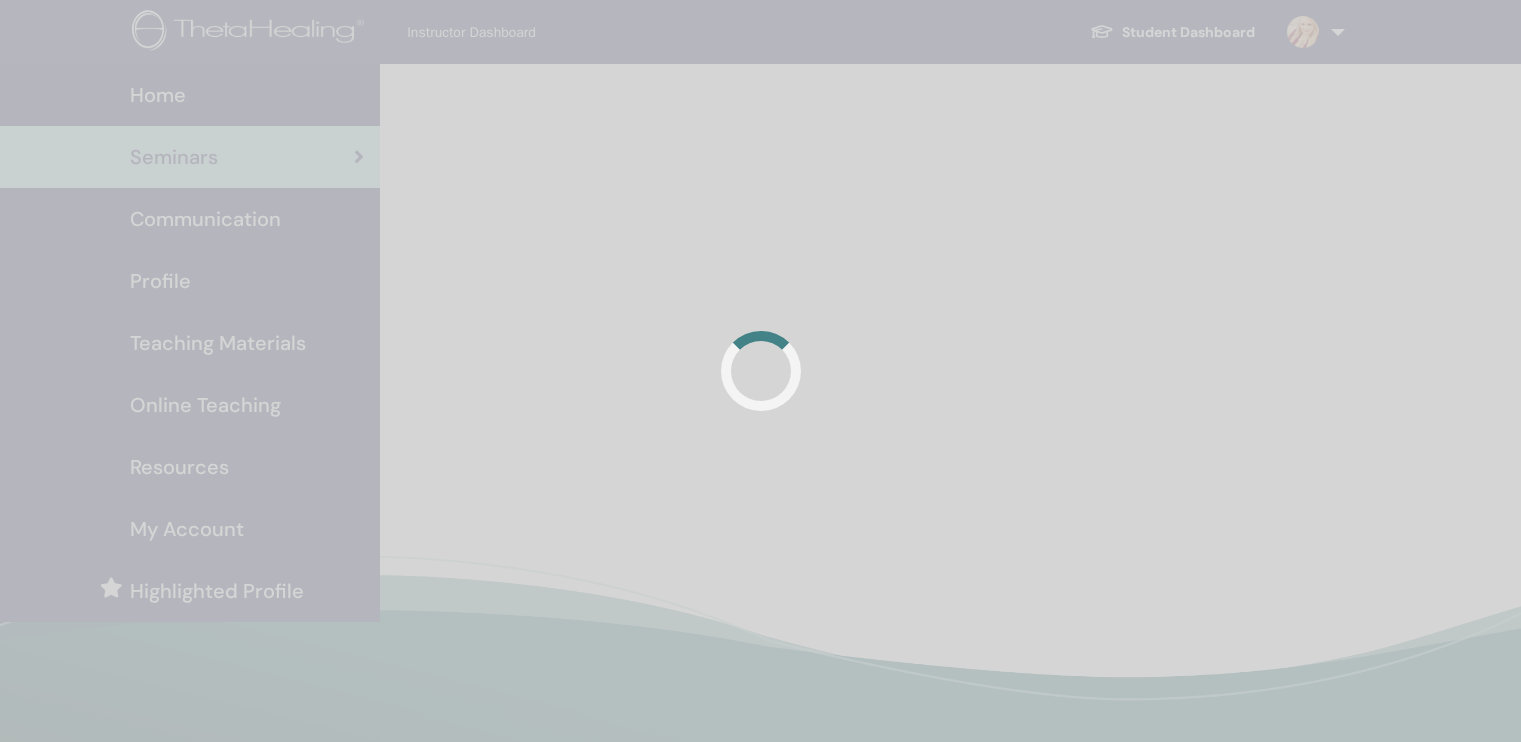 scroll, scrollTop: 0, scrollLeft: 0, axis: both 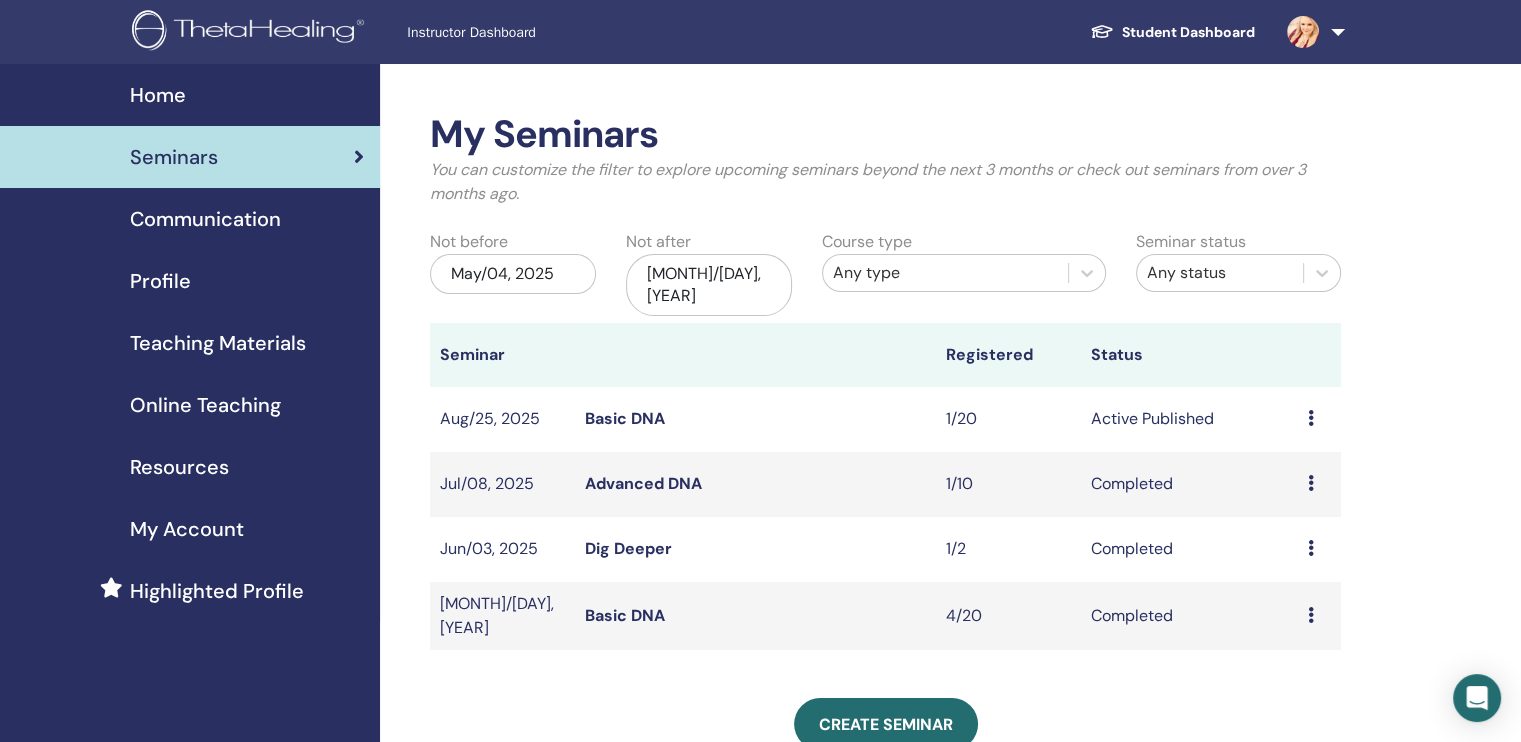 click on "My Seminars" at bounding box center [885, 135] 